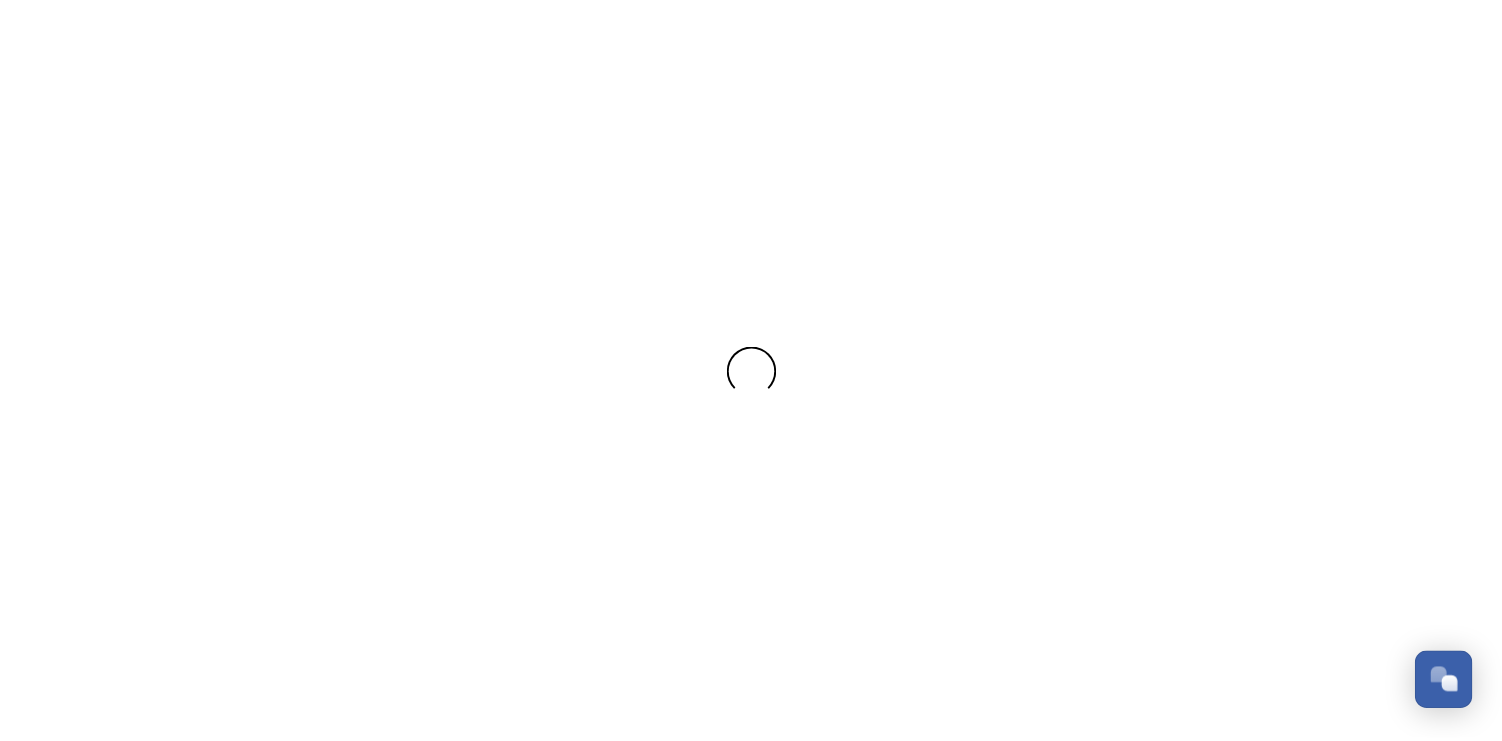 scroll, scrollTop: 0, scrollLeft: 0, axis: both 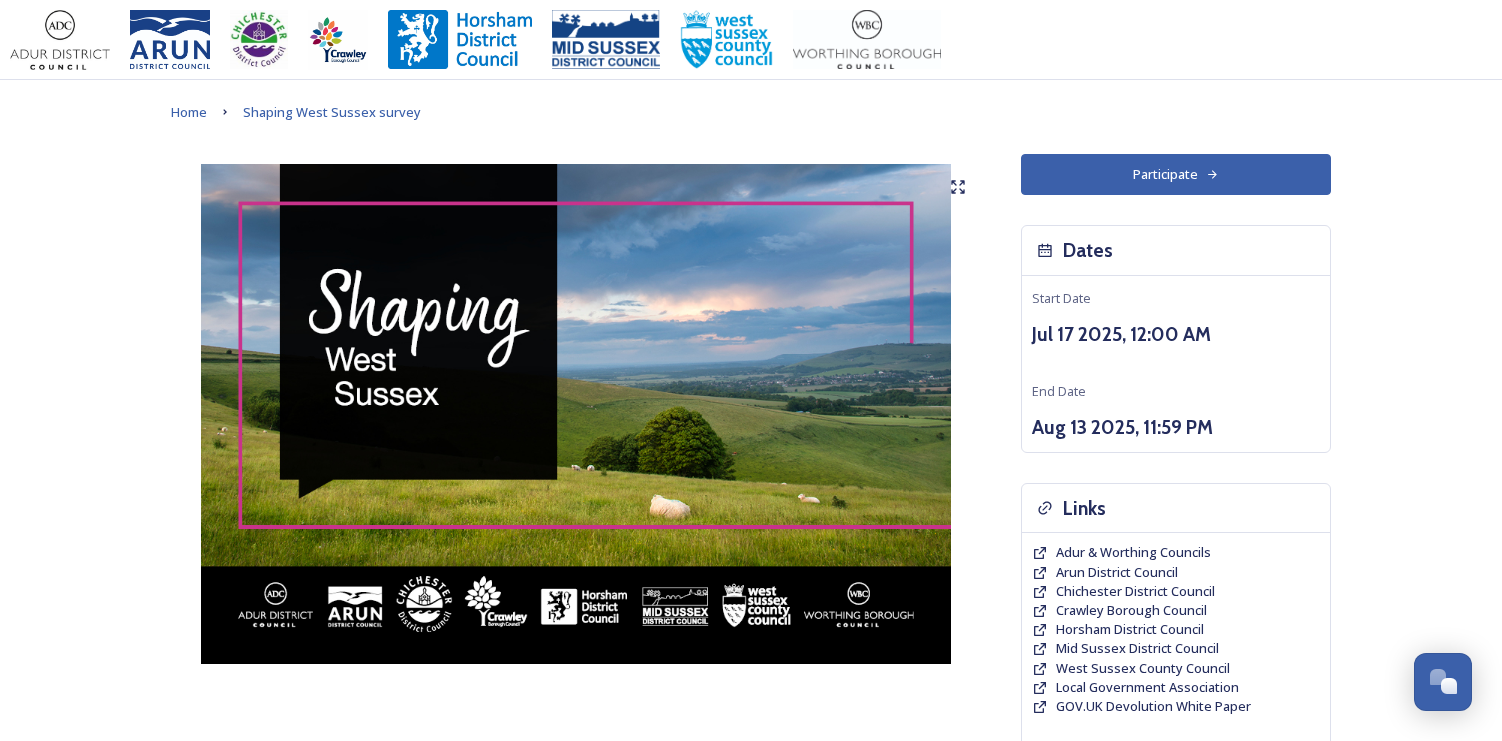 click on "Participate" at bounding box center [1176, 174] 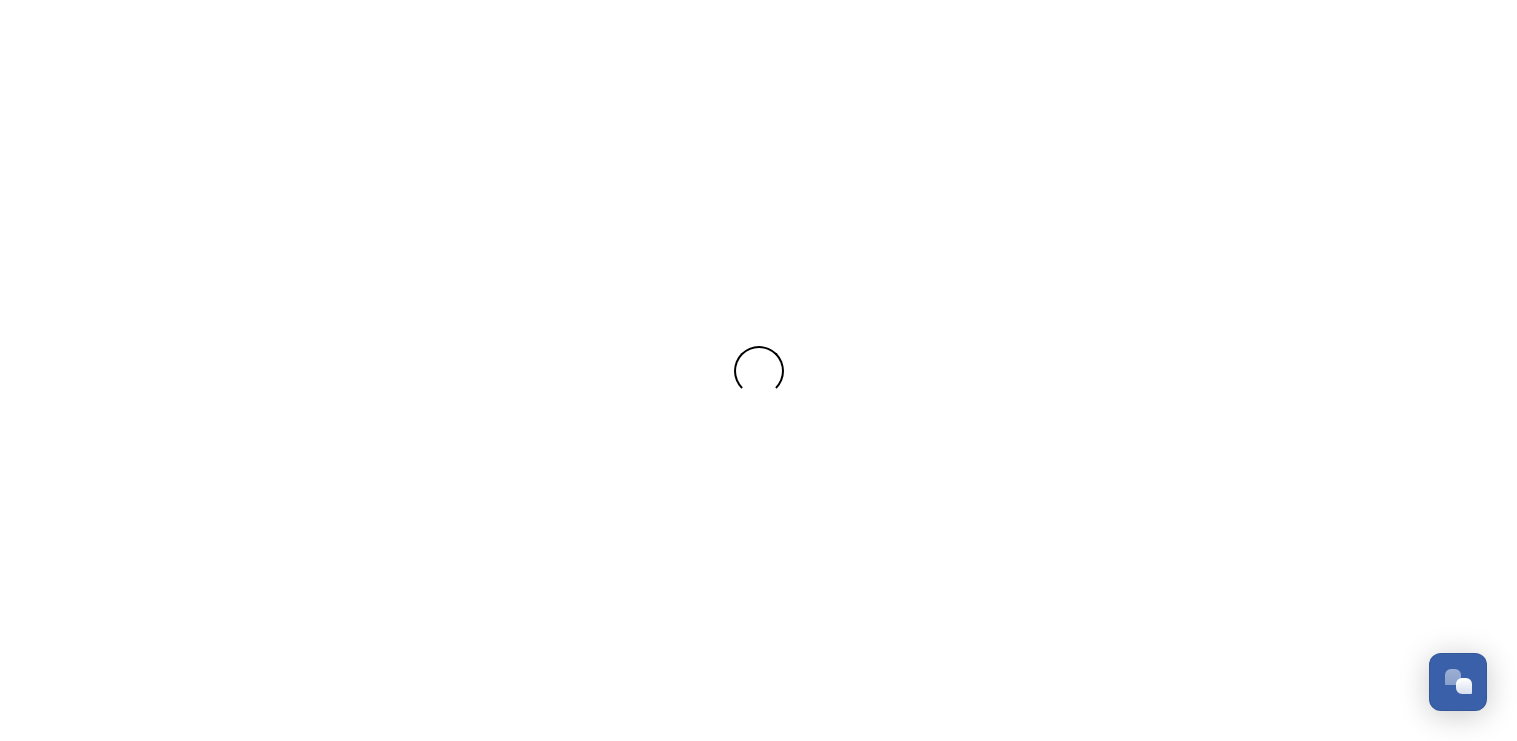 scroll, scrollTop: 0, scrollLeft: 0, axis: both 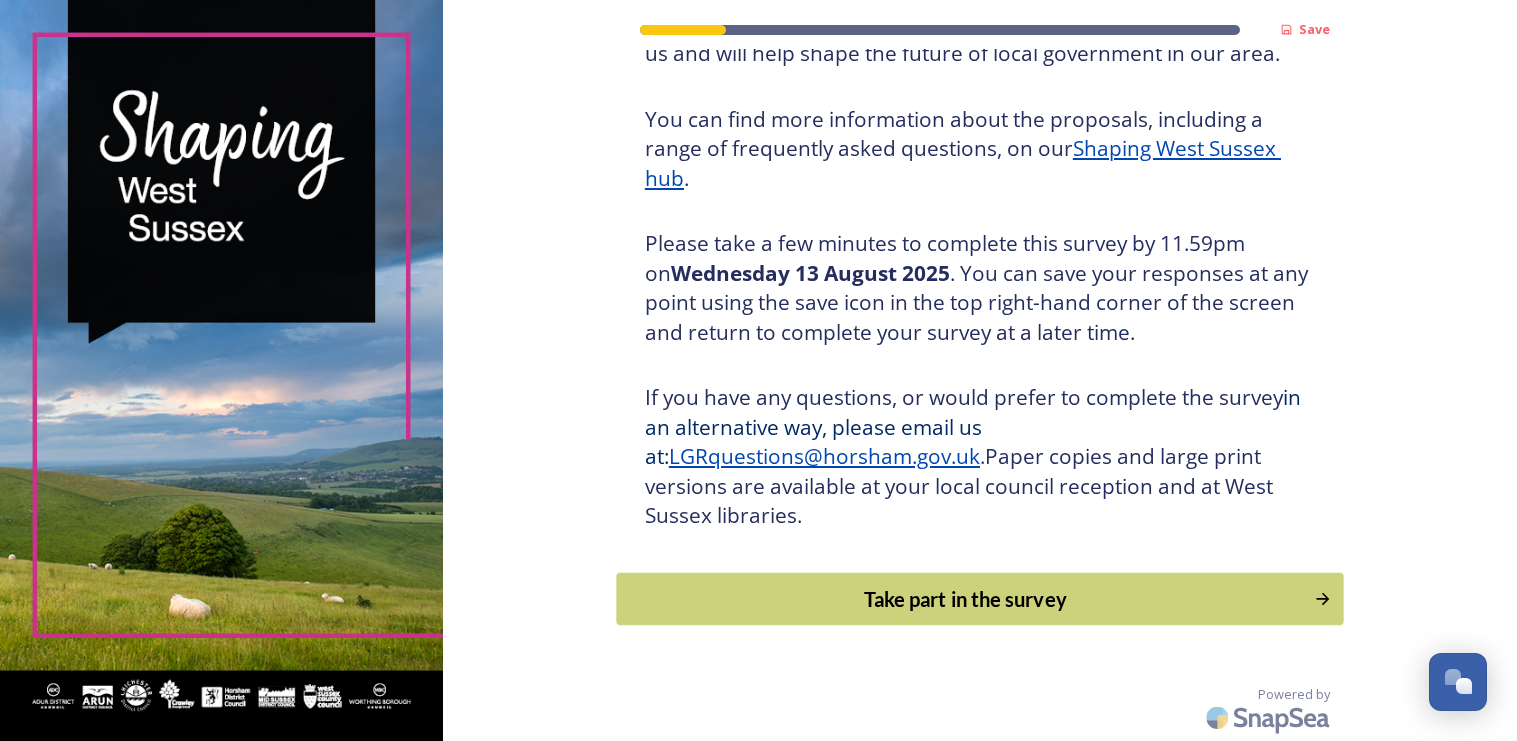 click on "Take part in the survey" at bounding box center (965, 599) 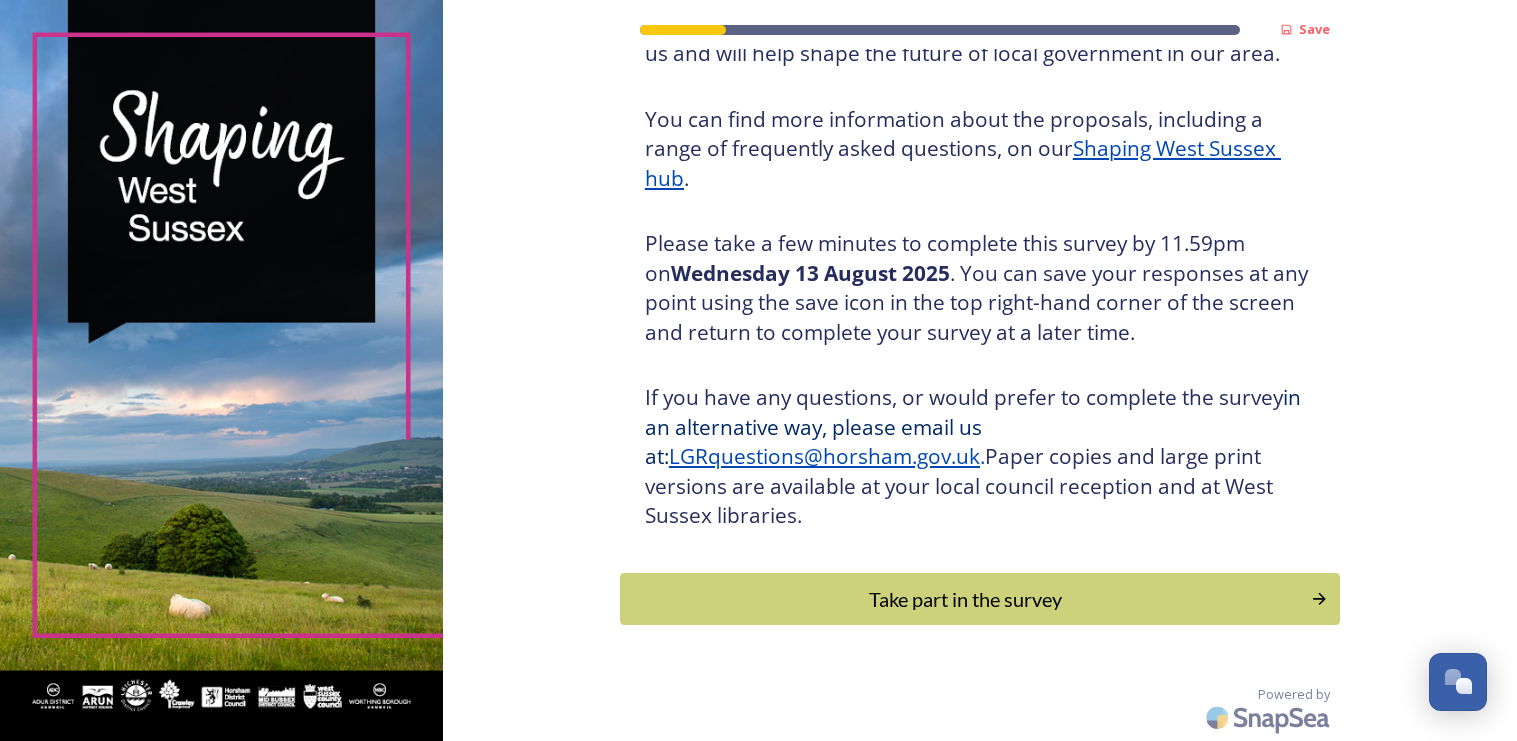 scroll, scrollTop: 0, scrollLeft: 0, axis: both 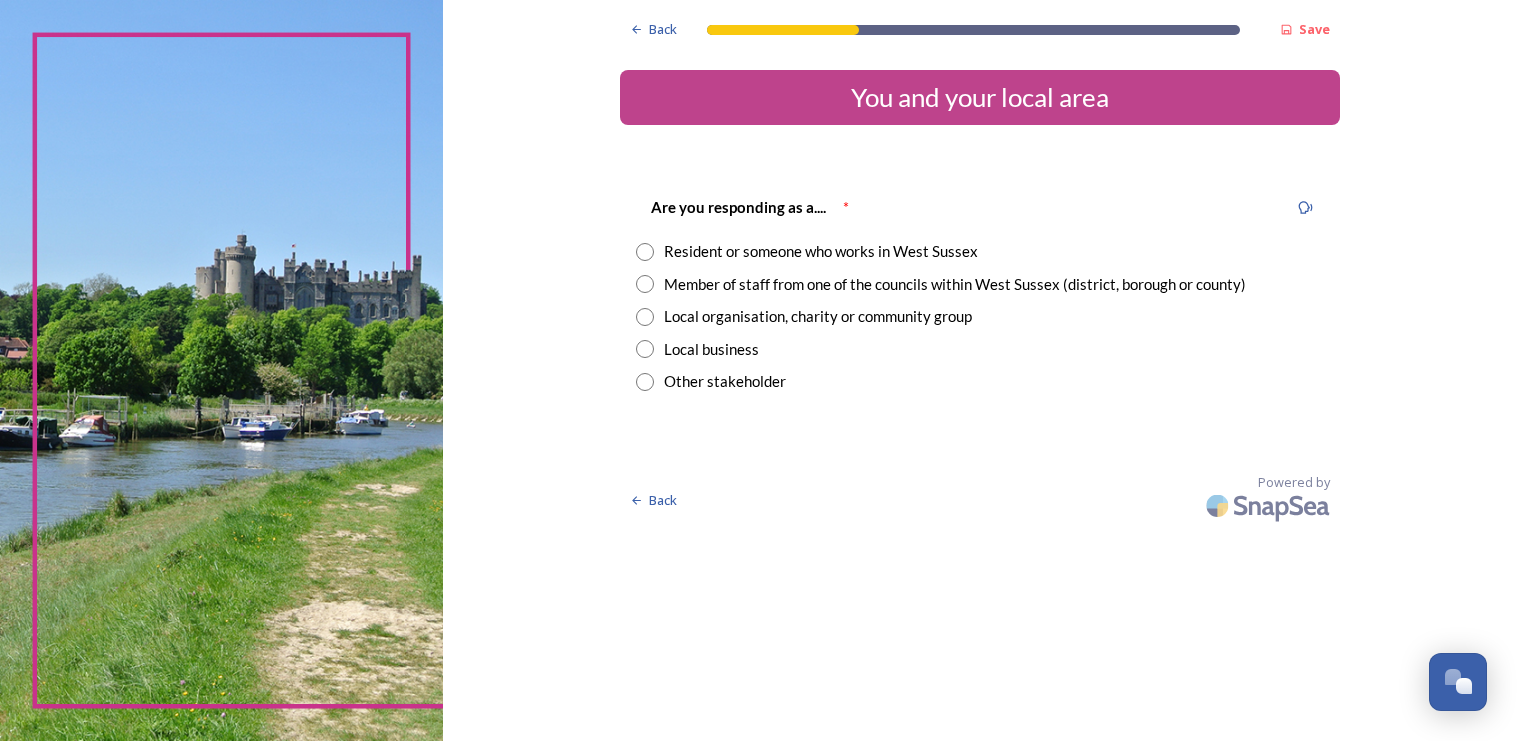 click on "Resident or someone who works in West Sussex" at bounding box center [821, 251] 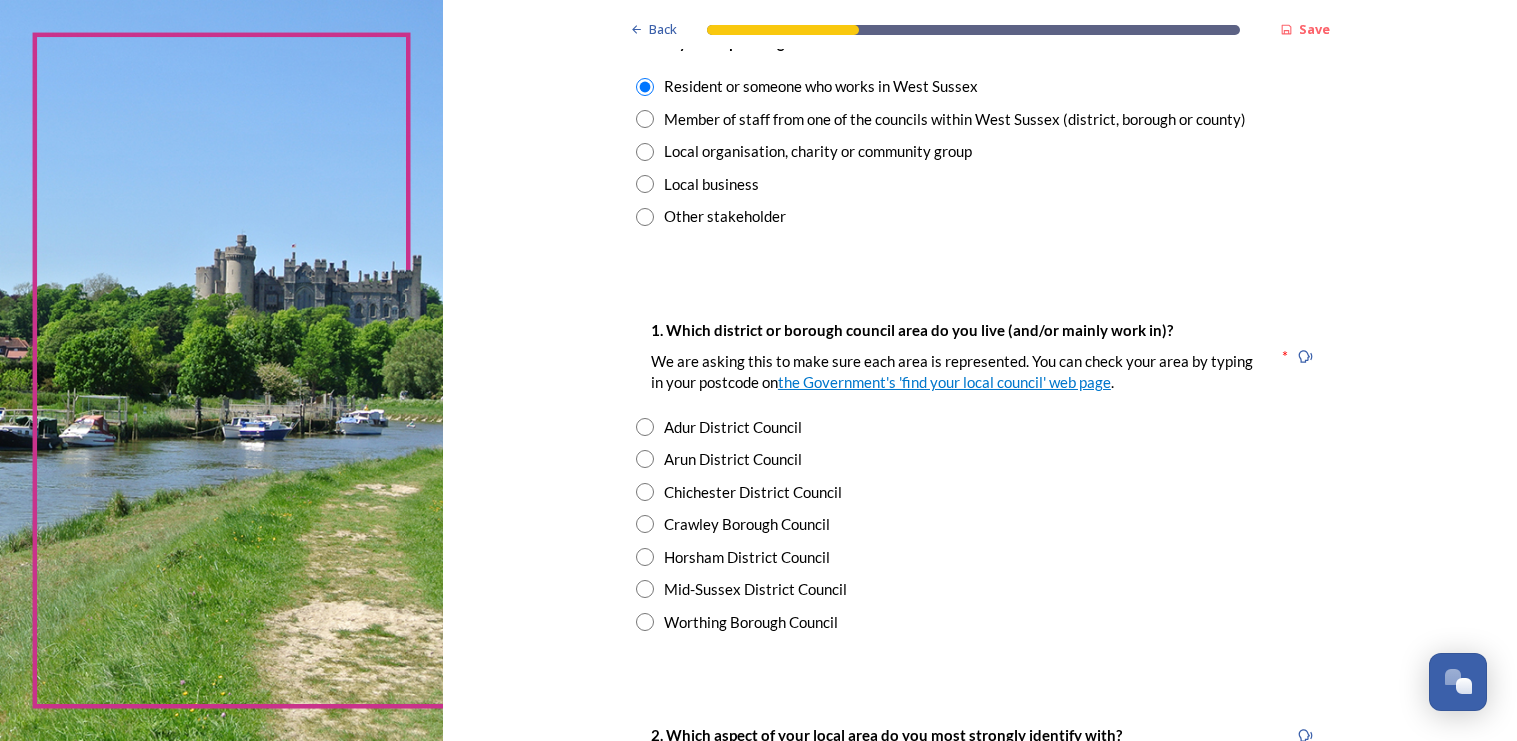 scroll, scrollTop: 200, scrollLeft: 0, axis: vertical 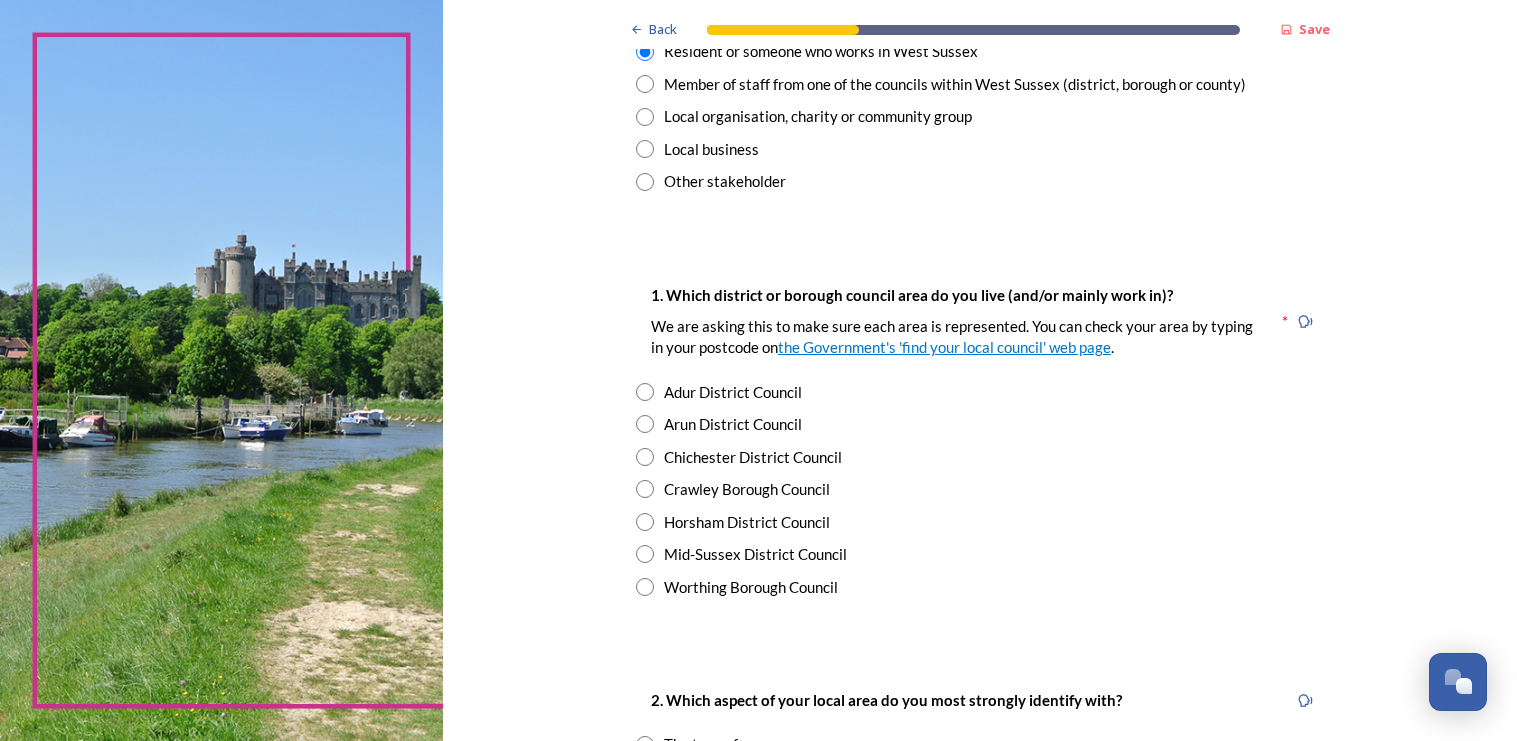 click on "Horsham District Council" at bounding box center [980, 522] 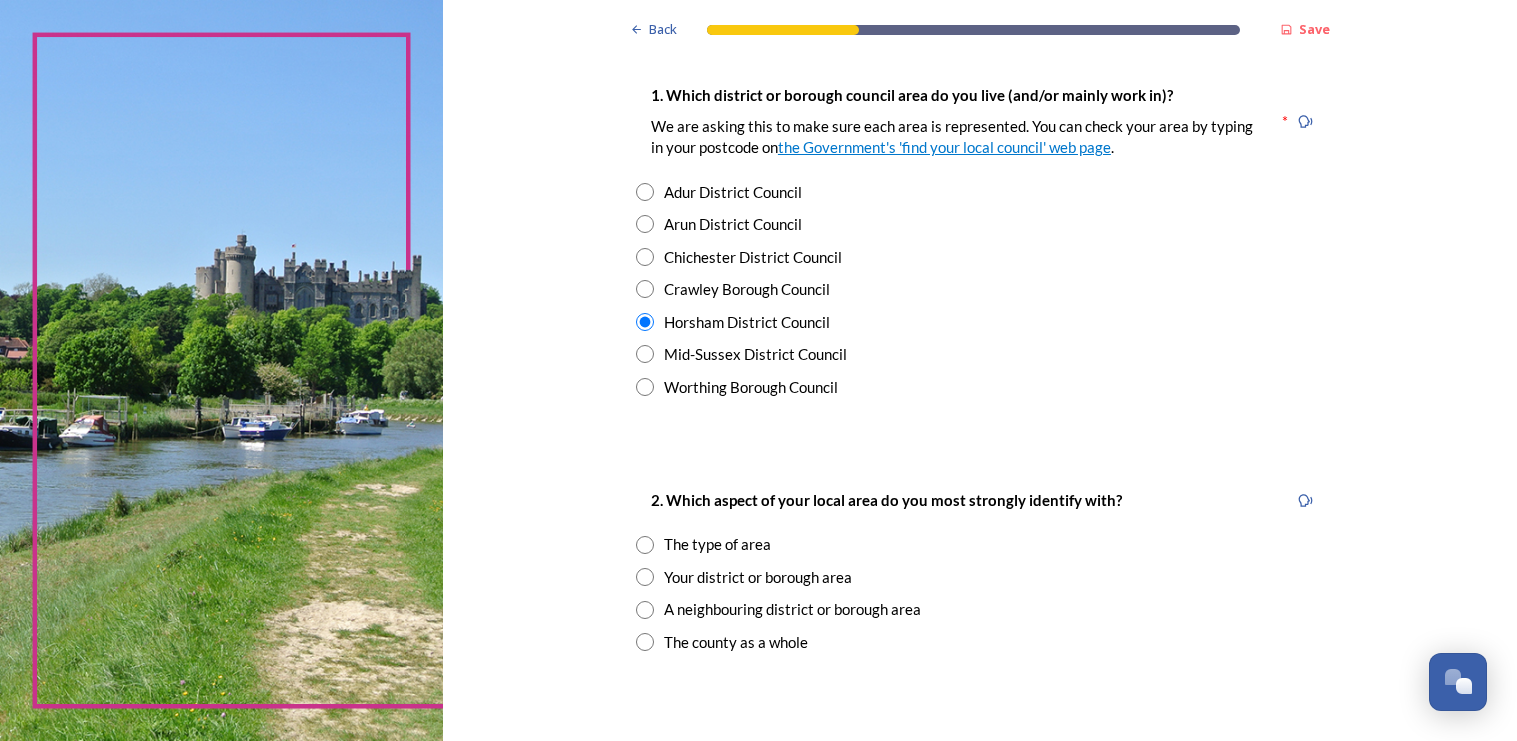 scroll, scrollTop: 500, scrollLeft: 0, axis: vertical 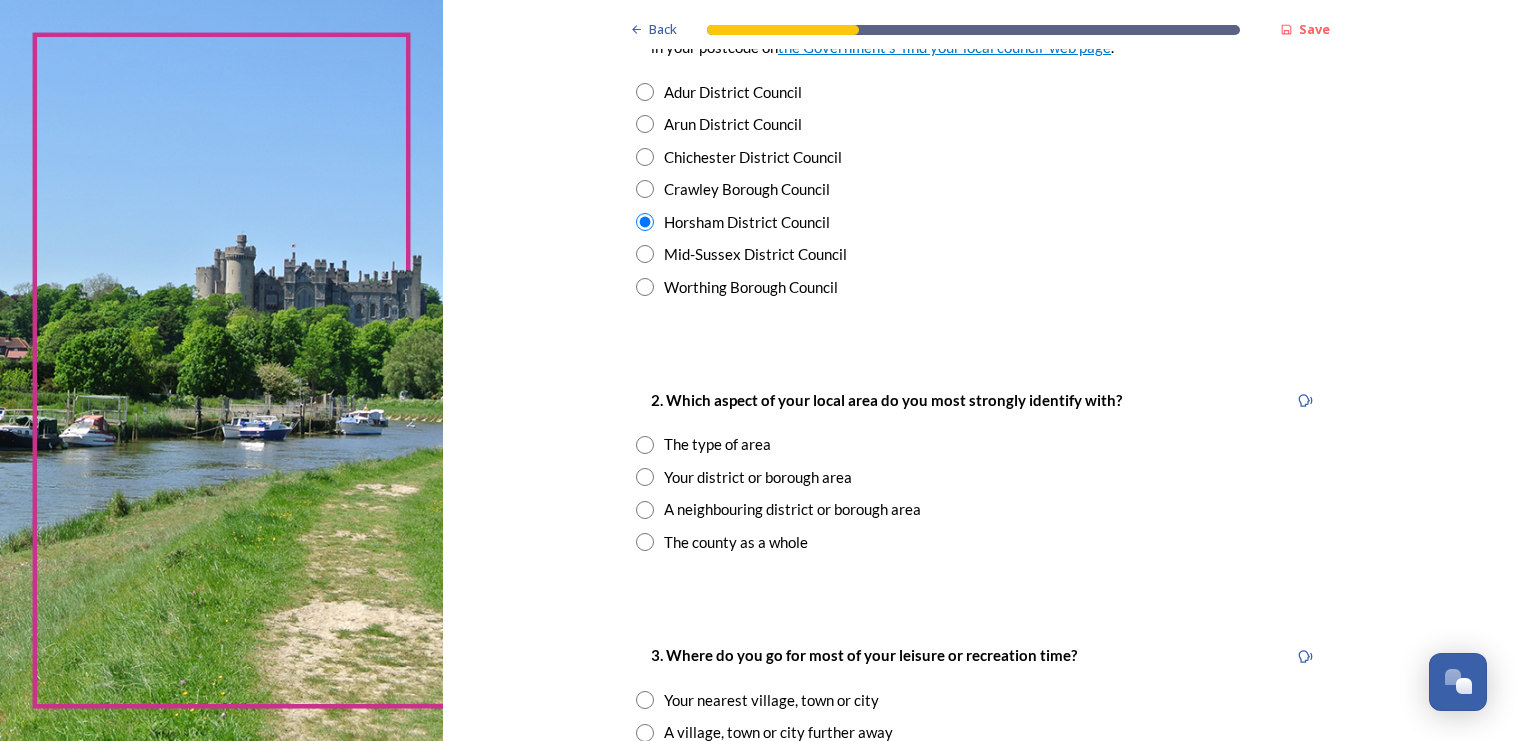 click at bounding box center [645, 477] 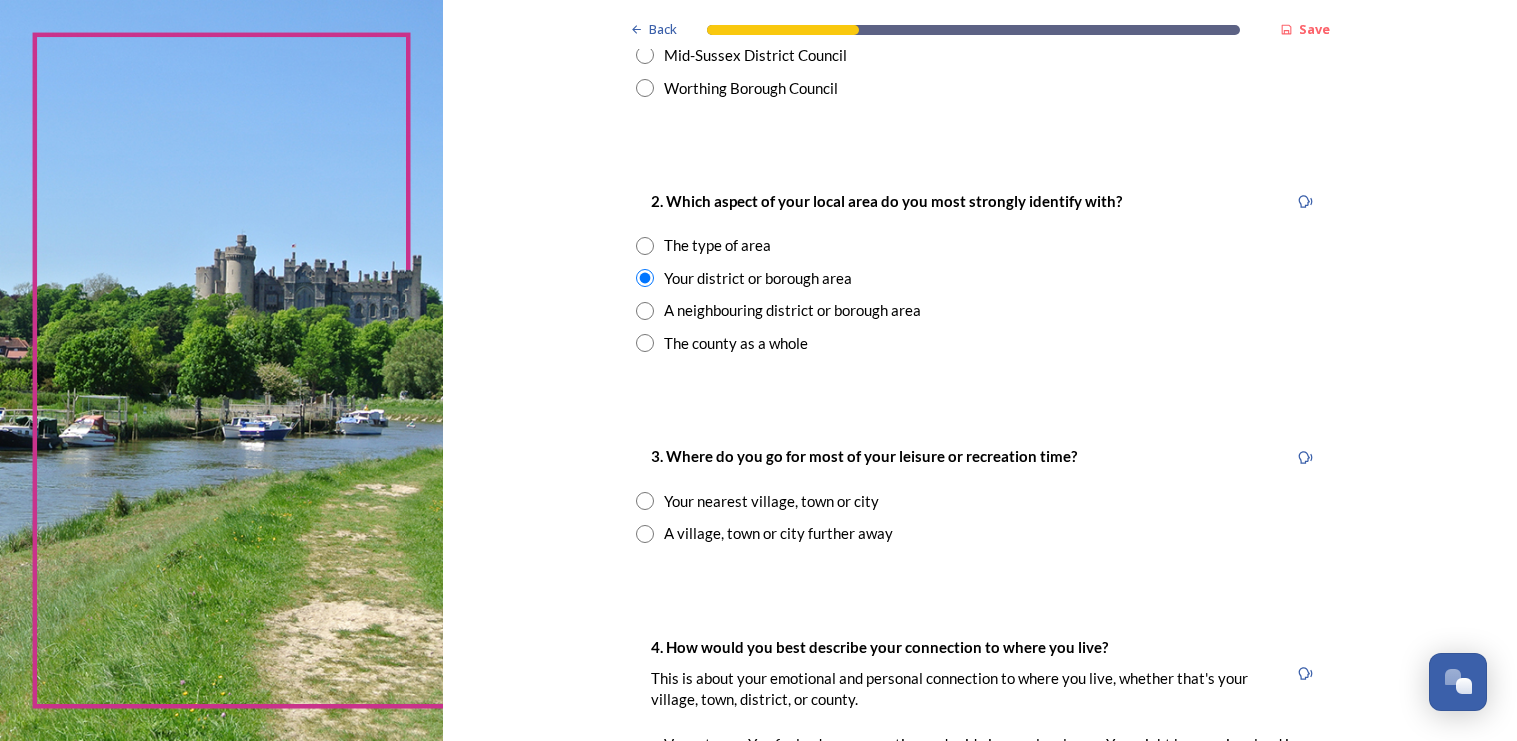 scroll, scrollTop: 700, scrollLeft: 0, axis: vertical 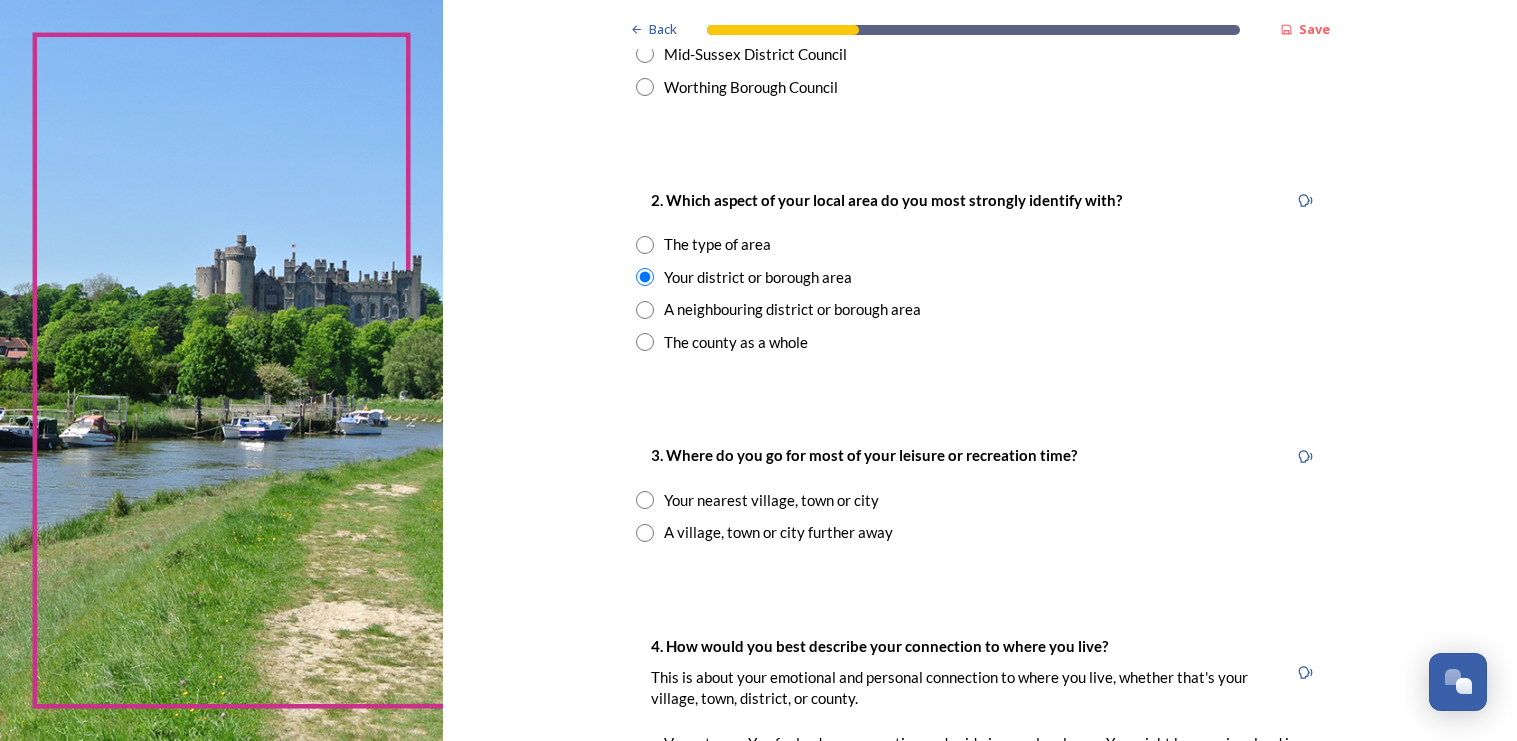 click at bounding box center [645, 500] 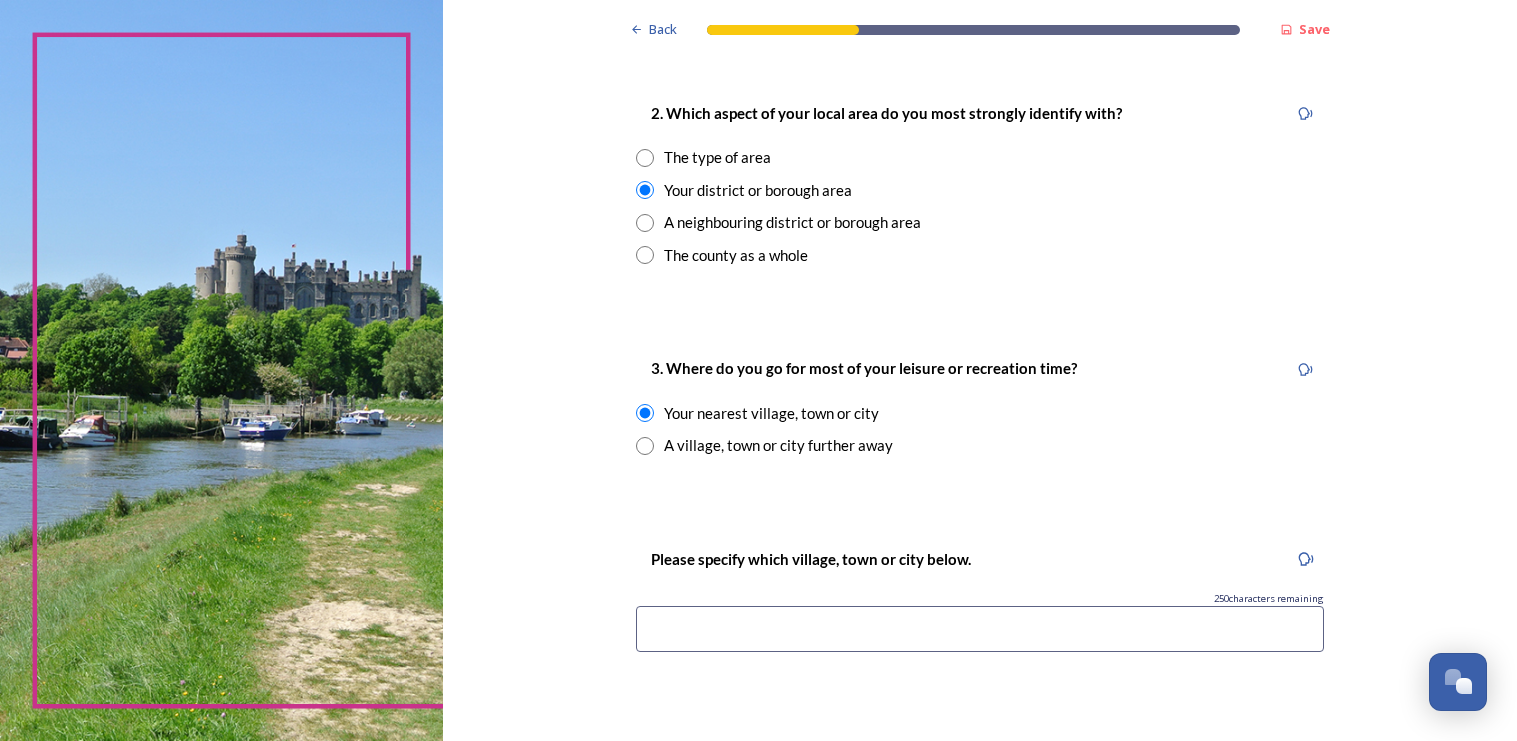 scroll, scrollTop: 900, scrollLeft: 0, axis: vertical 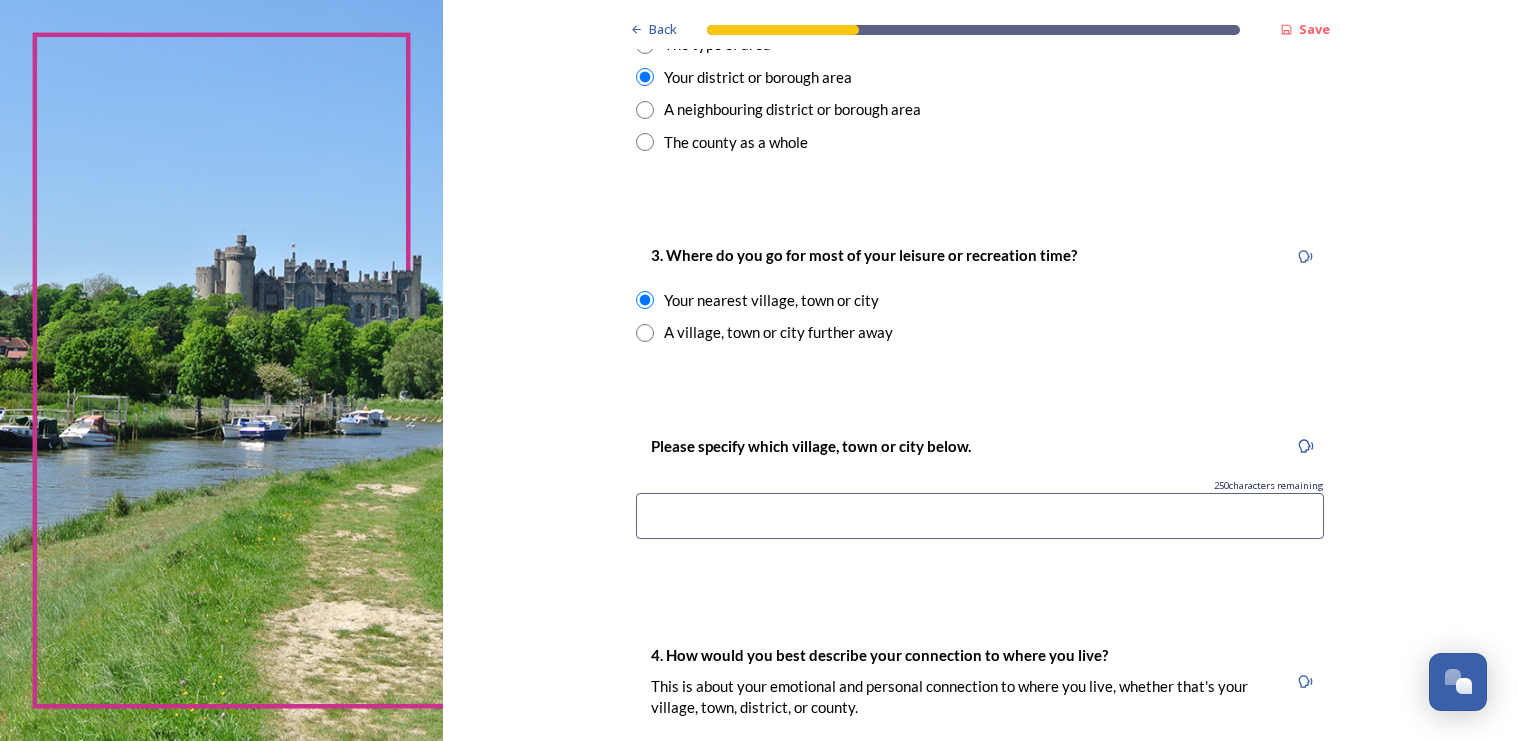 click at bounding box center [980, 516] 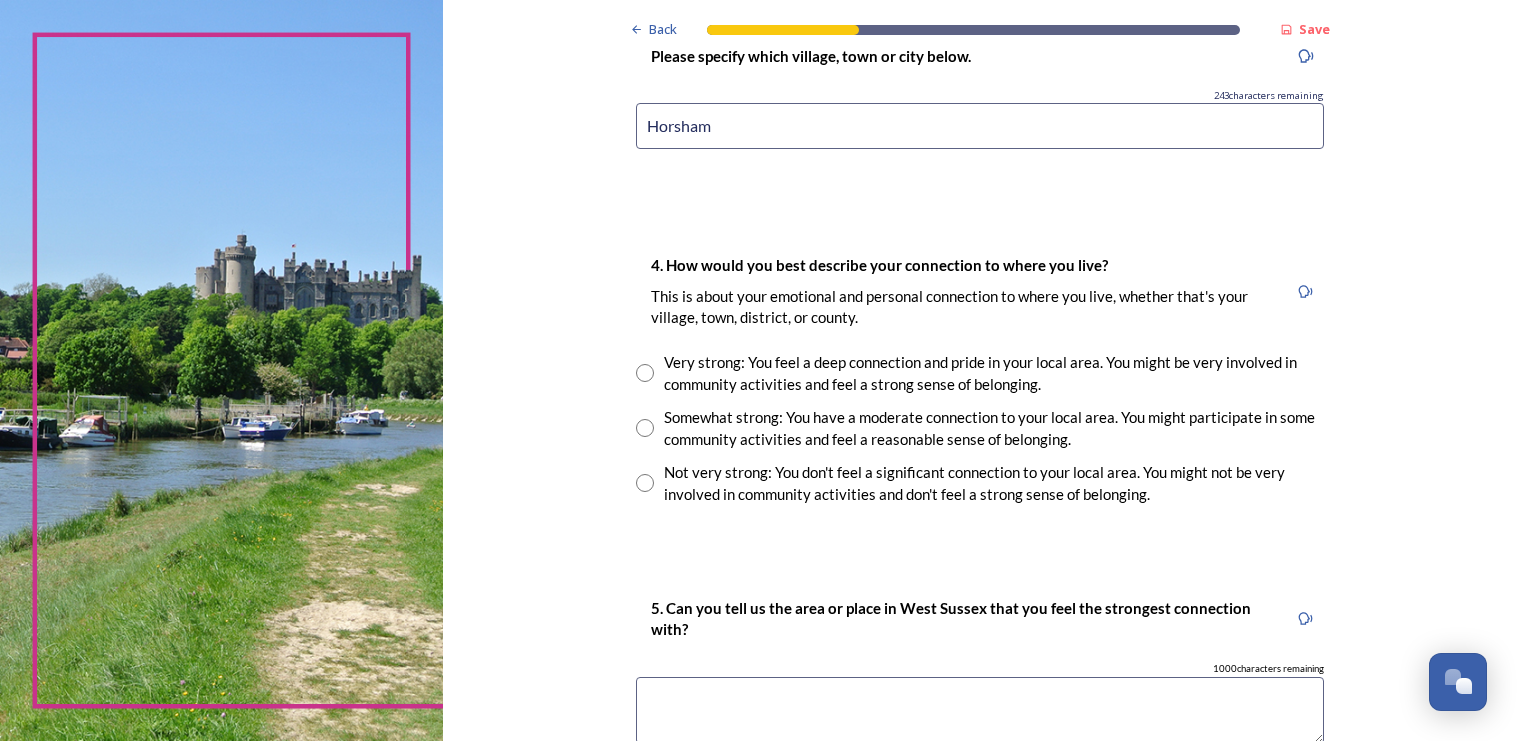 scroll, scrollTop: 1300, scrollLeft: 0, axis: vertical 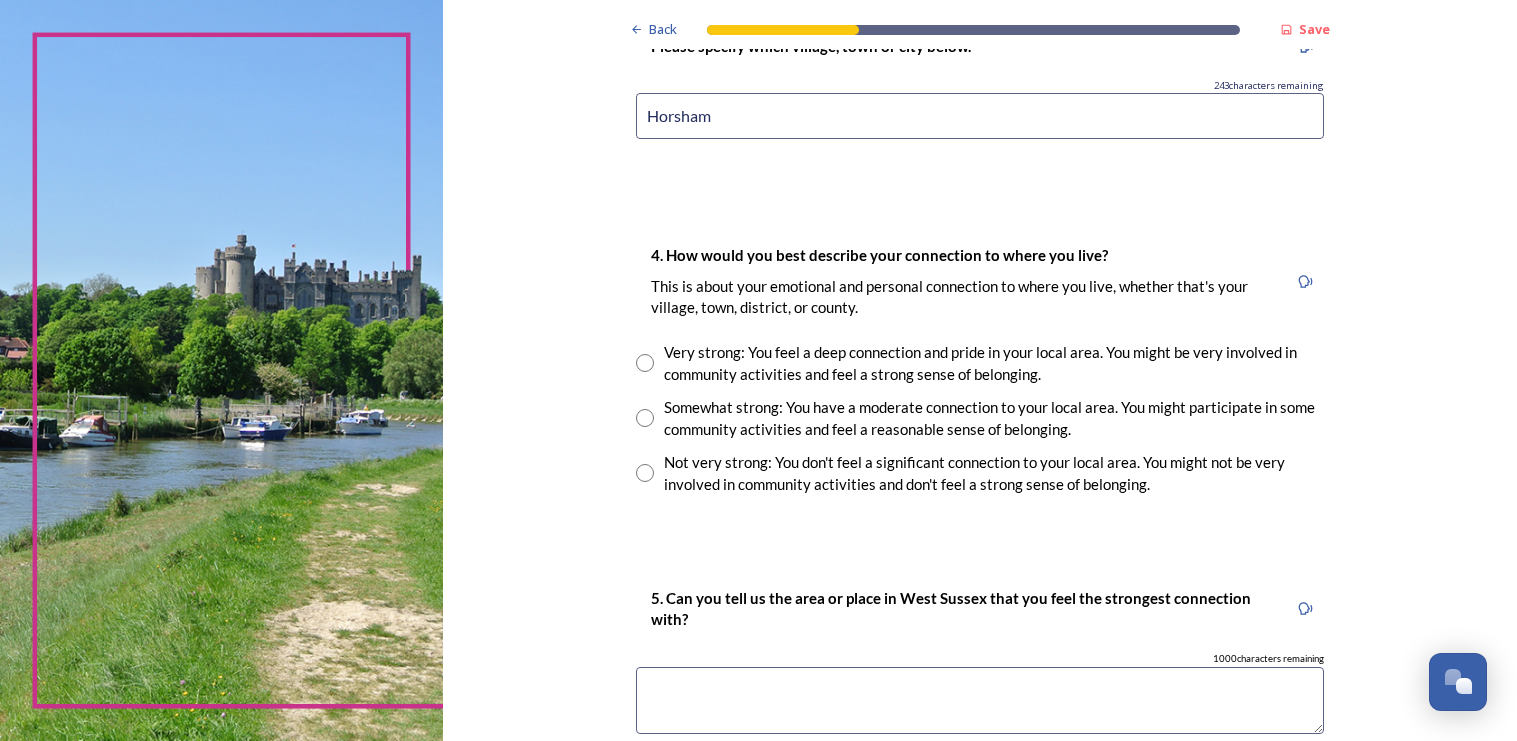 type on "Horsham" 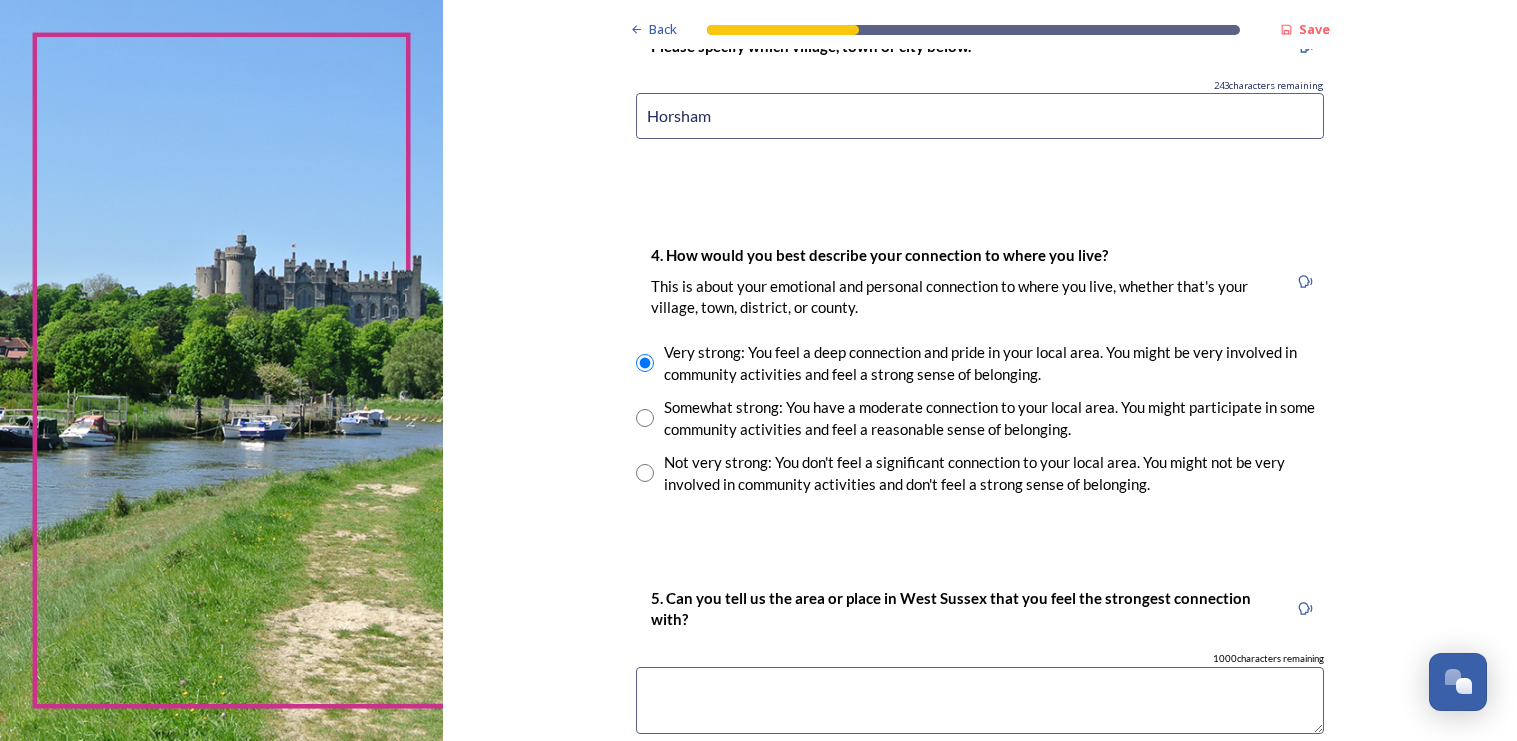 click on "Somewhat strong: You have a moderate connection to your local area. You might participate in some community activities and feel a reasonable sense of belonging." at bounding box center [994, 418] 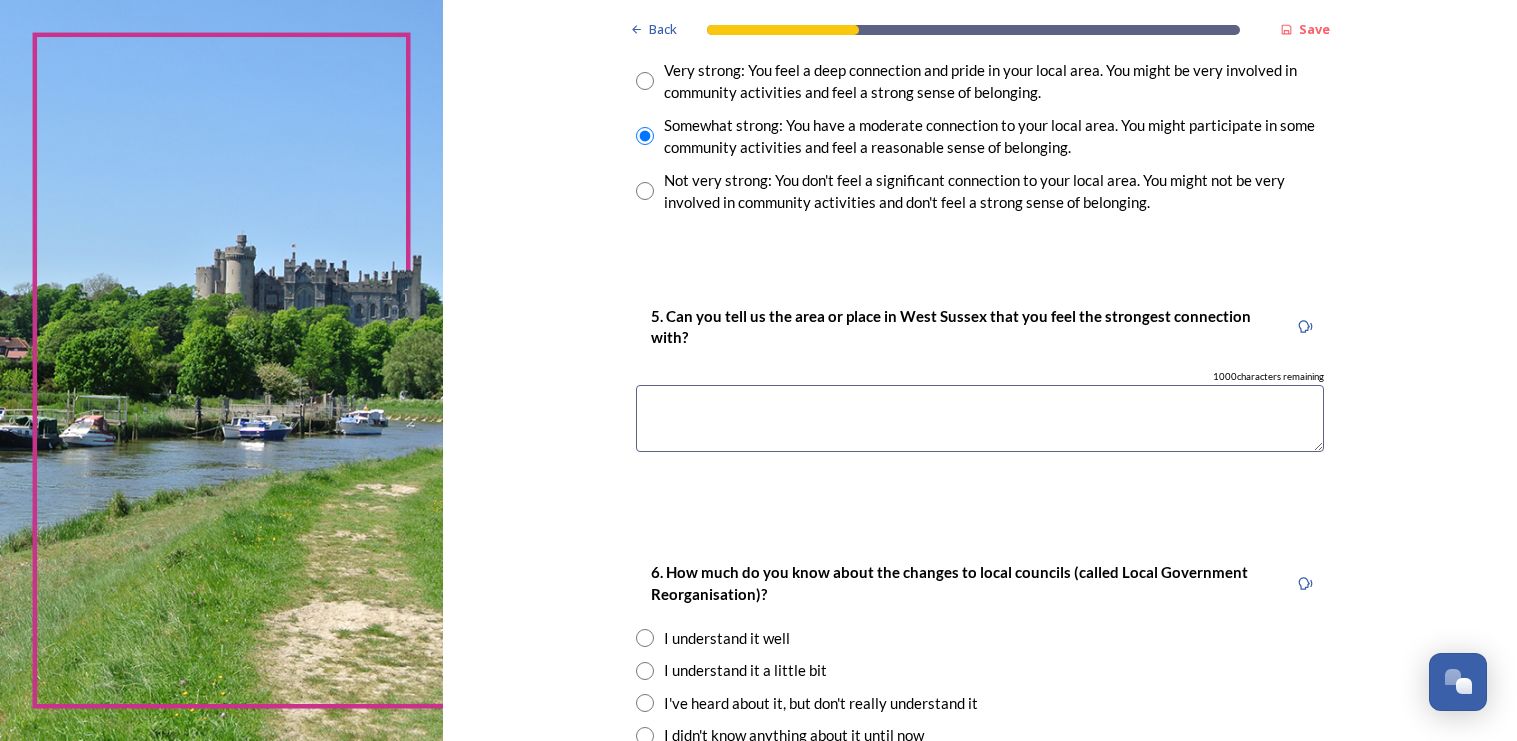scroll, scrollTop: 1600, scrollLeft: 0, axis: vertical 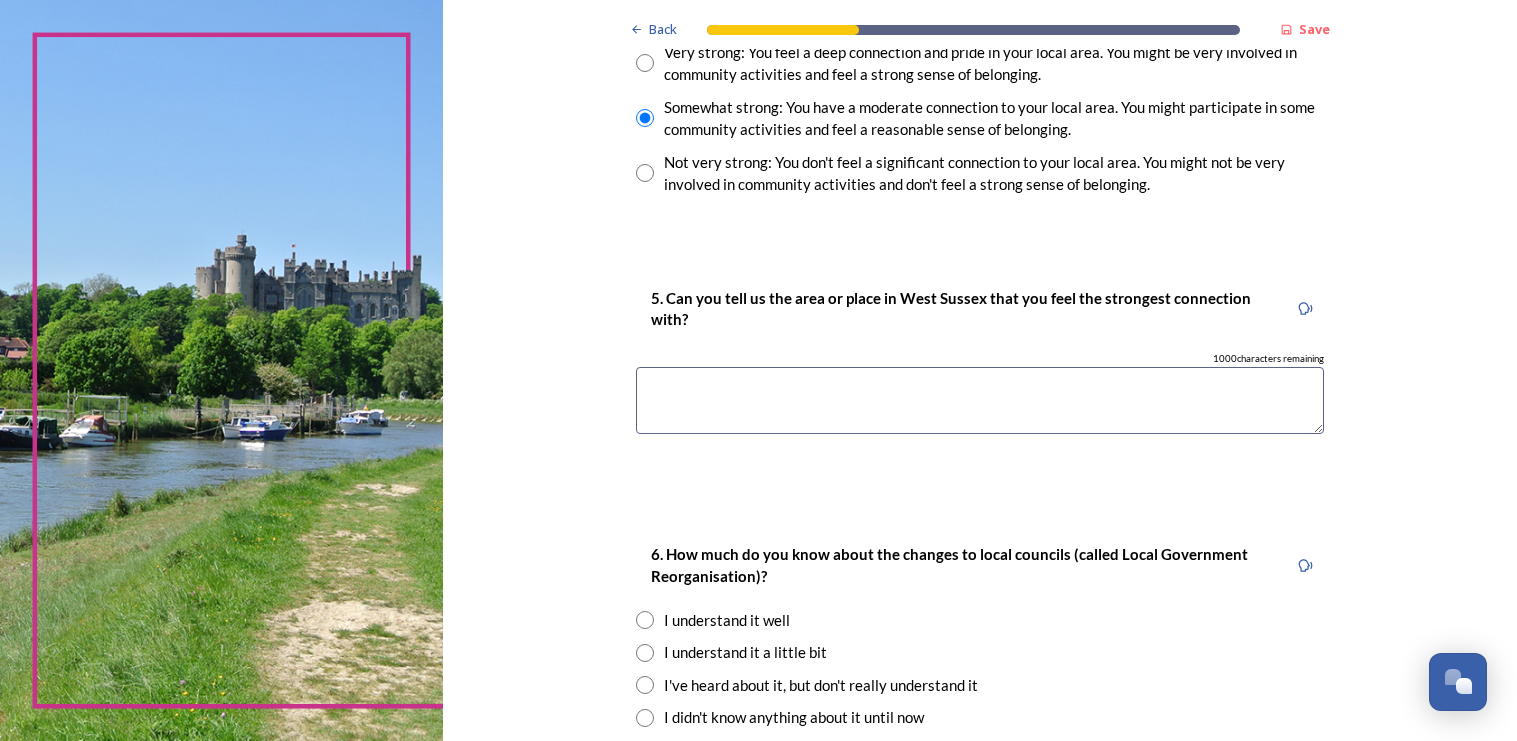 click at bounding box center (980, 400) 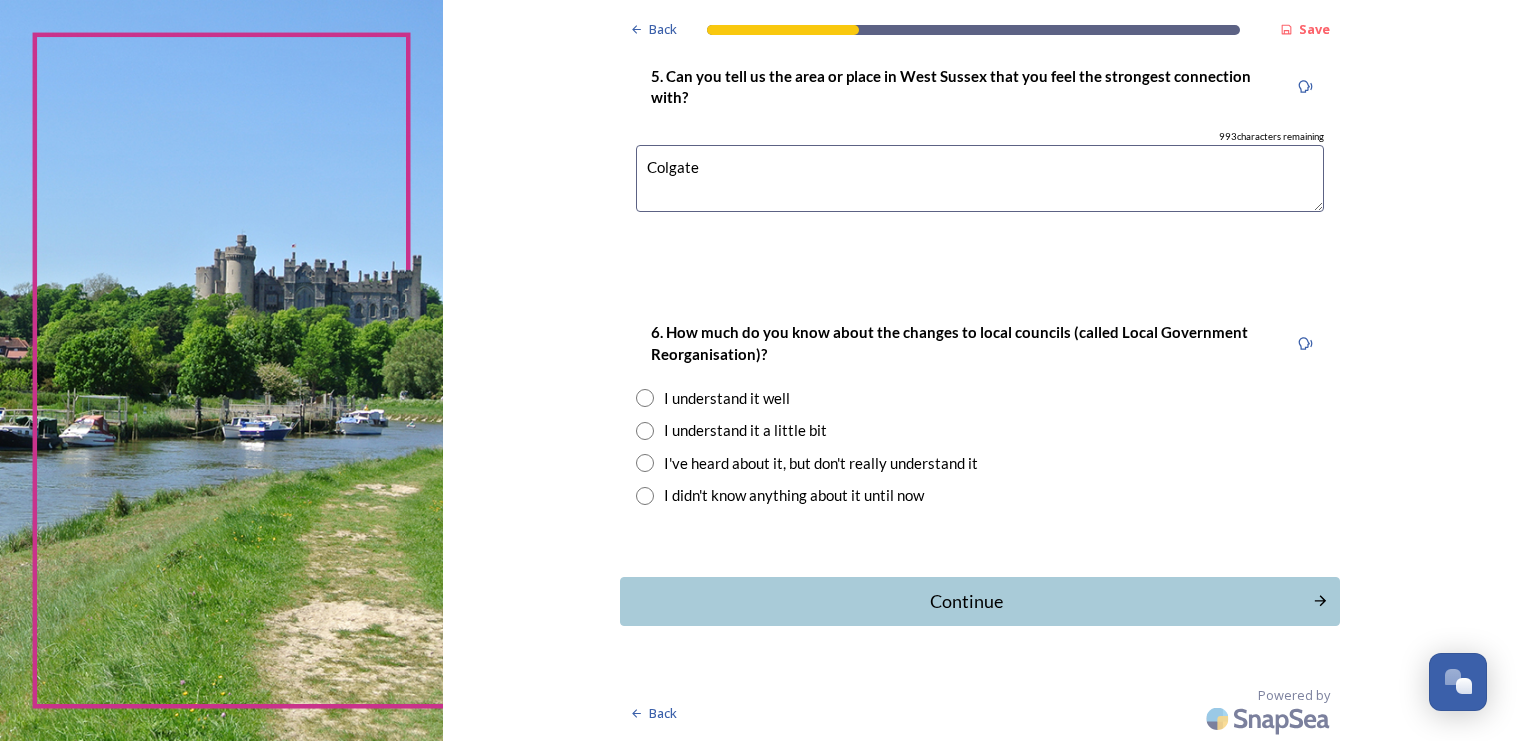 scroll, scrollTop: 1823, scrollLeft: 0, axis: vertical 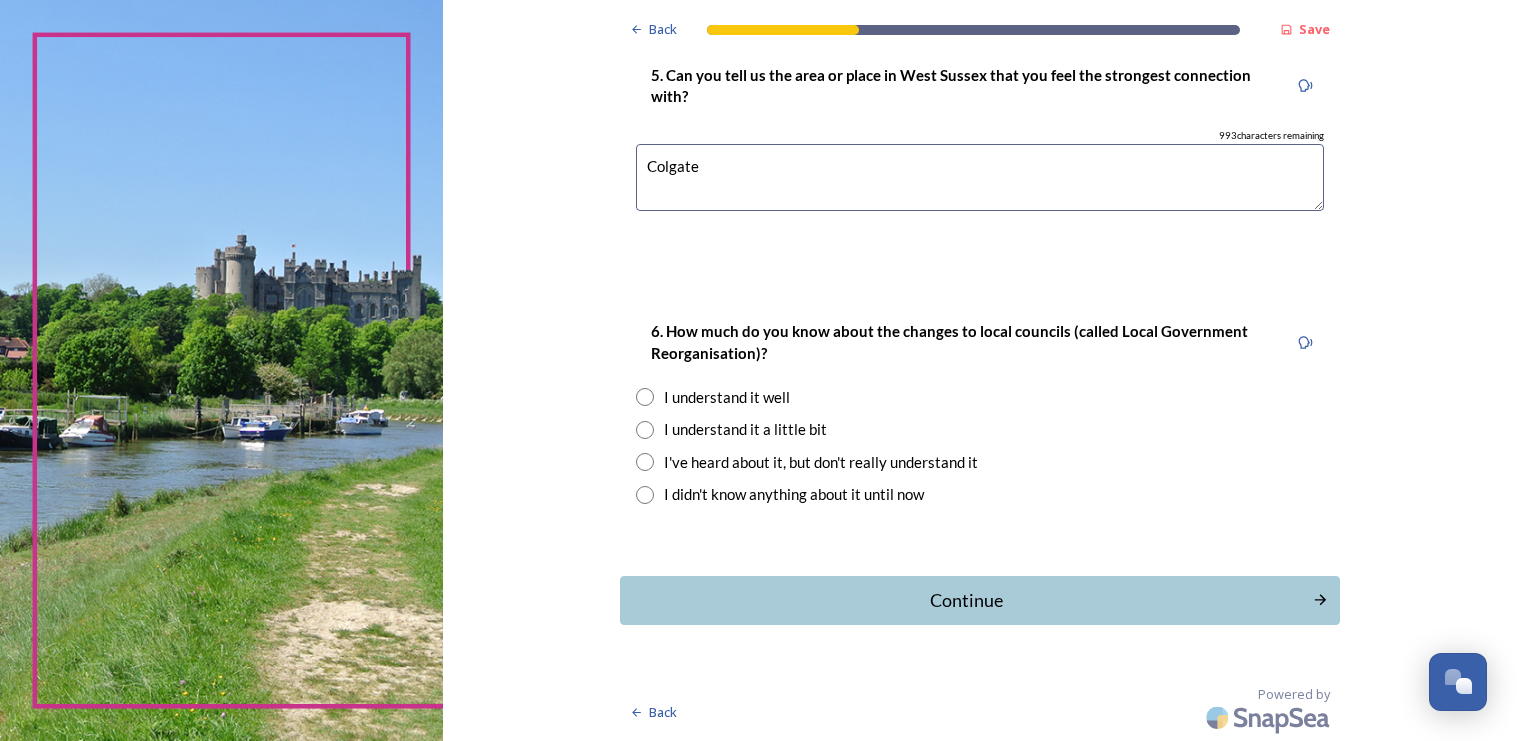 type on "Colgate" 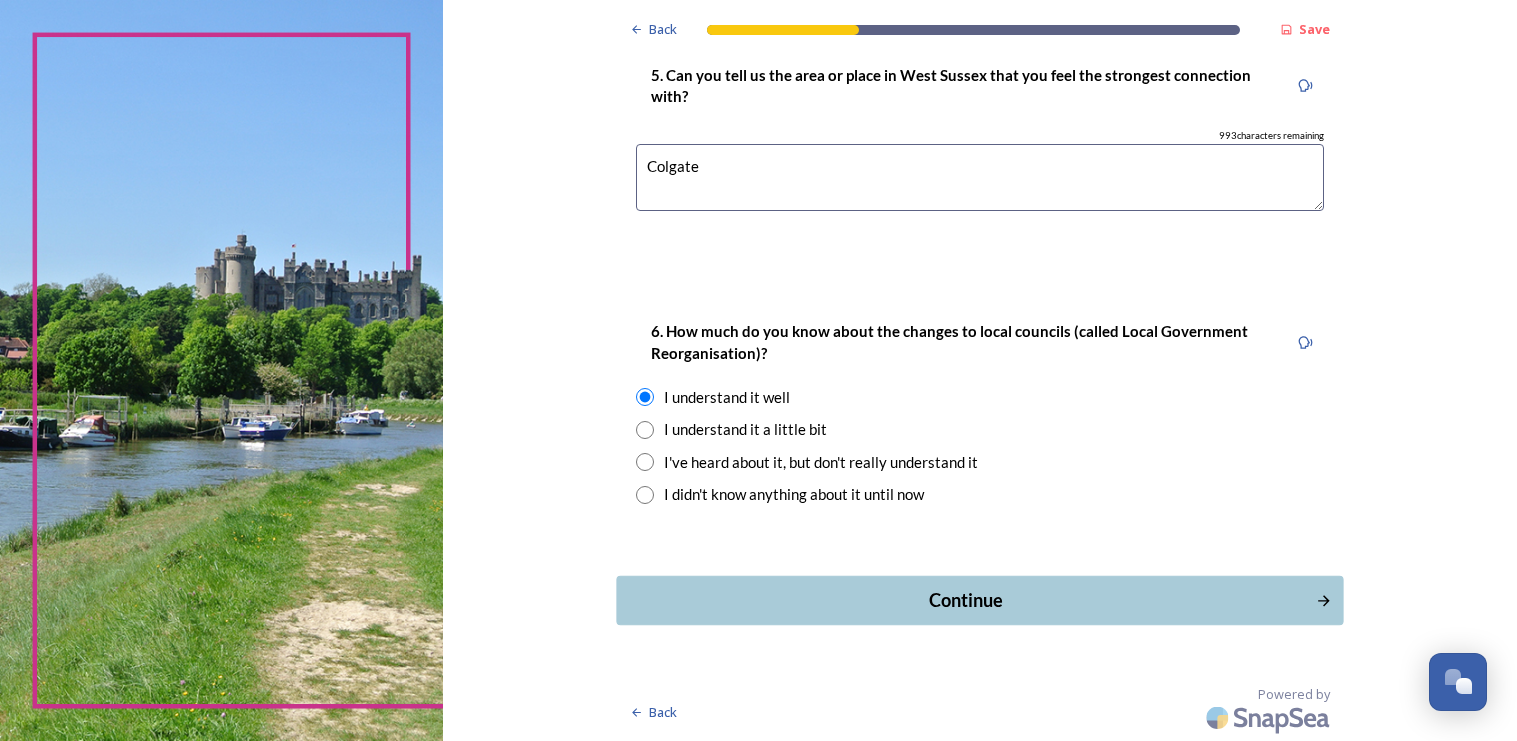 click on "Continue" at bounding box center (965, 600) 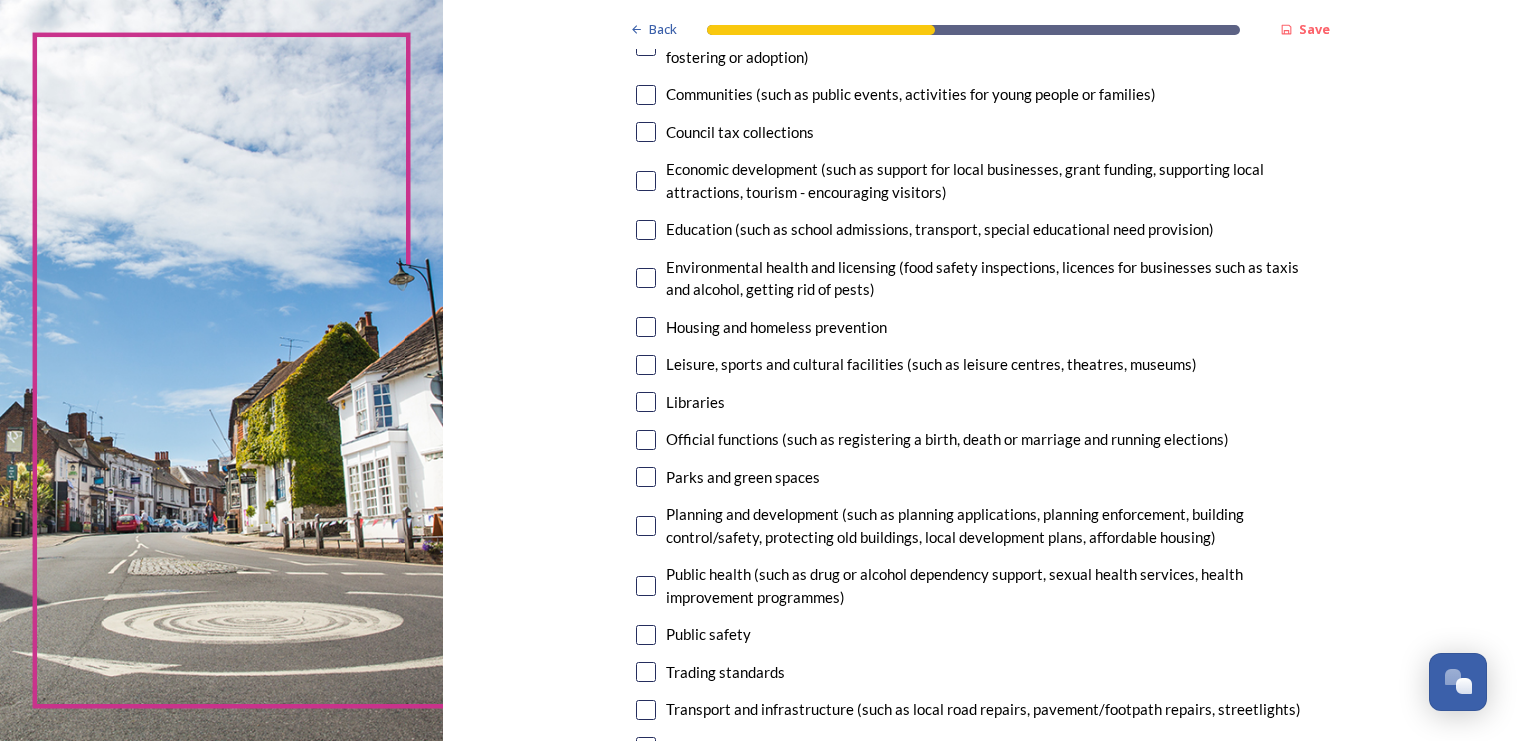 scroll, scrollTop: 400, scrollLeft: 0, axis: vertical 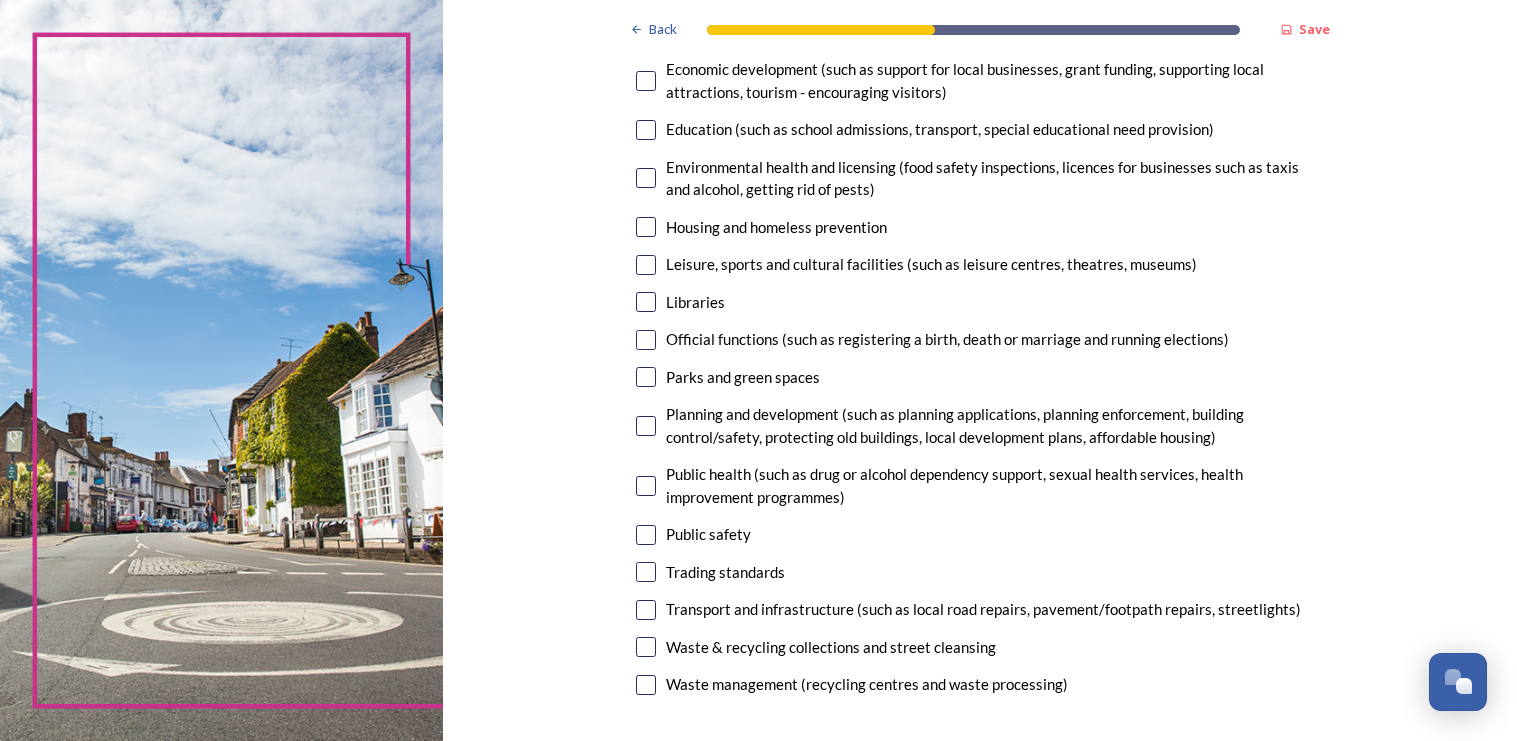 click on "7. Council services will continue, no matter what the local government structure looks like.  ﻿﻿Which of the following council services matter most to you?  You can select up to five options. 5  choice(s) remaining Adult social care   Children's services (such as looked-after children, those with special educational needs or disability, fostering or adoption) Communities (such as public events, activities for young people or families) Council tax collections Economic development (such as support for local businesses, grant funding, supporting local attractions, tourism - encouraging visitors)  Education (such as school admissions, transport, special educational need provision)  Environmental health and licensing (food safety inspections, licences for businesses such as taxis and alcohol, getting rid of pests) Housing and homeless prevention Leisure, sports and cultural facilities (such as leisure centres, theatres, museums) Libraries Parks and green spaces Public safety Trading standards" at bounding box center (980, 248) 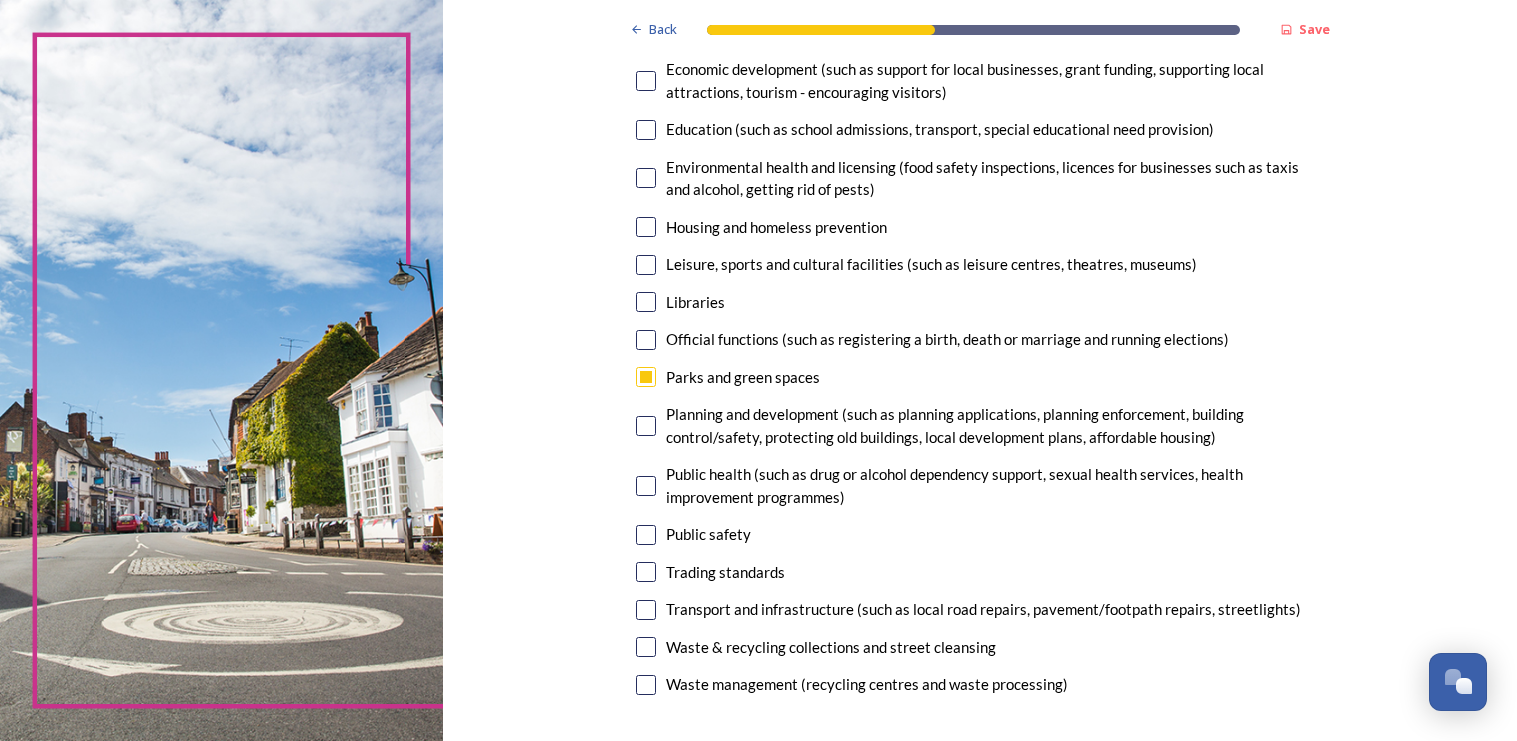 click at bounding box center [646, 610] 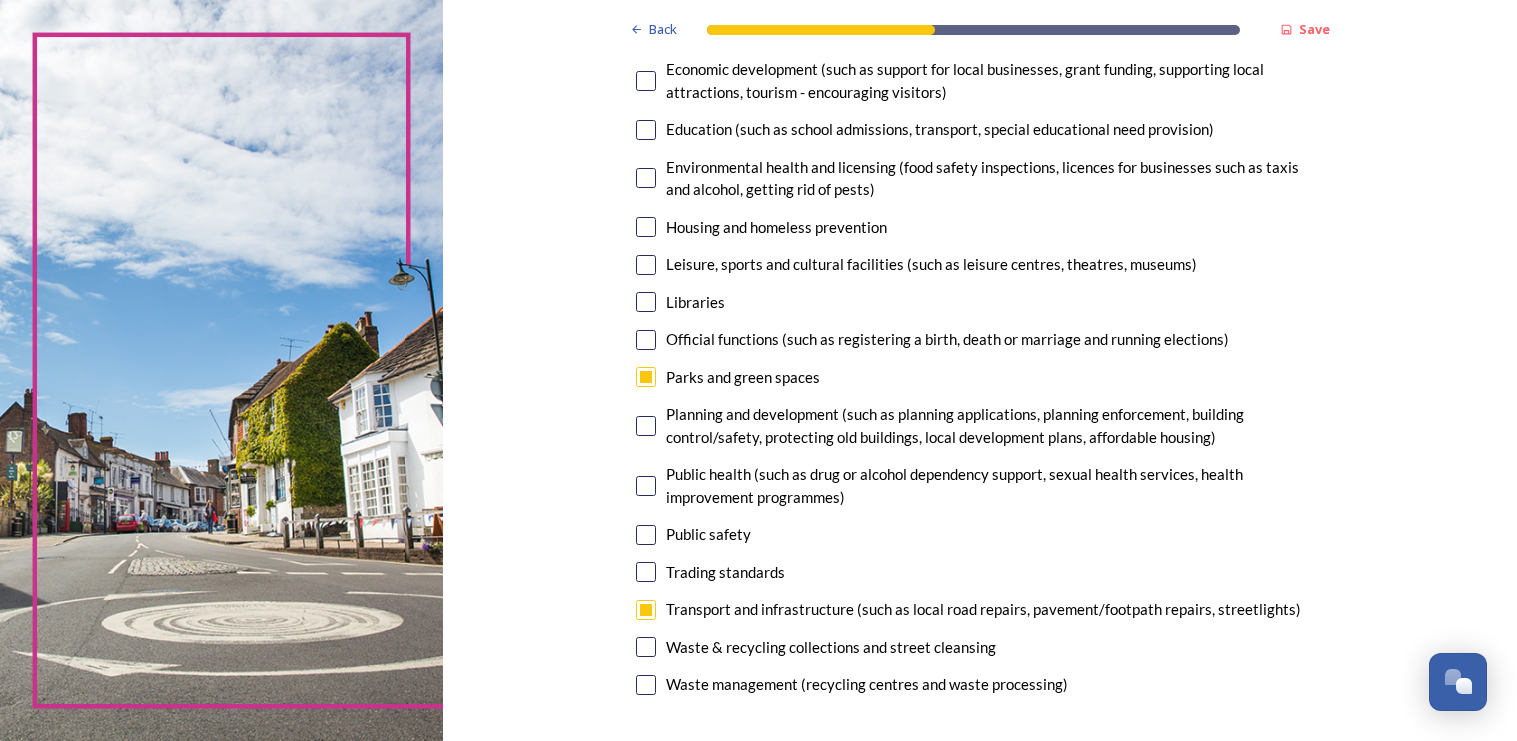 click at bounding box center [646, 535] 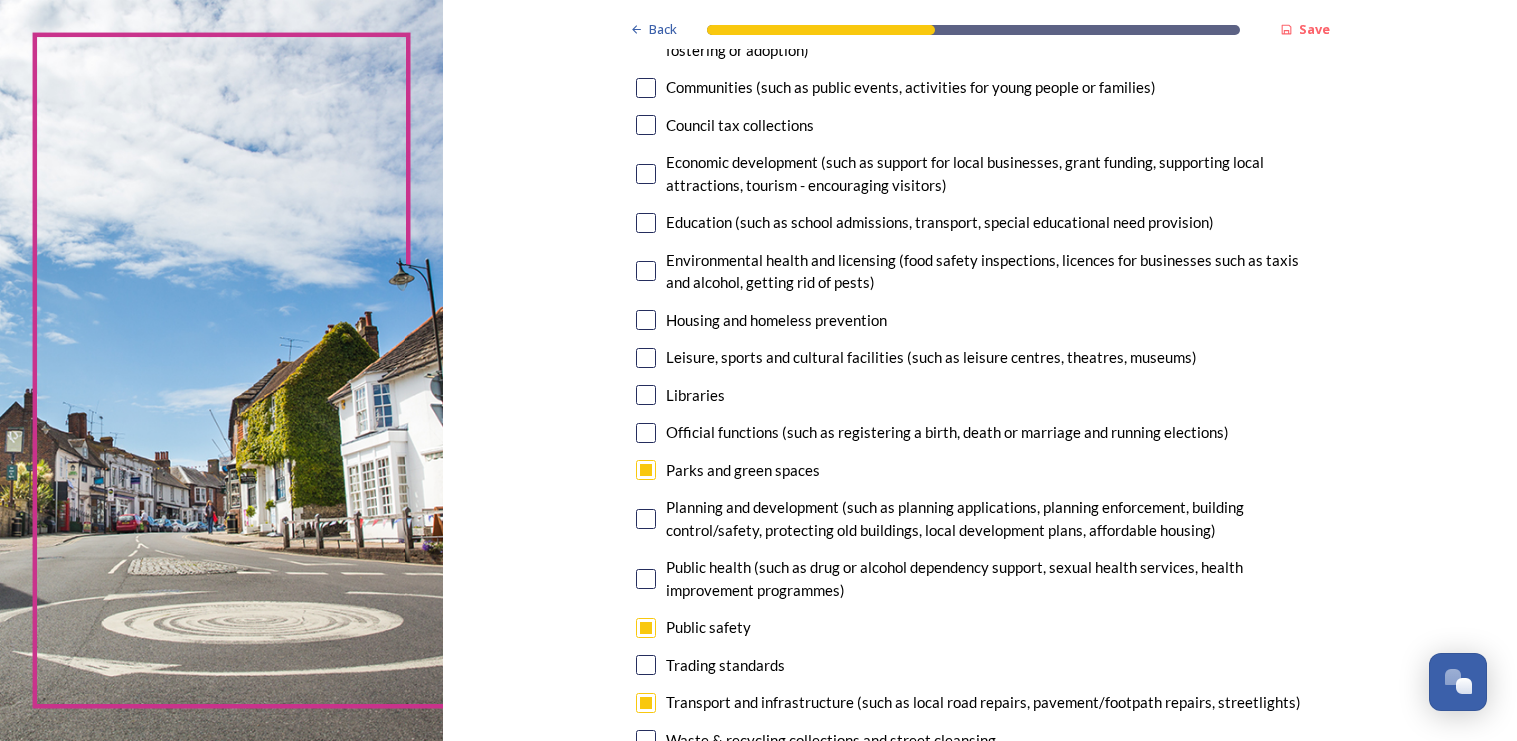 scroll, scrollTop: 300, scrollLeft: 0, axis: vertical 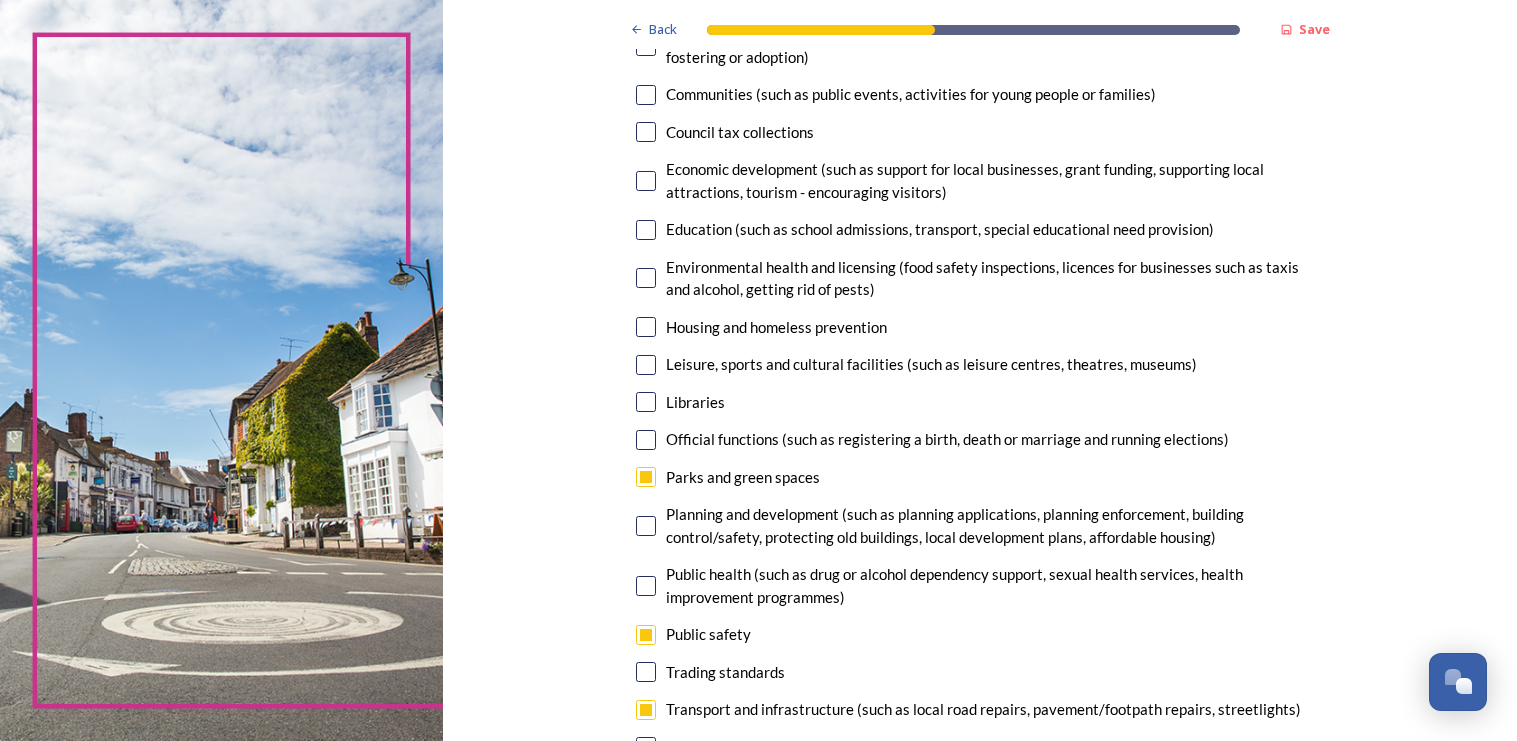 click on "Education (such as school admissions, transport, special educational need provision)" at bounding box center (980, 229) 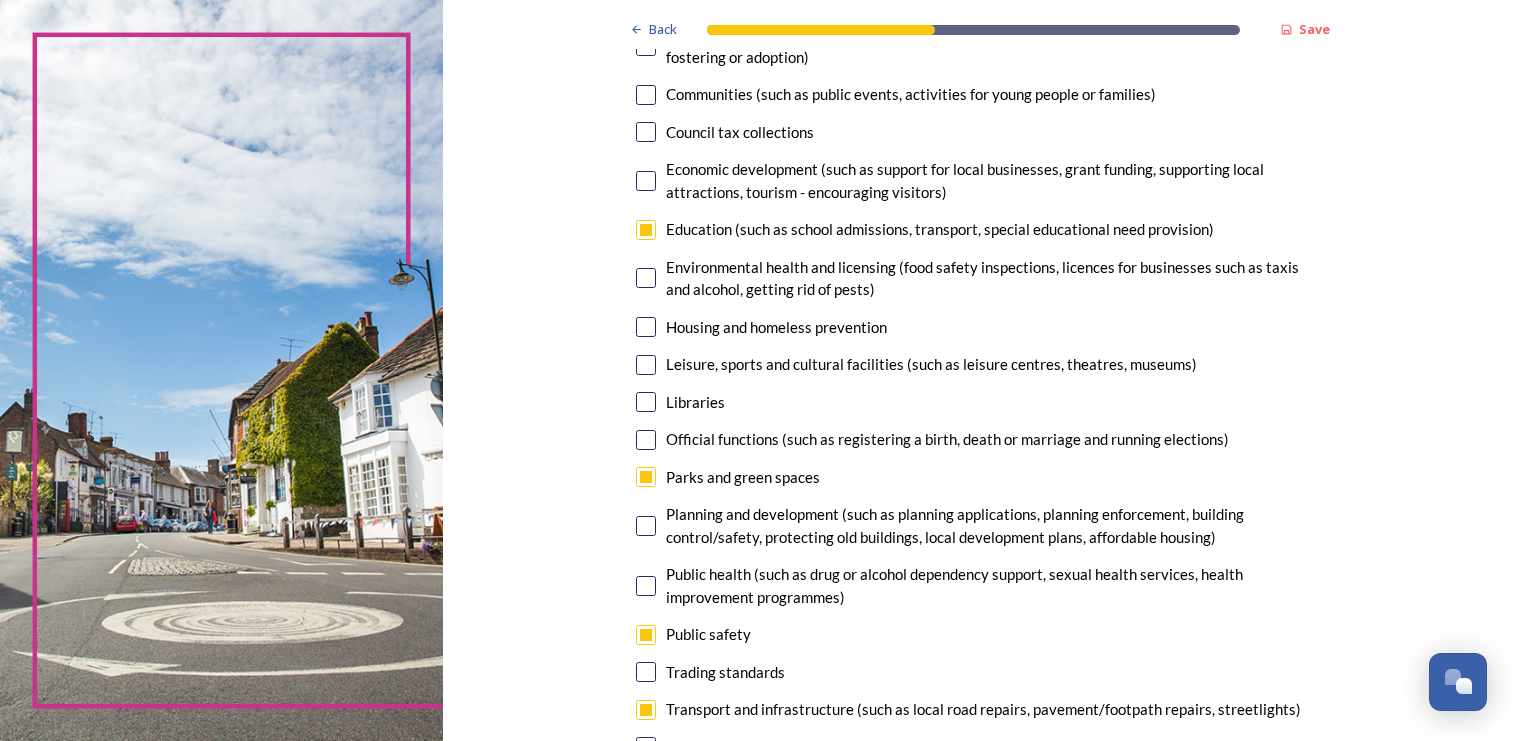 checkbox on "true" 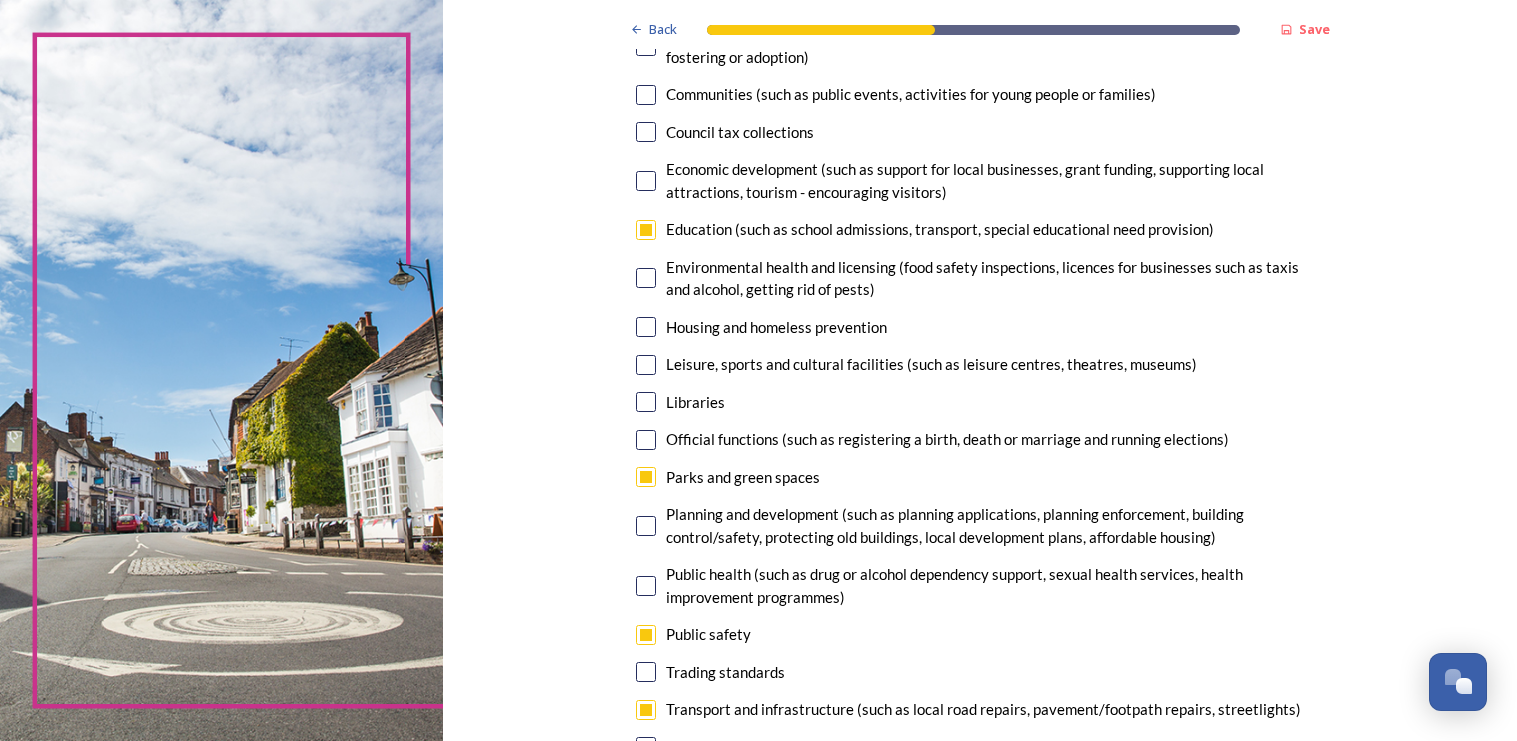 scroll, scrollTop: 200, scrollLeft: 0, axis: vertical 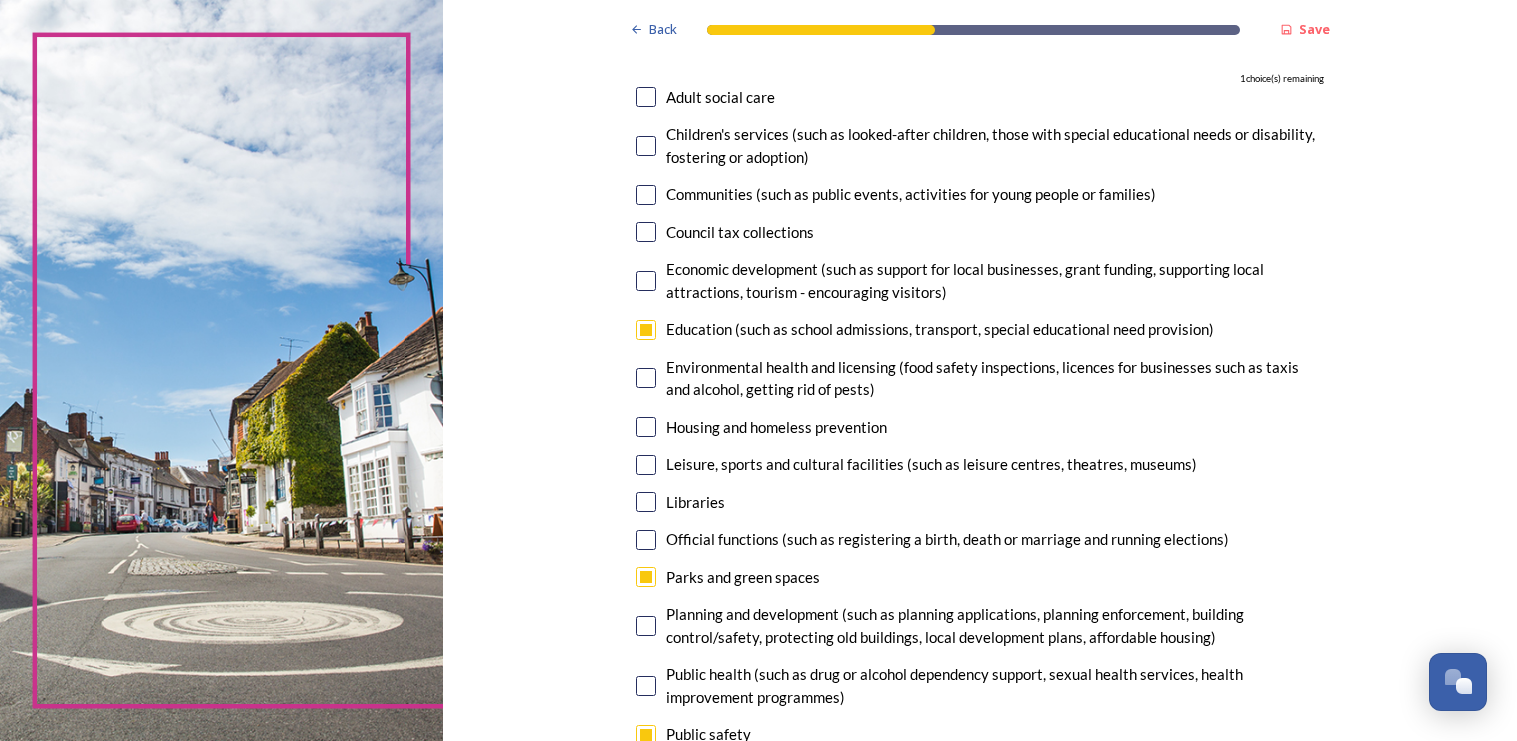 click on "Housing and homeless prevention" at bounding box center (980, 427) 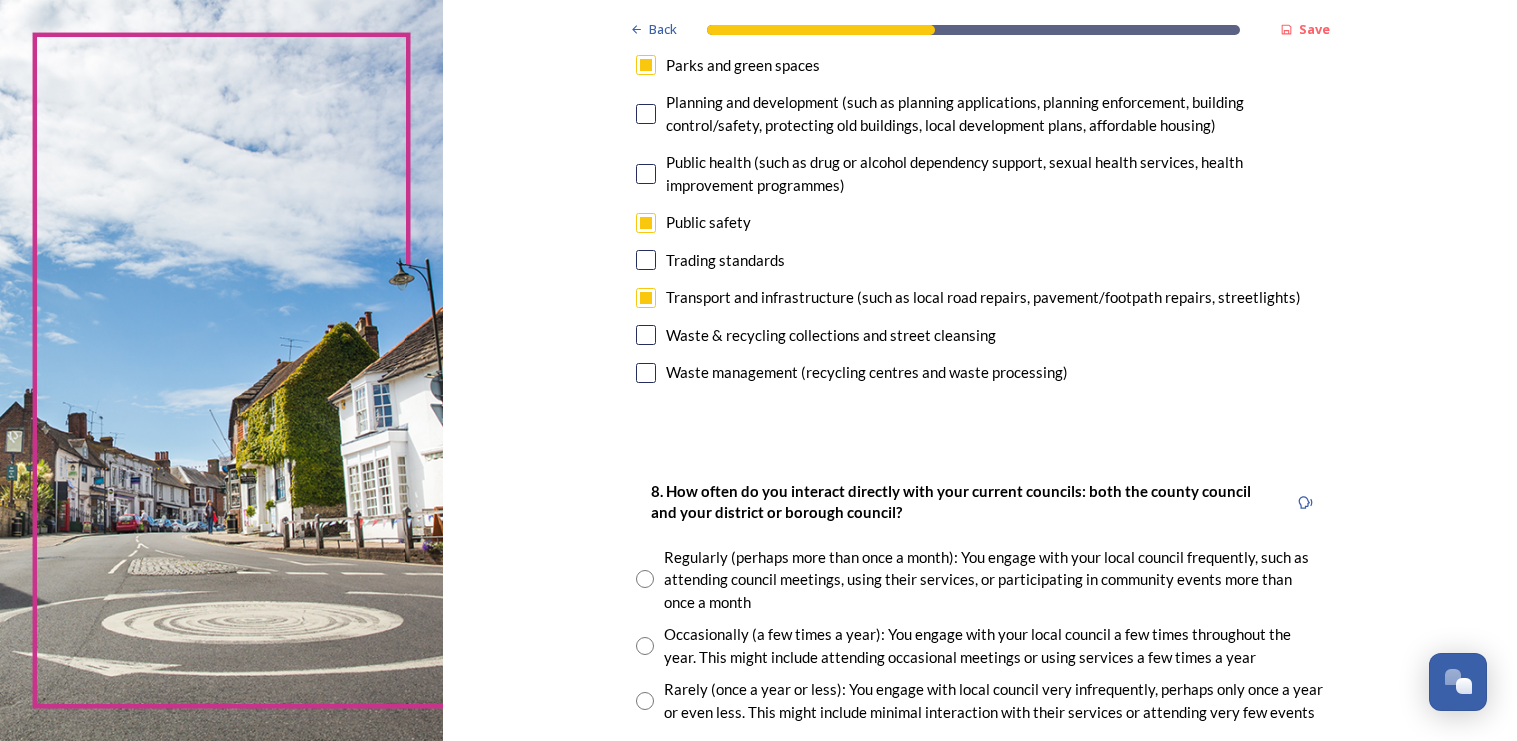 scroll, scrollTop: 900, scrollLeft: 0, axis: vertical 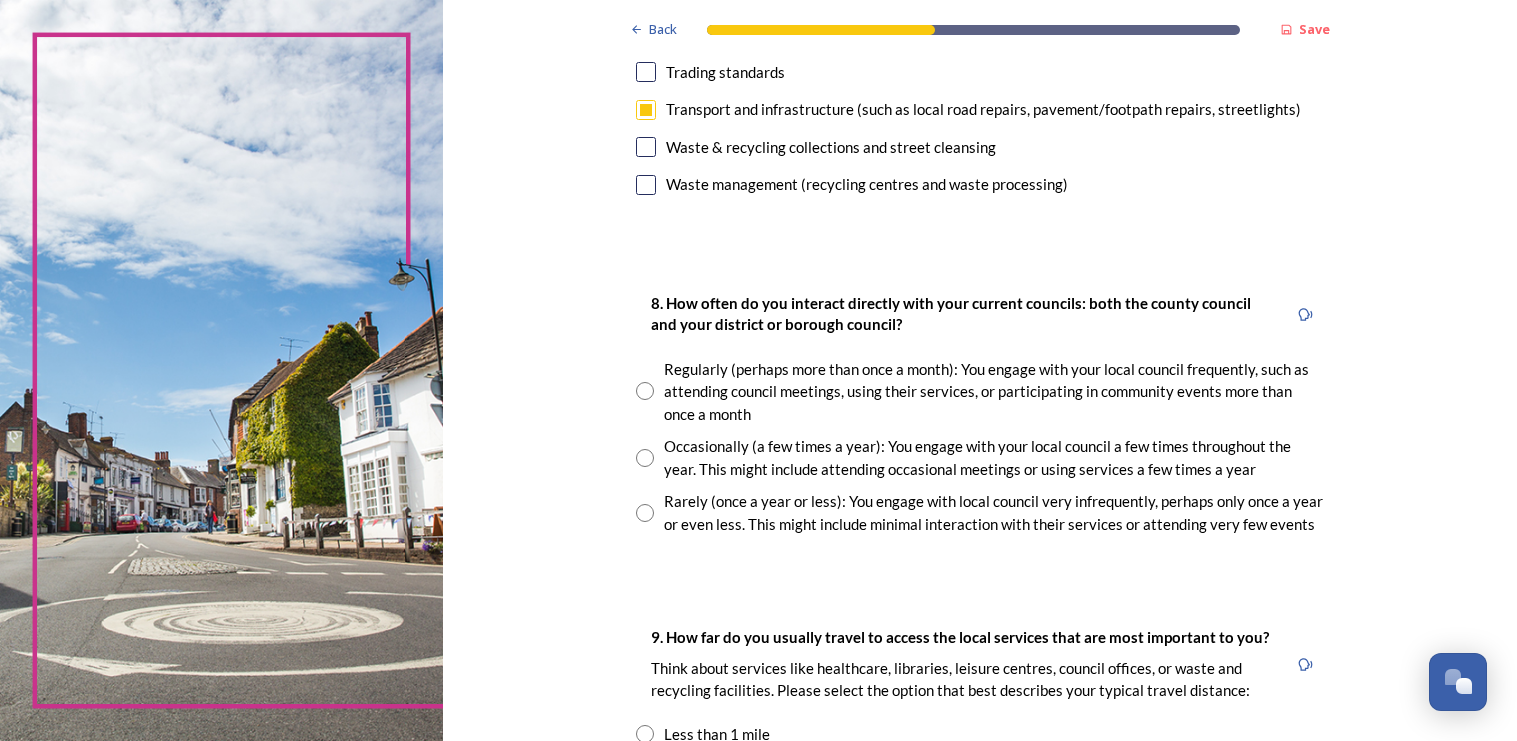click on "Occasionally (a few times a year): You engage with your local council a few times throughout the year. This might include attending occasional meetings or using services a few times a year" at bounding box center (994, 457) 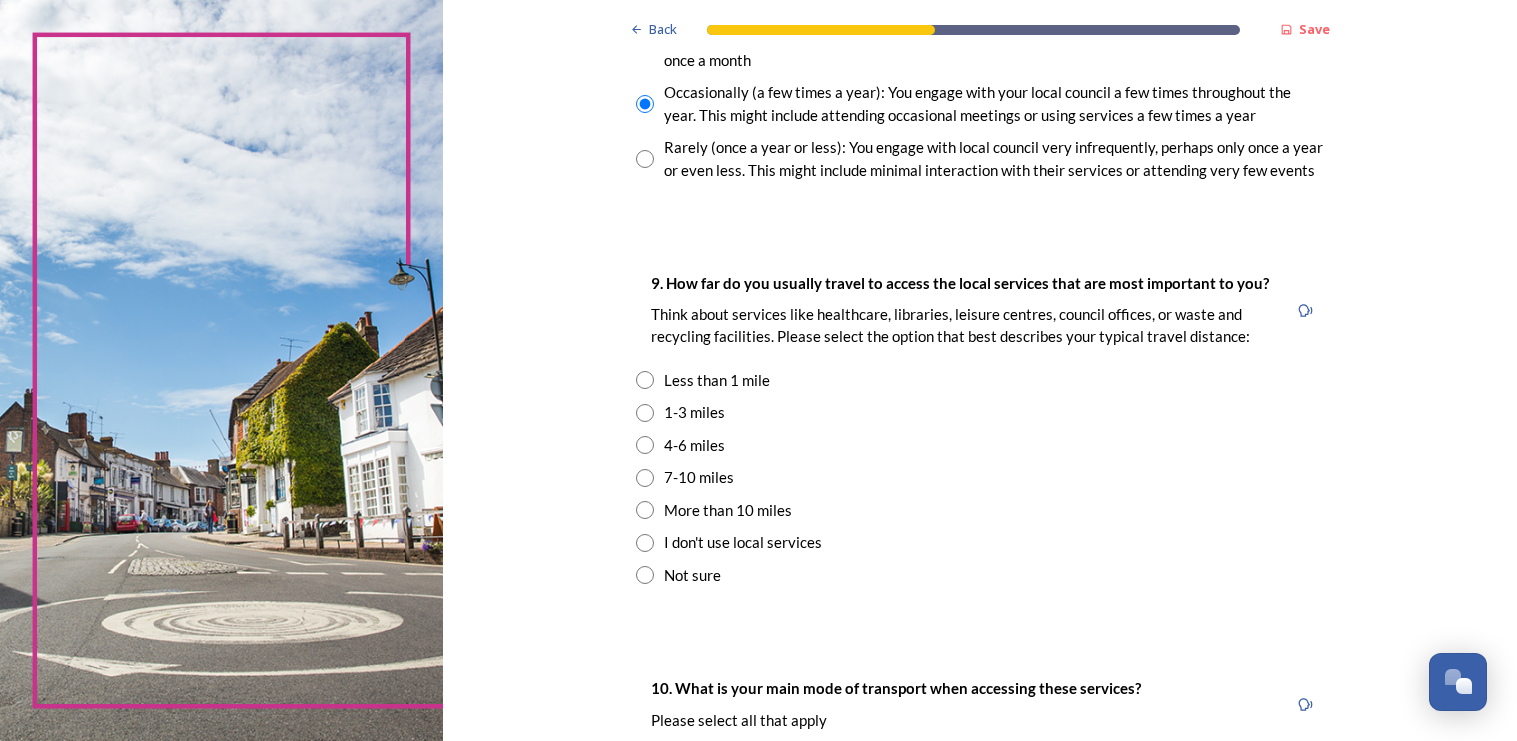 scroll, scrollTop: 1300, scrollLeft: 0, axis: vertical 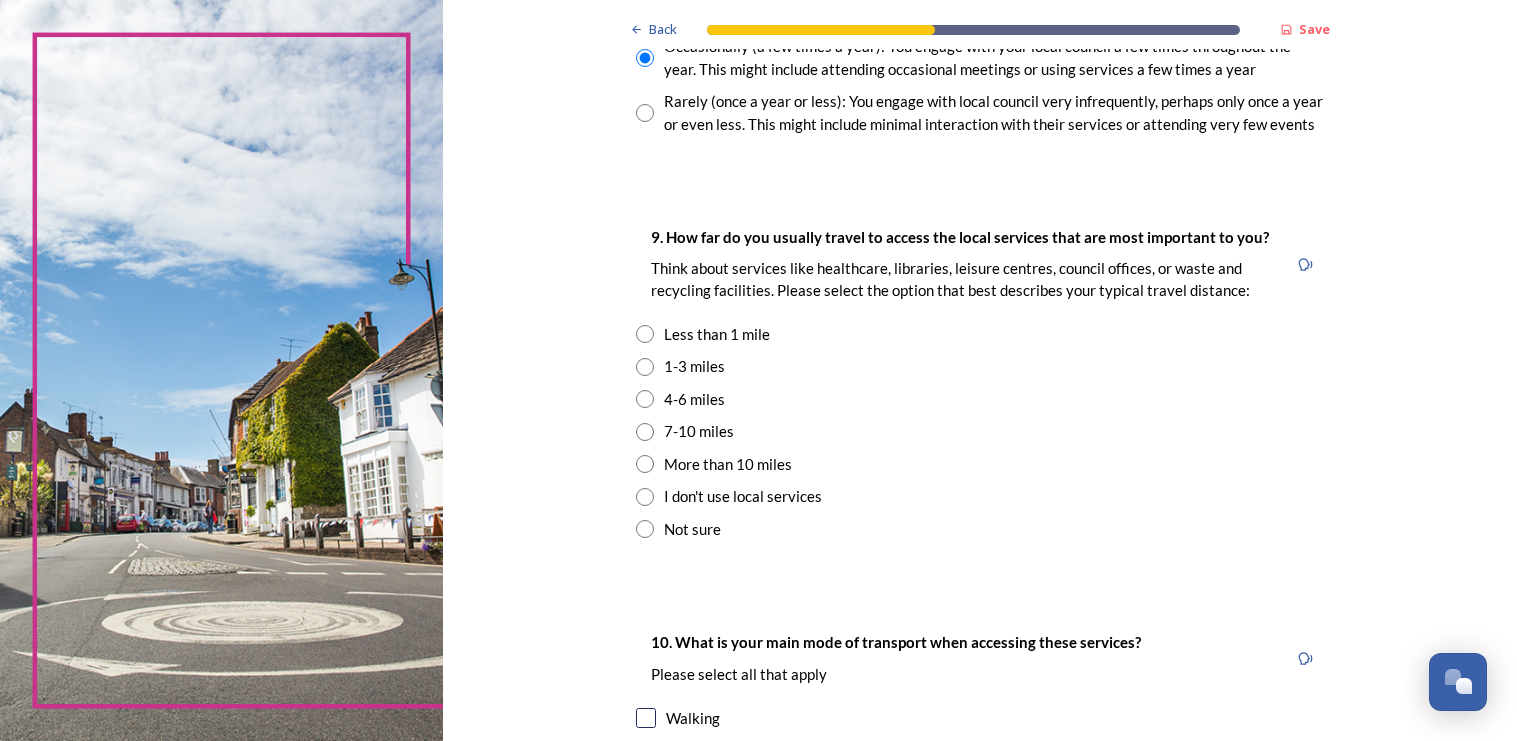 click on "Less than 1 mile" at bounding box center (717, 334) 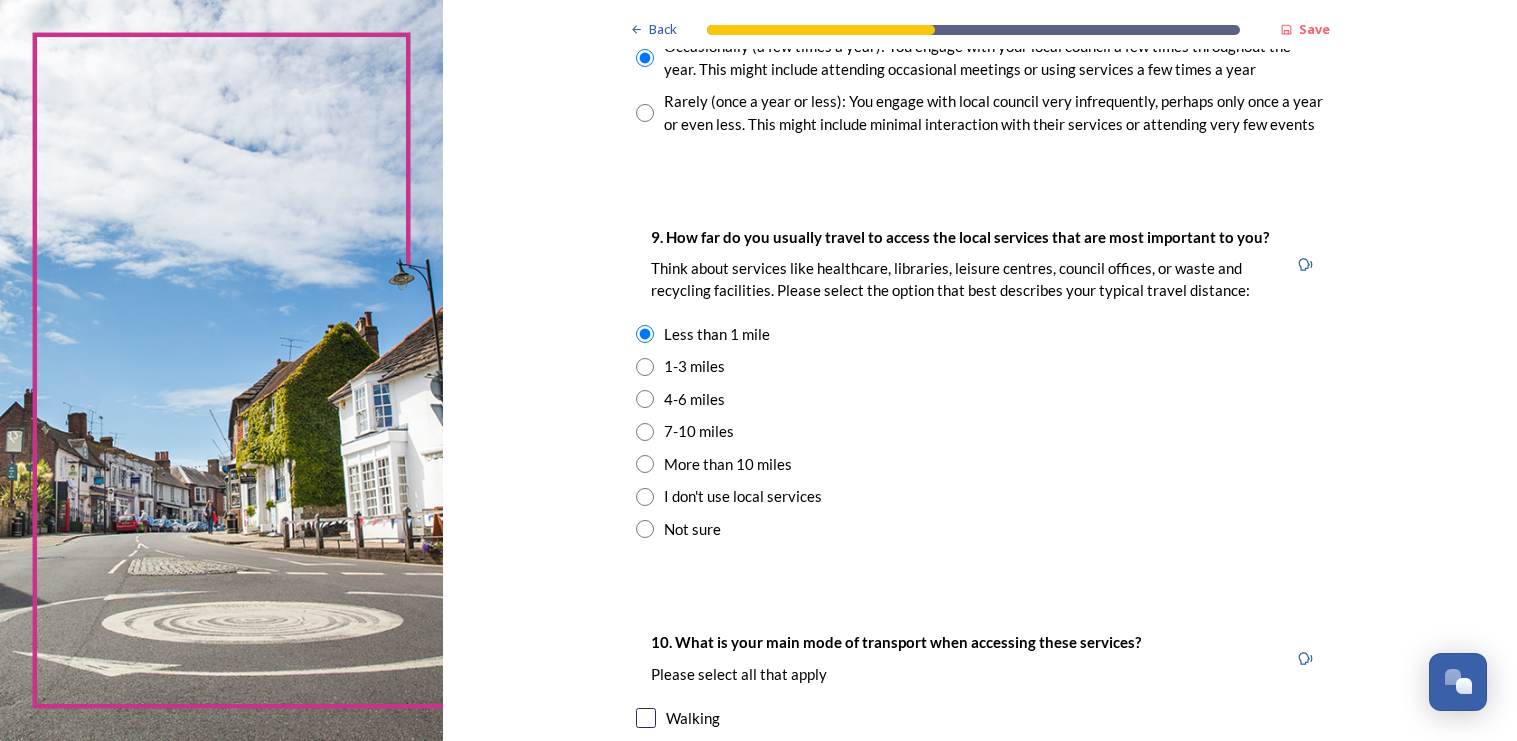 click on "1-3 miles" at bounding box center [980, 366] 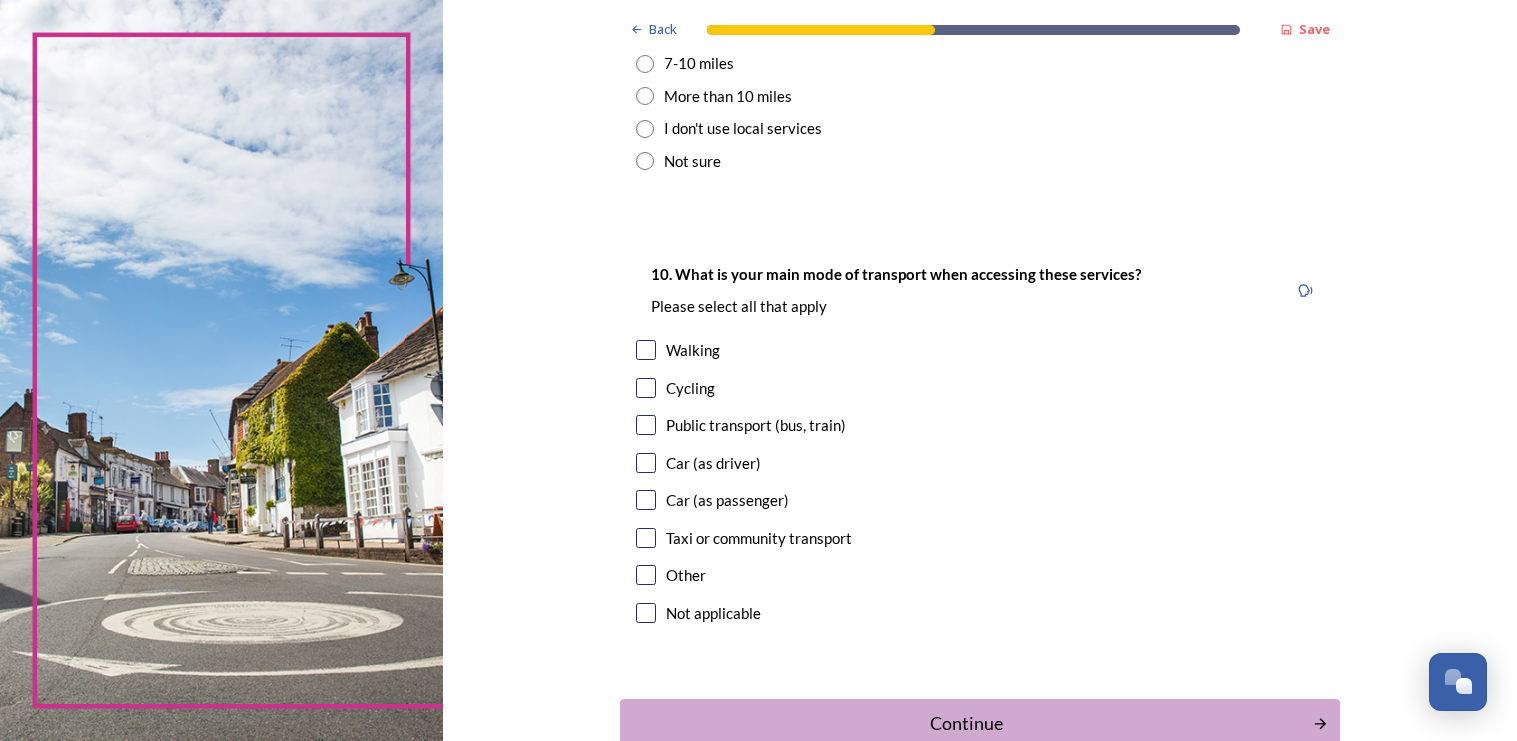 scroll, scrollTop: 1700, scrollLeft: 0, axis: vertical 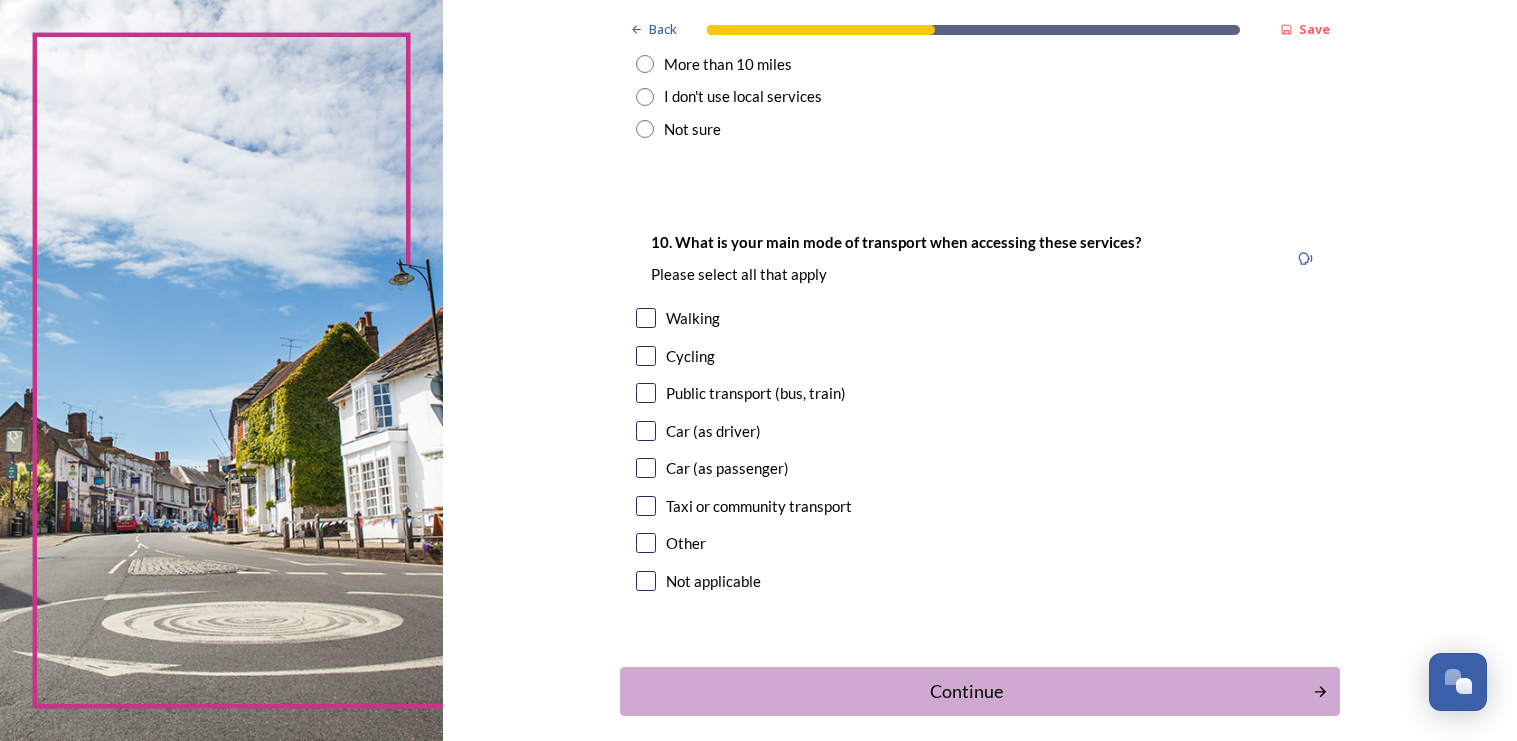 click at bounding box center (646, 318) 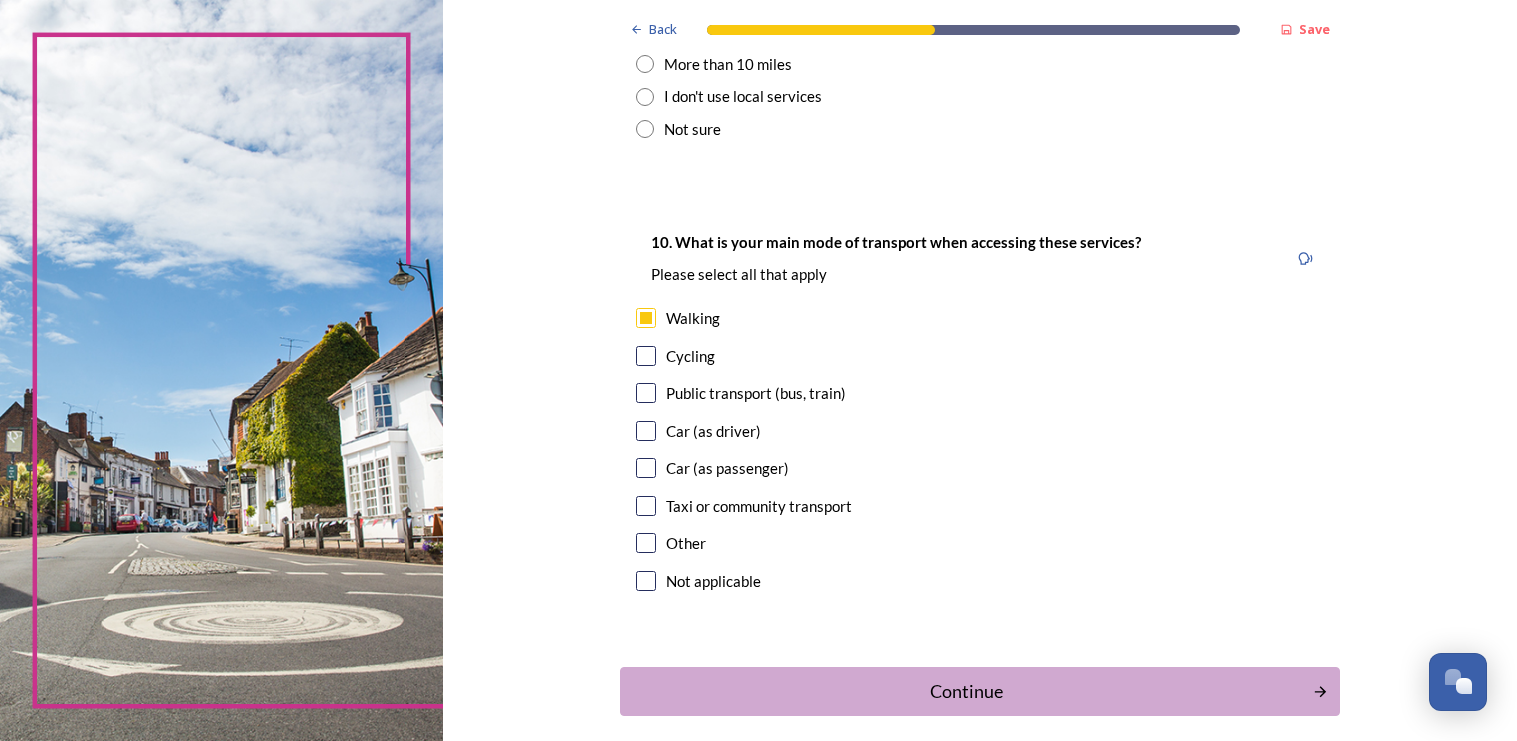 click at bounding box center (646, 431) 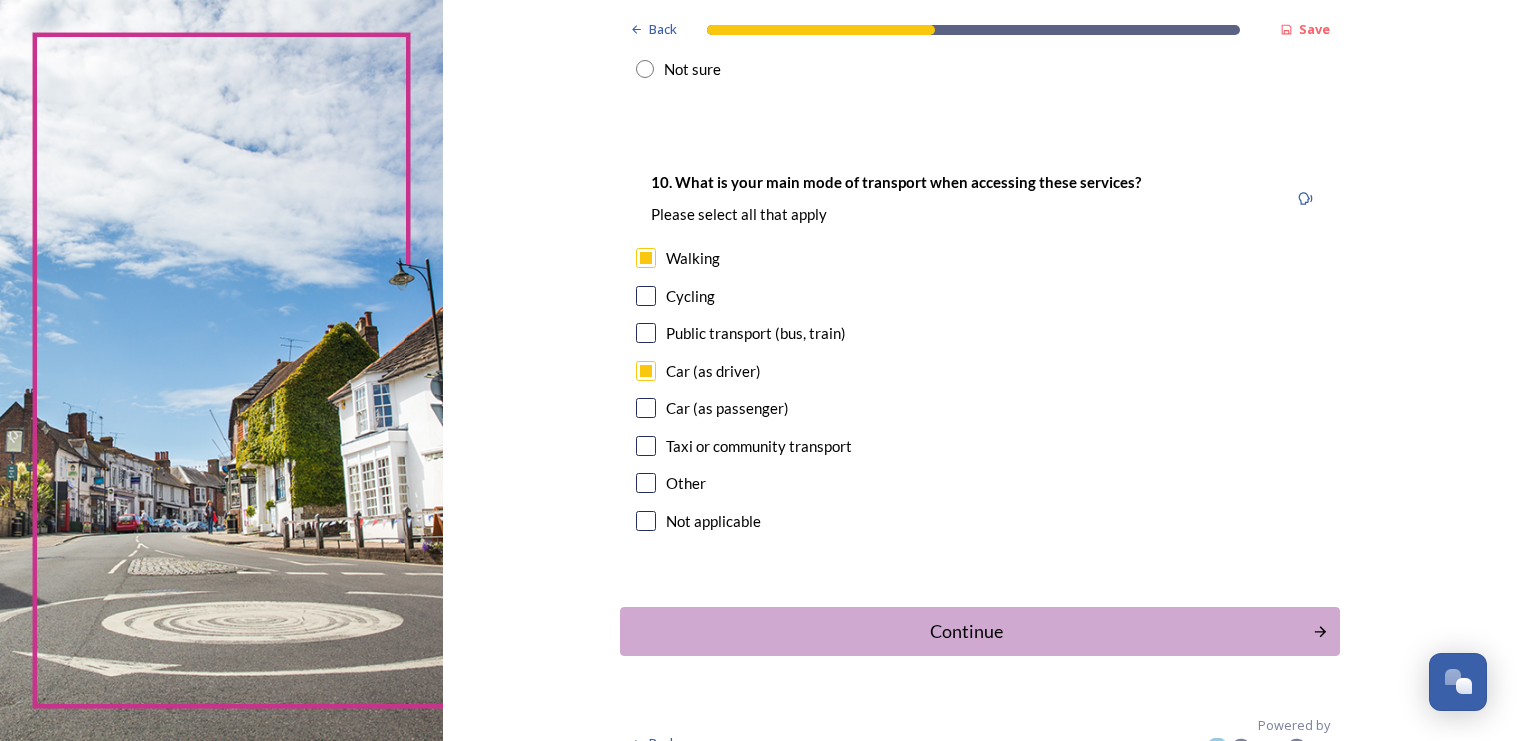 scroll, scrollTop: 1791, scrollLeft: 0, axis: vertical 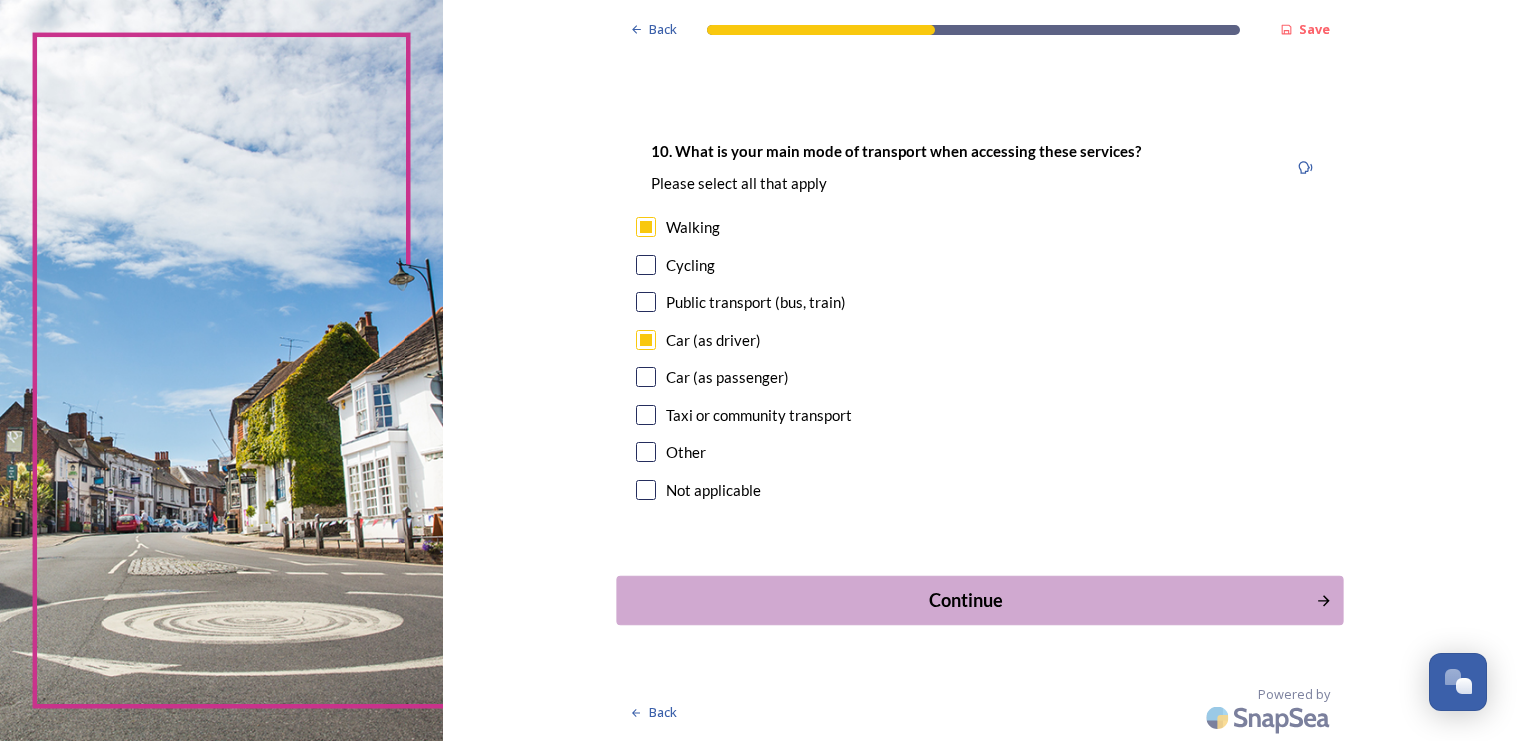 click on "Continue" at bounding box center [965, 600] 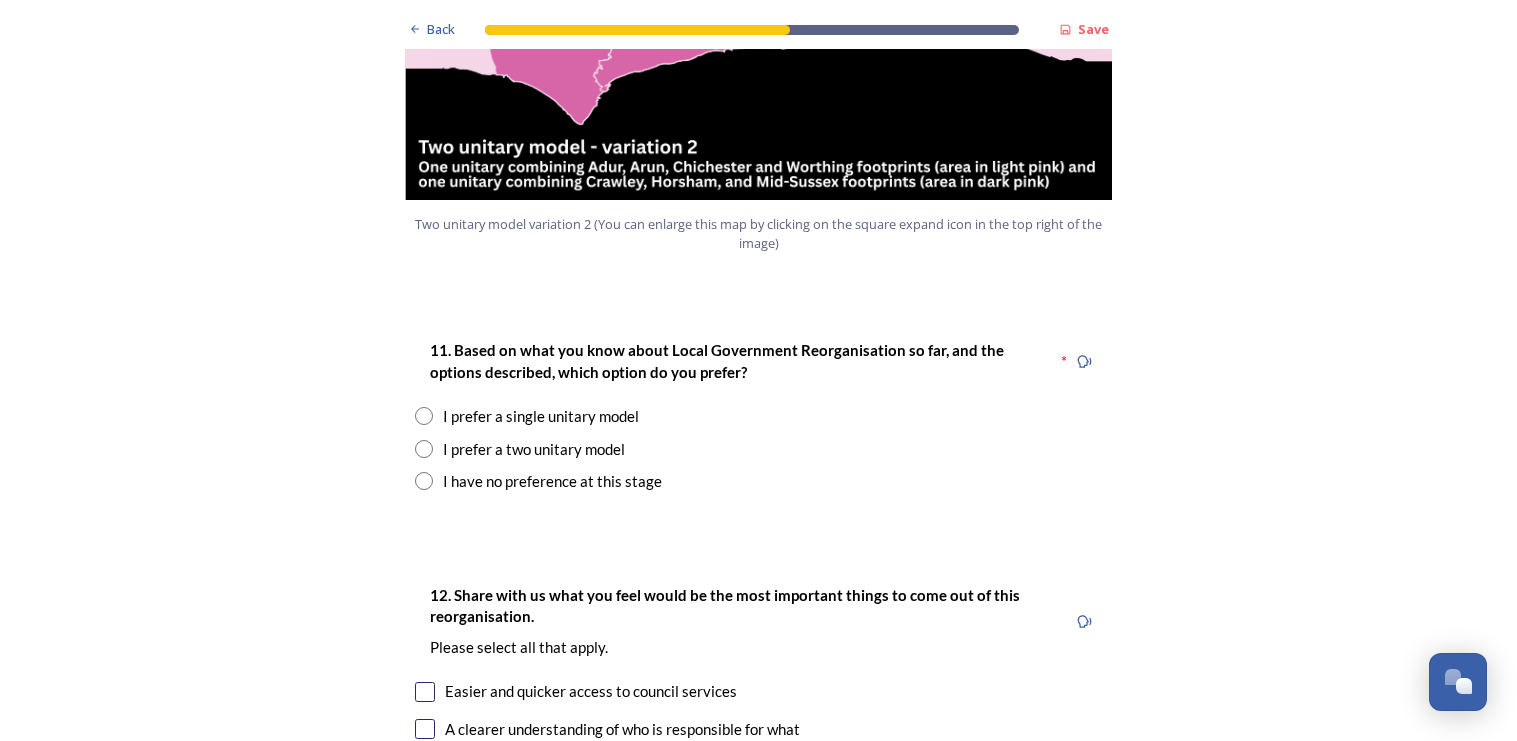 scroll, scrollTop: 2500, scrollLeft: 0, axis: vertical 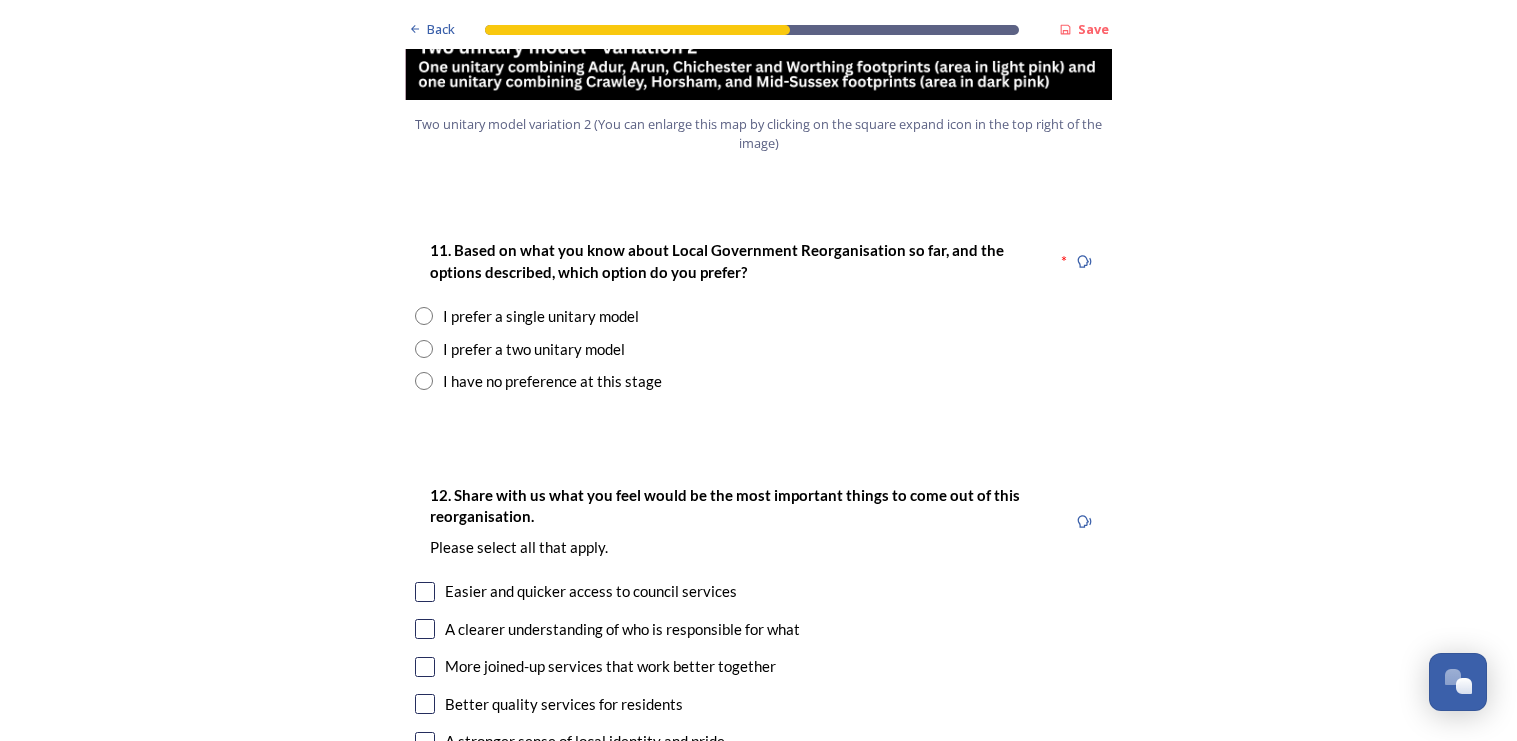 click on "I prefer a two unitary model" at bounding box center (534, 349) 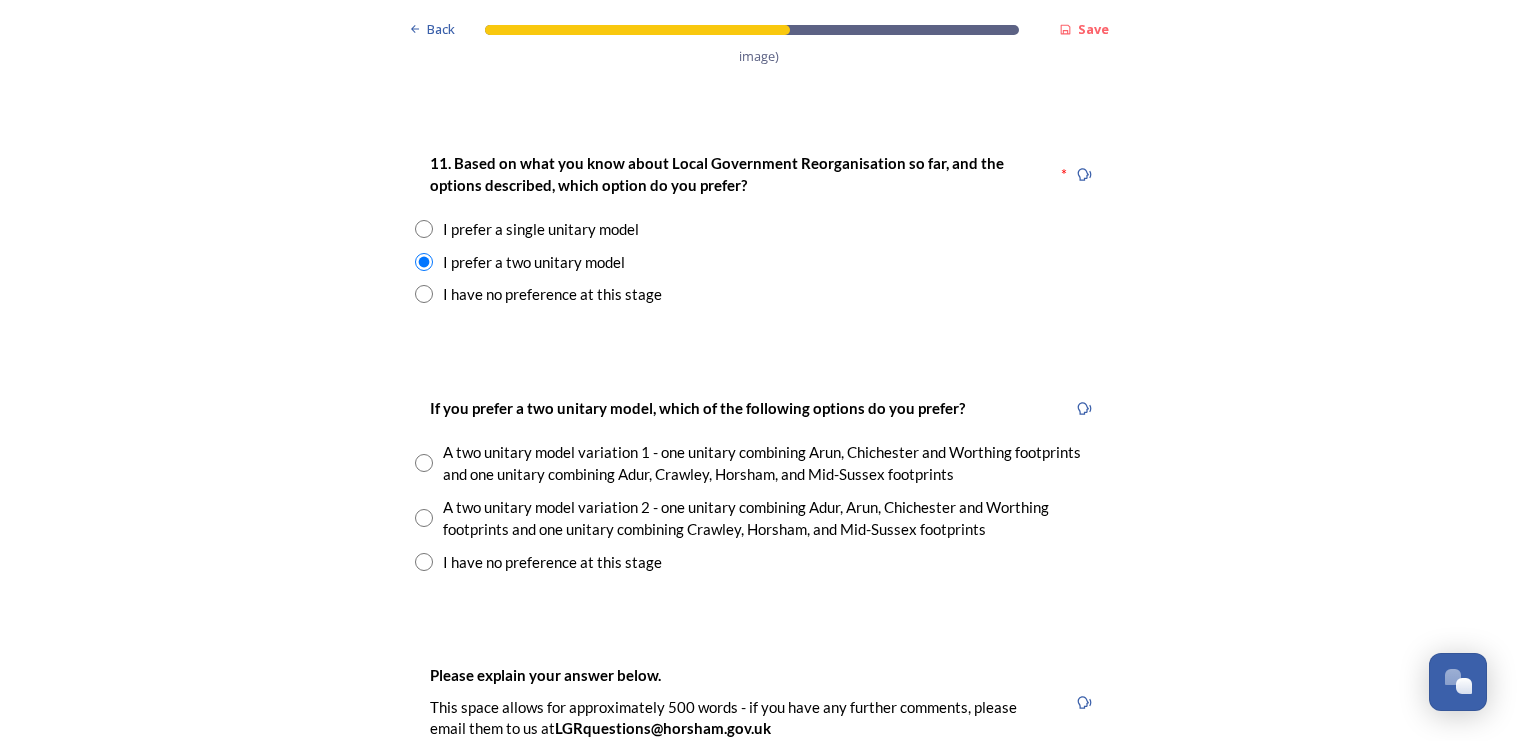 scroll, scrollTop: 2700, scrollLeft: 0, axis: vertical 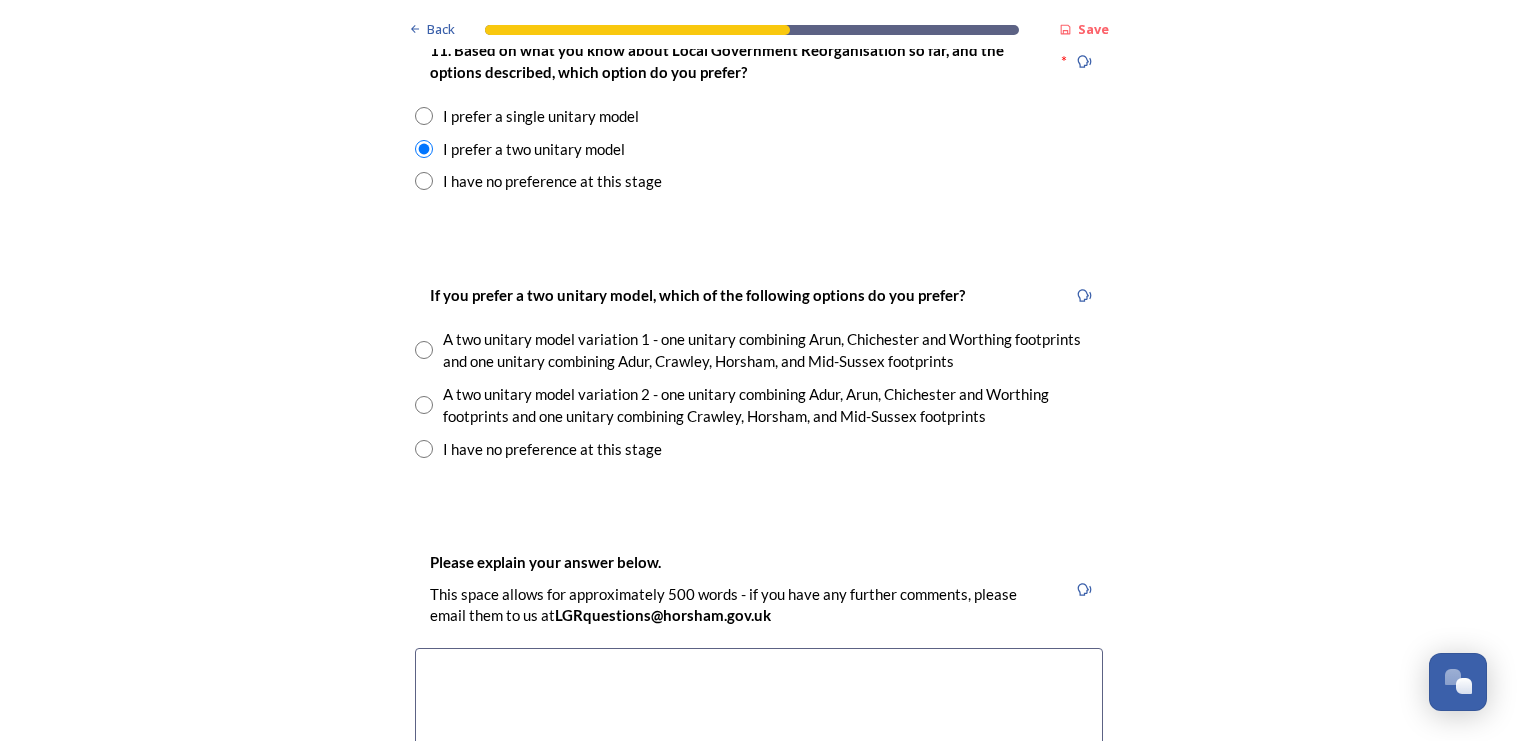 click on "I have no preference at this stage" at bounding box center [759, 449] 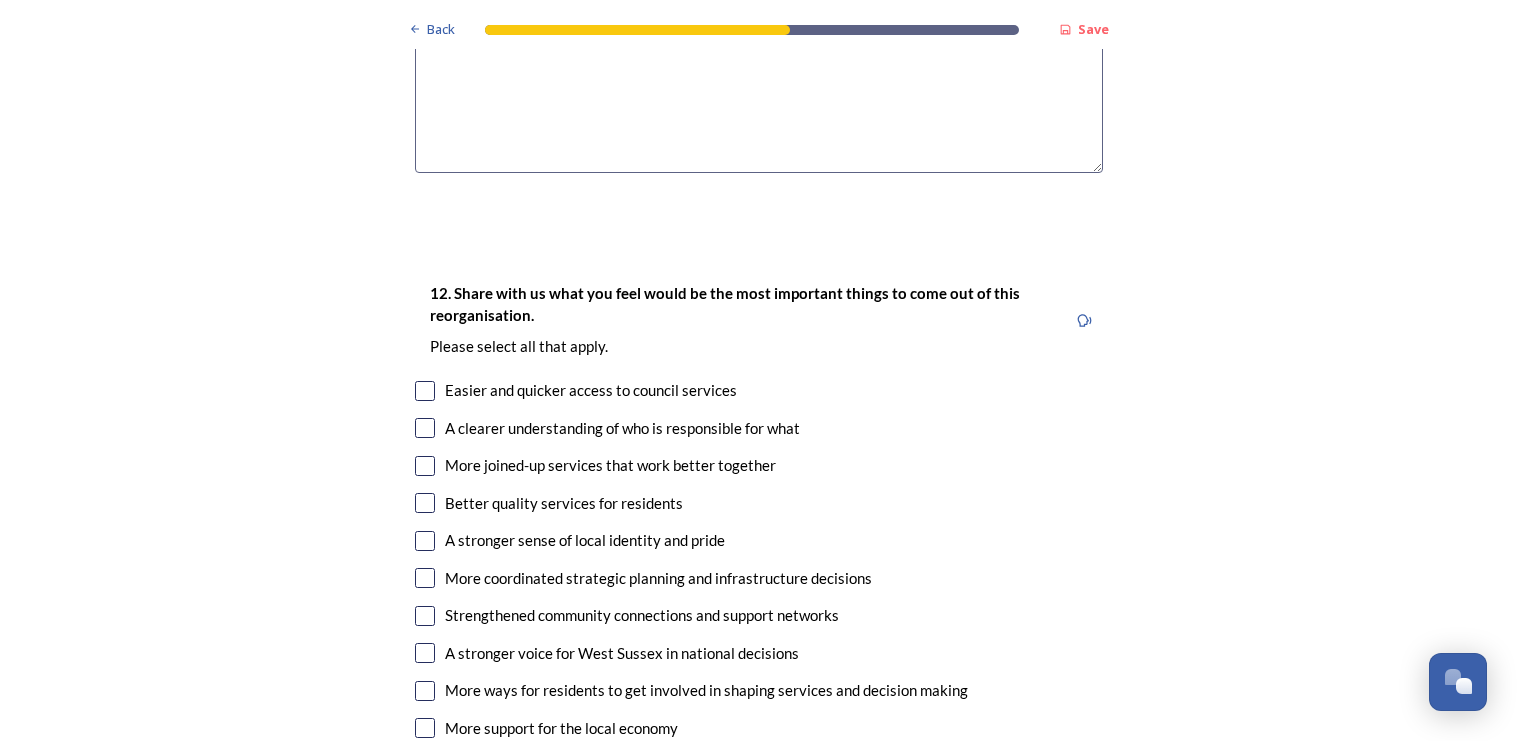 scroll, scrollTop: 3500, scrollLeft: 0, axis: vertical 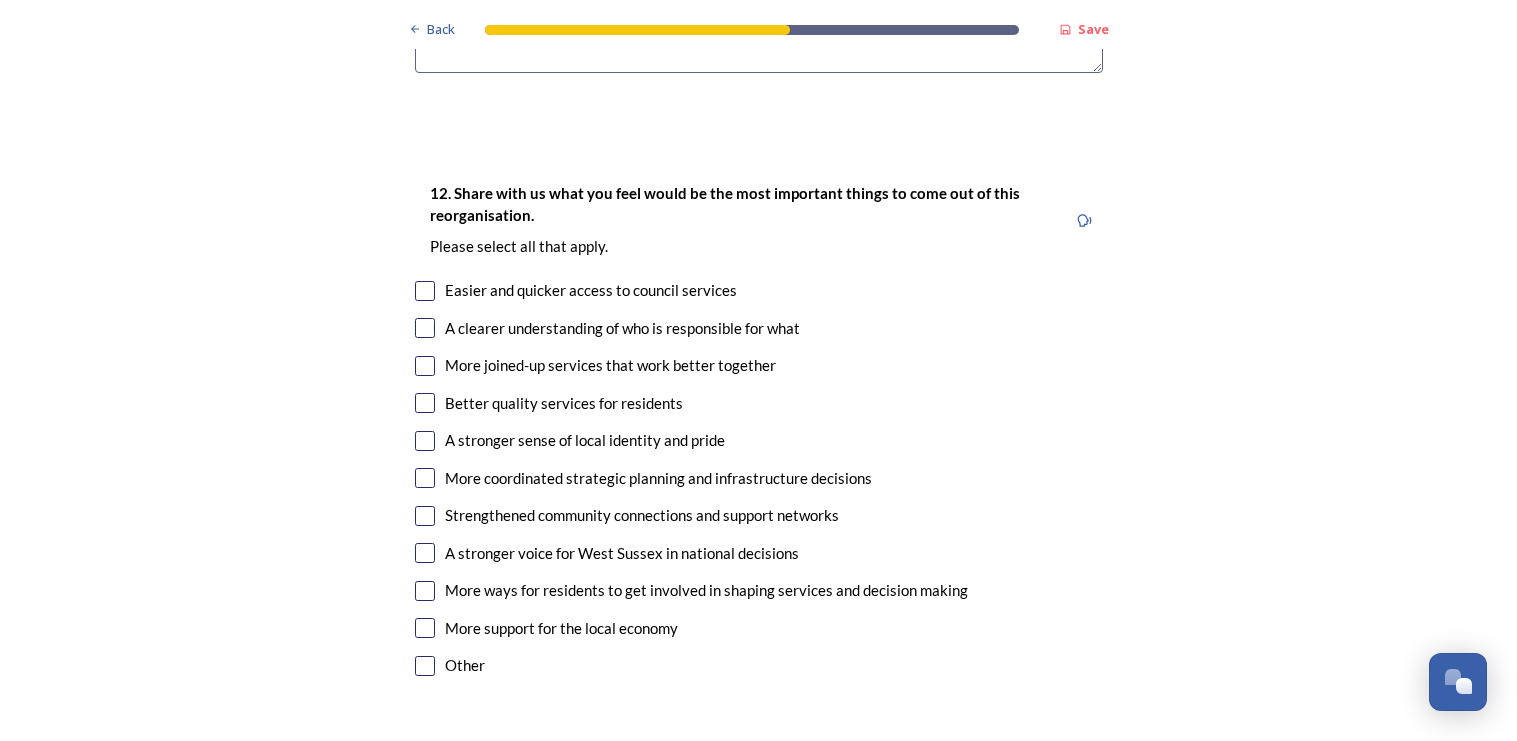 click at bounding box center (425, 328) 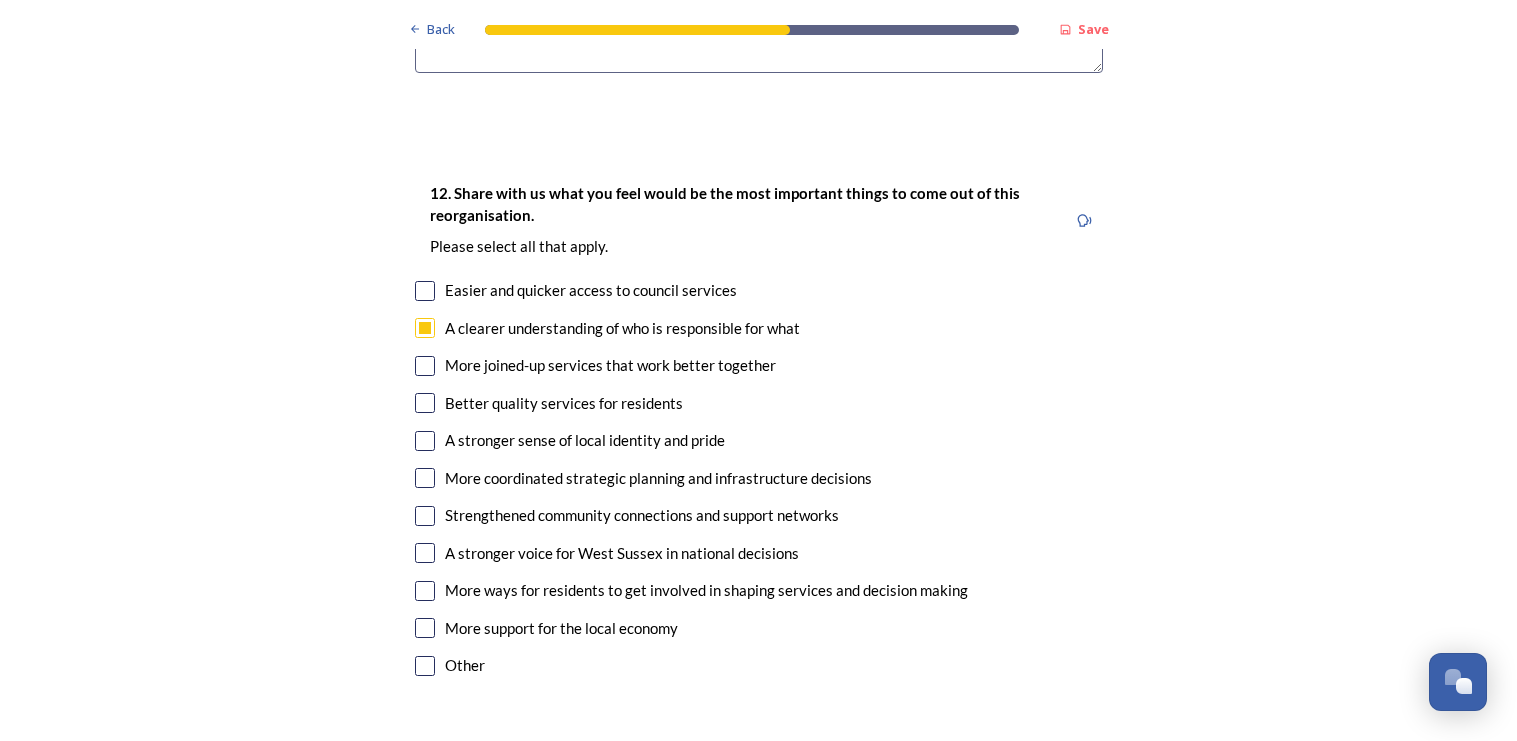 click on "12. Share with us what you feel would be the most important things to come out of this reorganisation. Please select all that apply. Easier and quicker access to council services A clearer understanding of who is responsible for what More joined-up services that work better together Better quality services for residents A stronger sense of local identity and pride More coordinated strategic planning and infrastructure decisions  Strengthened community connections and support networks A stronger voice for West Sussex in national decisions More ways for residents to get involved in shaping services and decision making More support for the local economy Other" at bounding box center (759, 431) 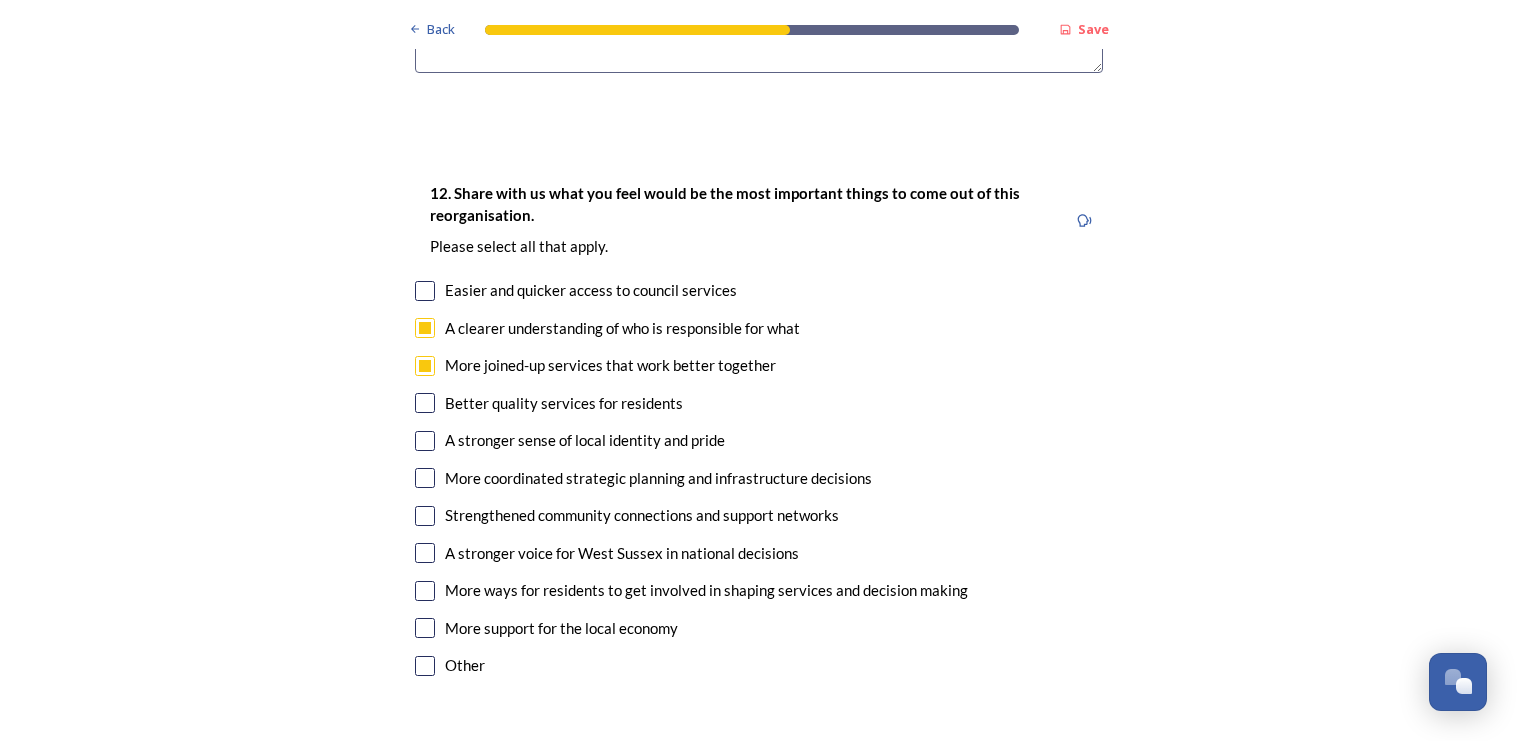 click at bounding box center [425, 628] 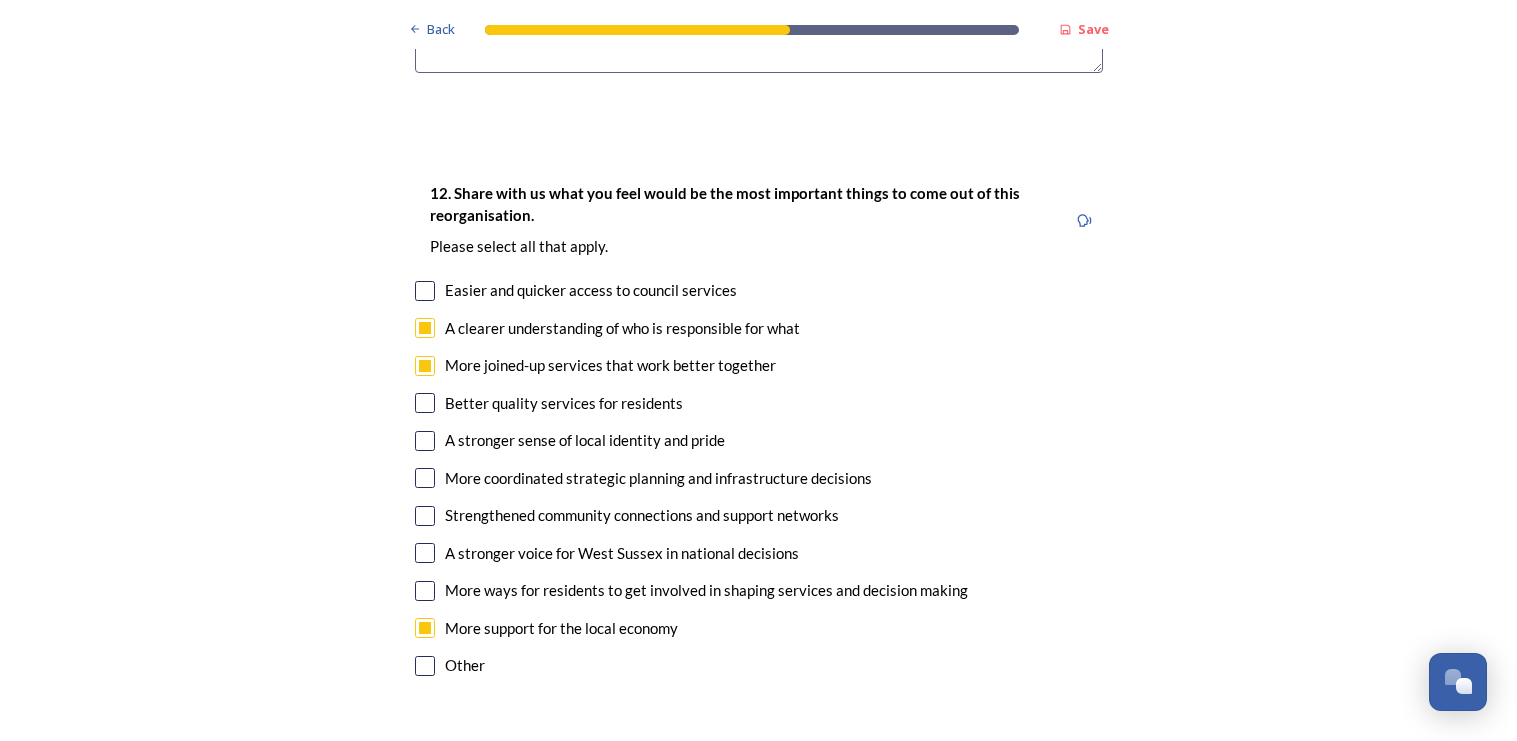 click on "Easier and quicker access to council services" at bounding box center (591, 290) 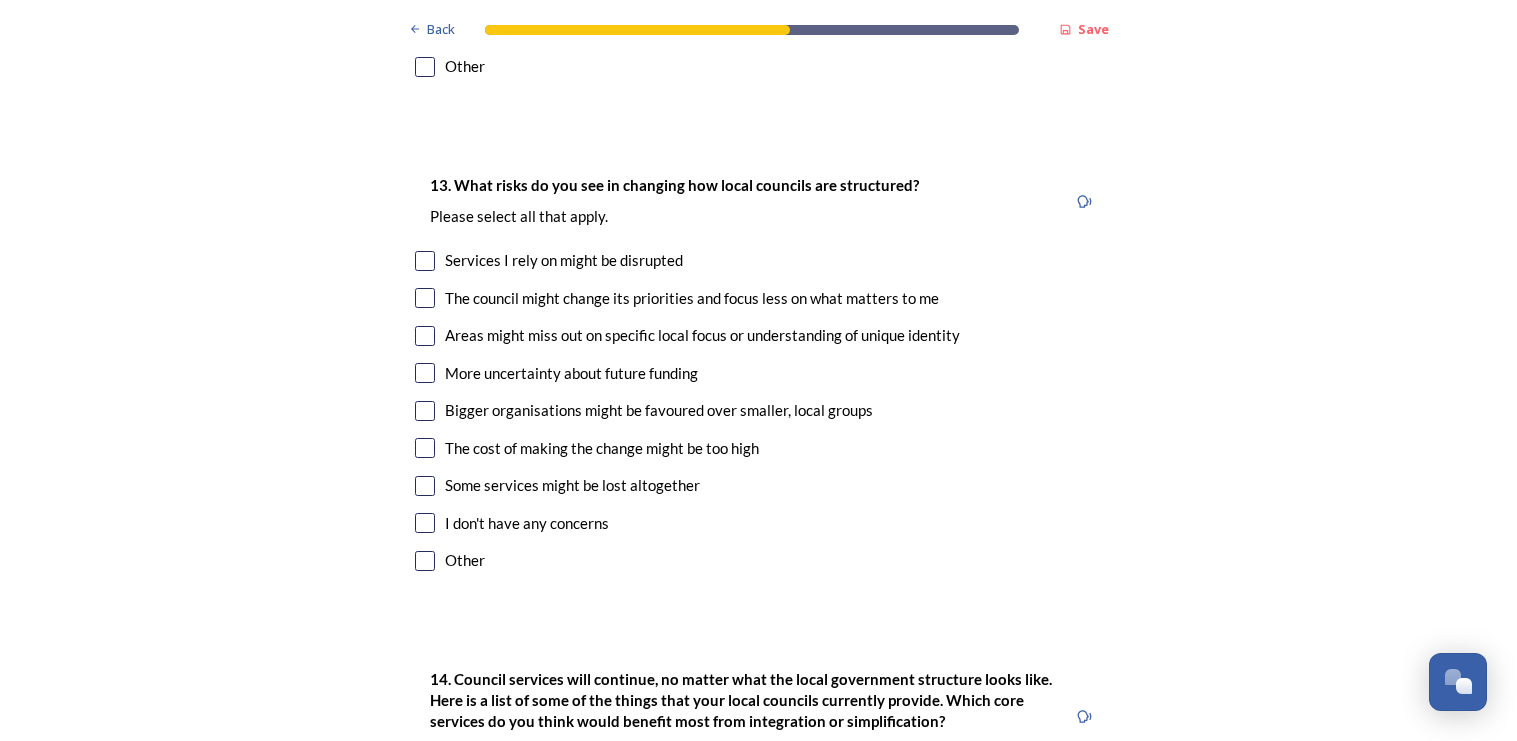 scroll, scrollTop: 4100, scrollLeft: 0, axis: vertical 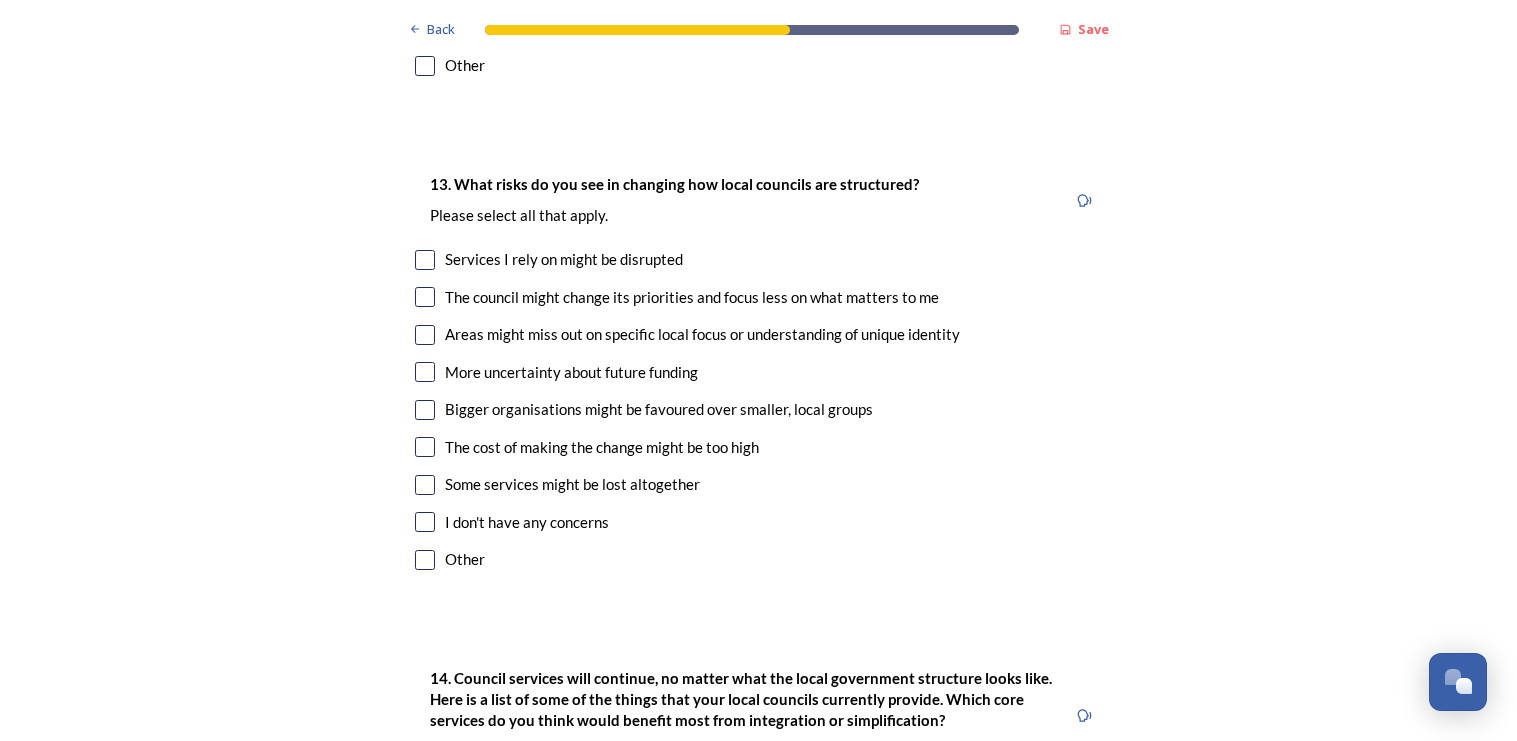 click at bounding box center (425, 260) 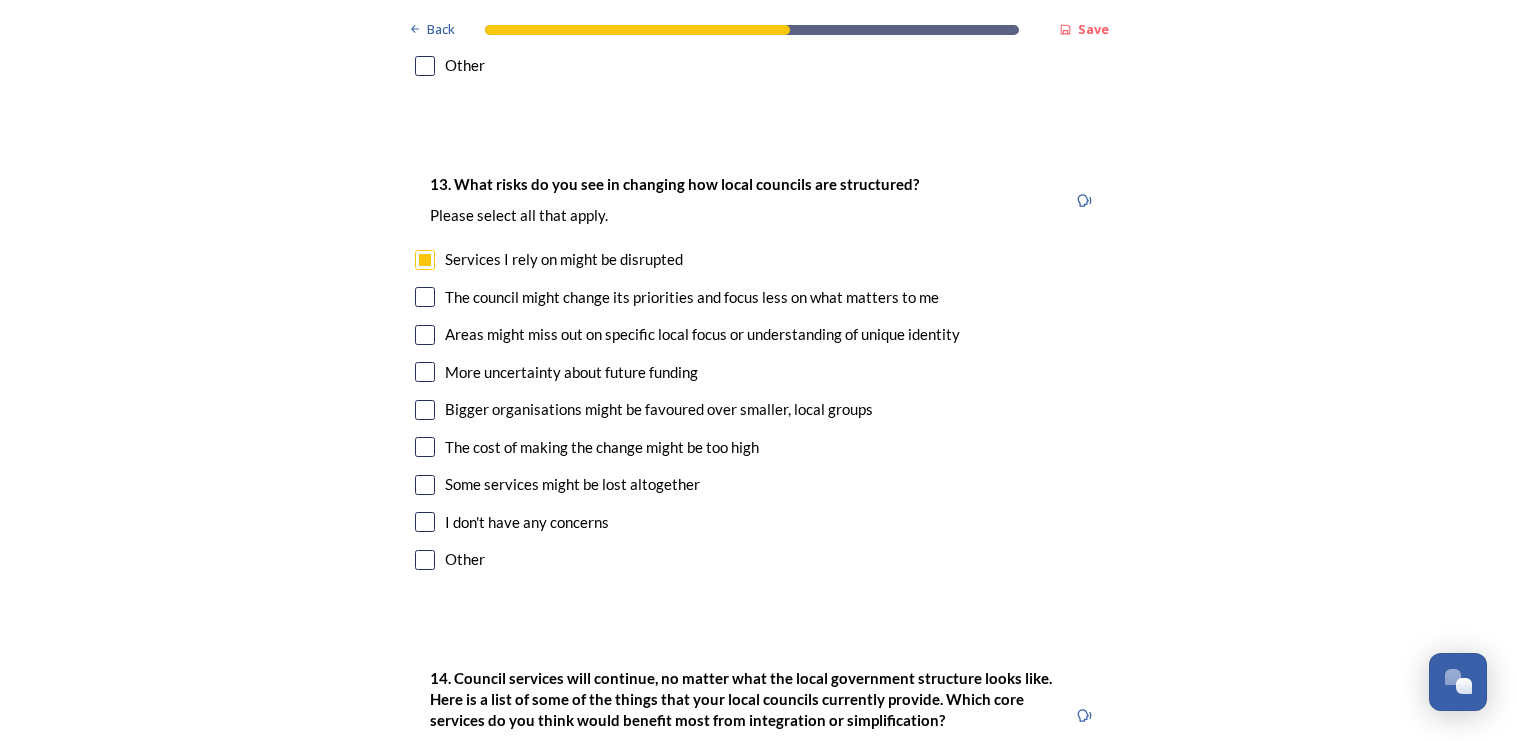 click at bounding box center [425, 297] 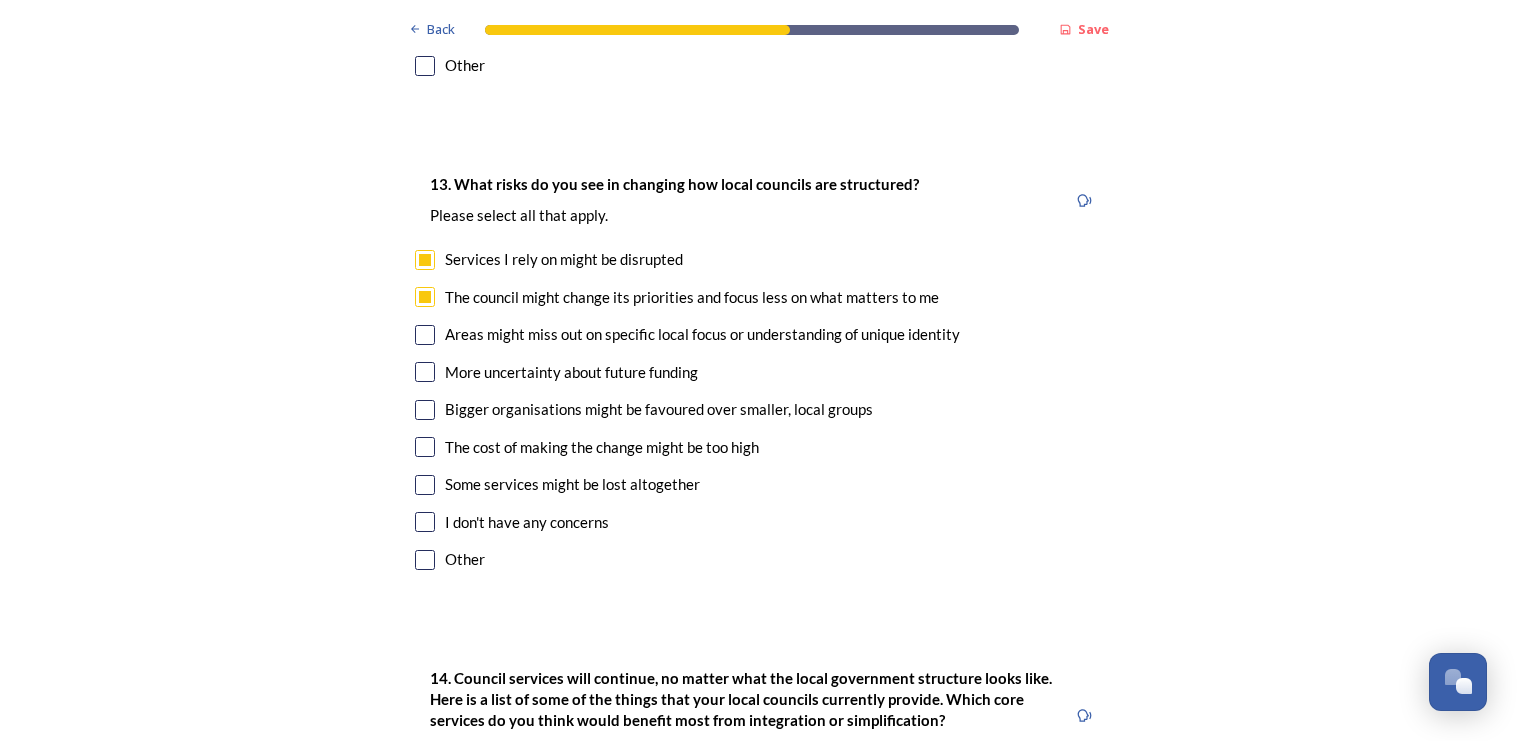click at bounding box center (425, 335) 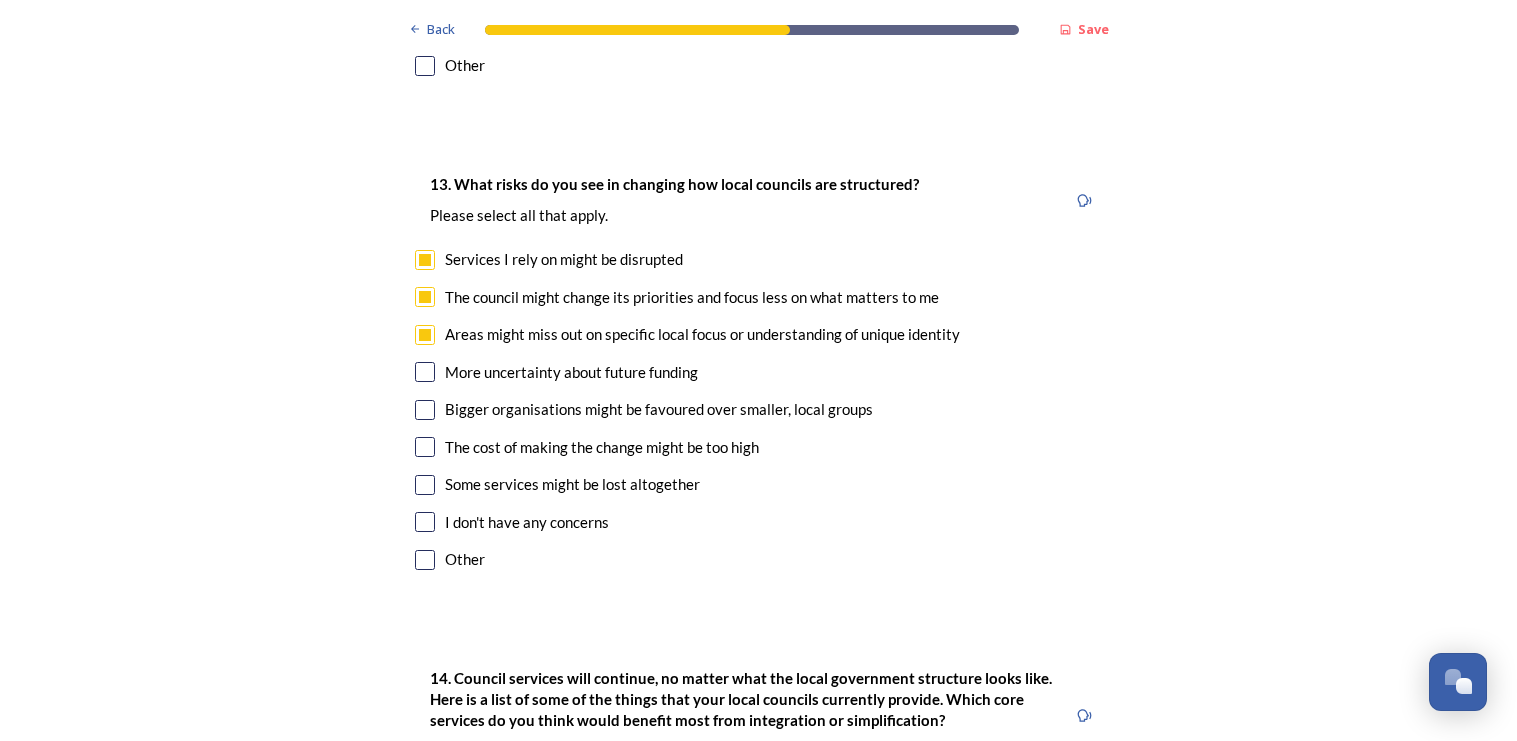click at bounding box center (425, 410) 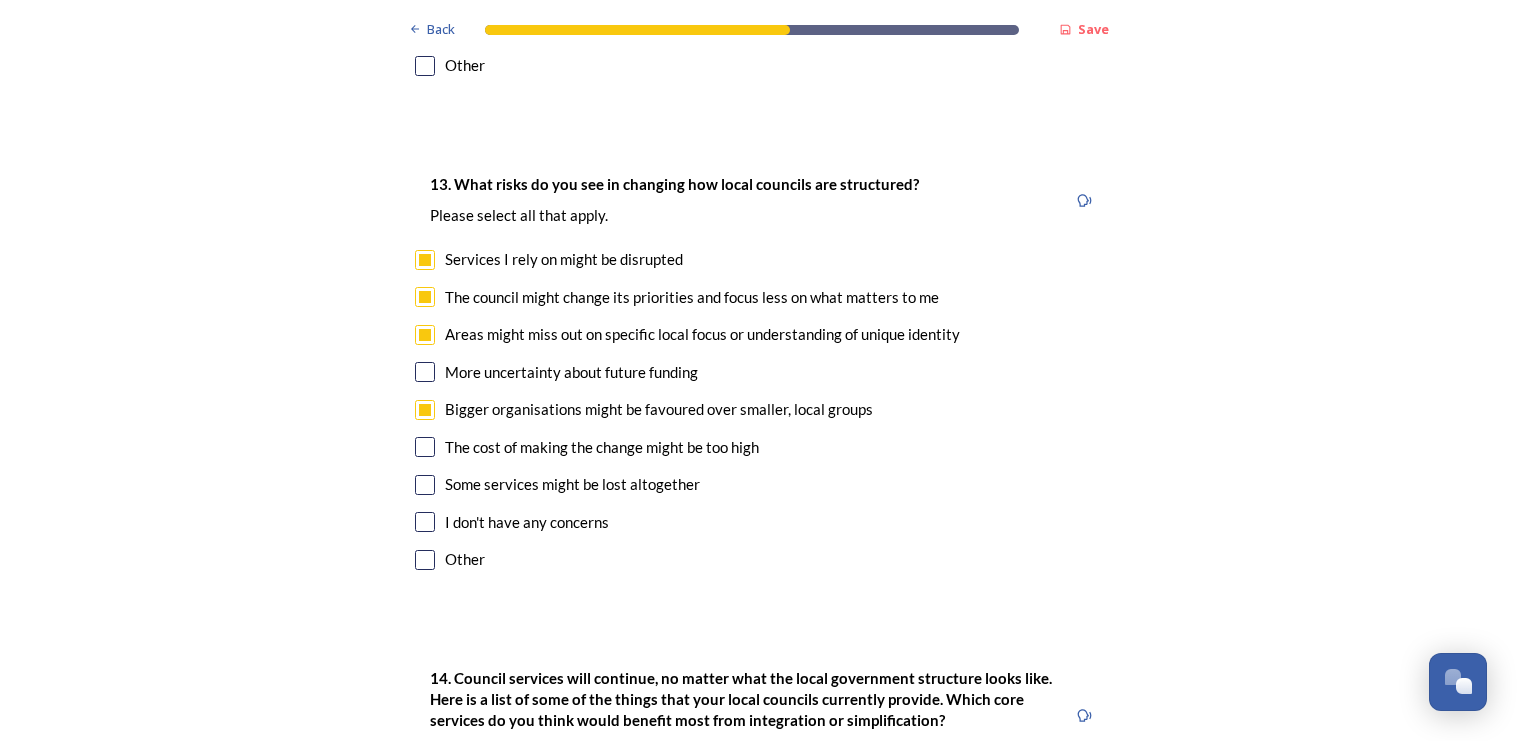 click on "13. What risks do you see in changing how local councils are structured? ﻿Please select all that apply. Services I rely on might be disrupted The council might change its priorities and focus less on what matters to me Areas might miss out on specific local focus or understanding of unique identity More uncertainty about future funding Bigger organisations might be favoured over smaller, local groups The cost of making the change might be too high Some services might be lost altogether I don't have any concerns Other" at bounding box center (759, 374) 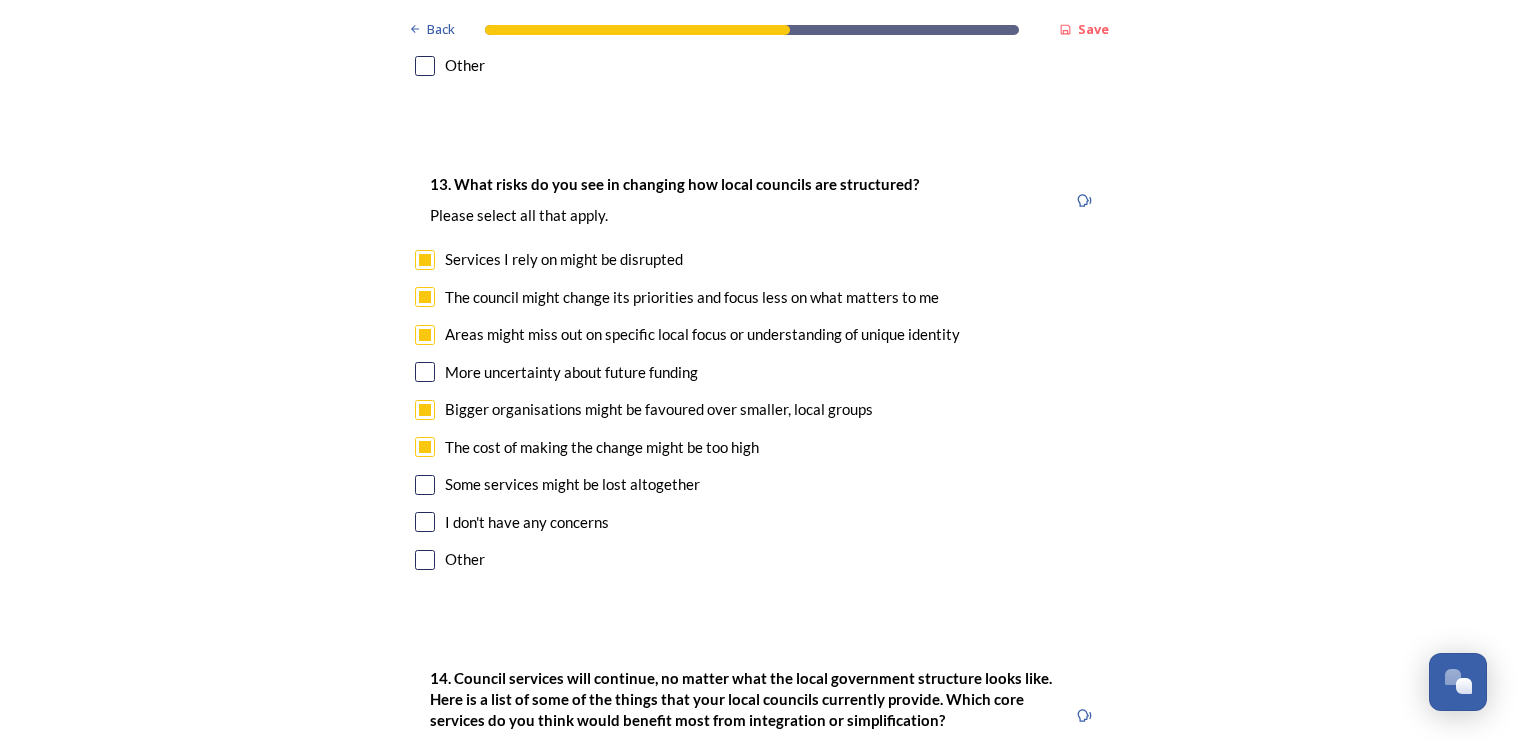 click at bounding box center [425, 485] 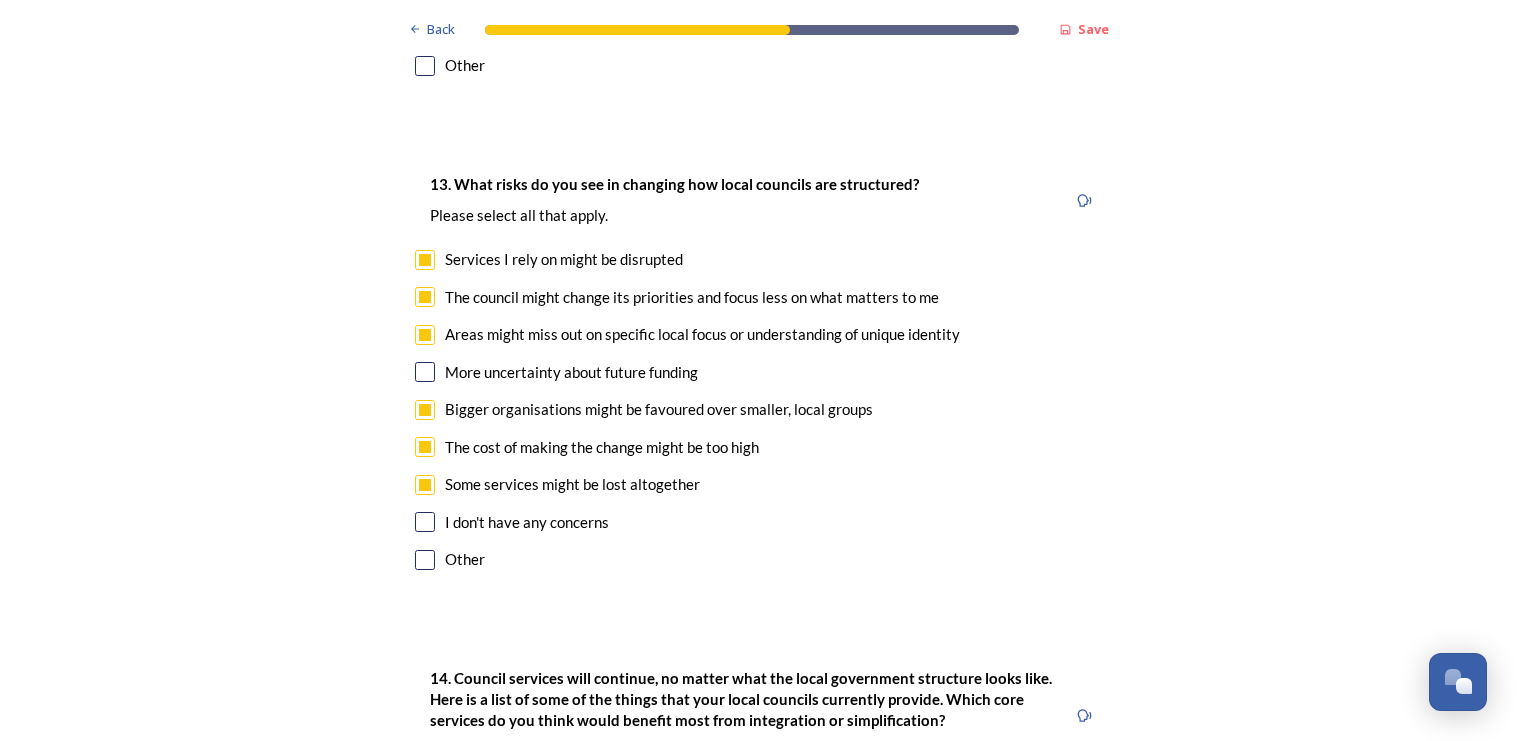 click at bounding box center [425, 372] 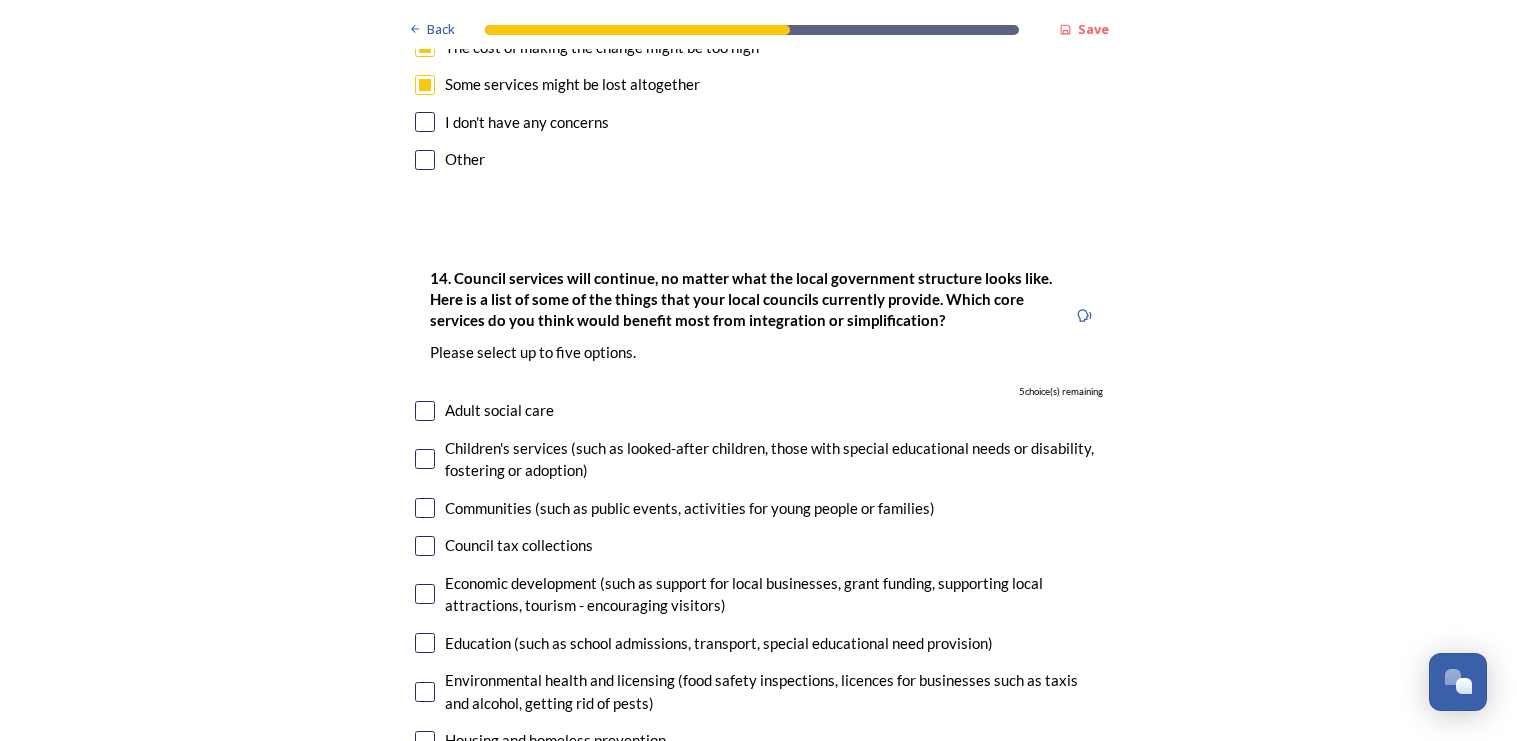 scroll, scrollTop: 4700, scrollLeft: 0, axis: vertical 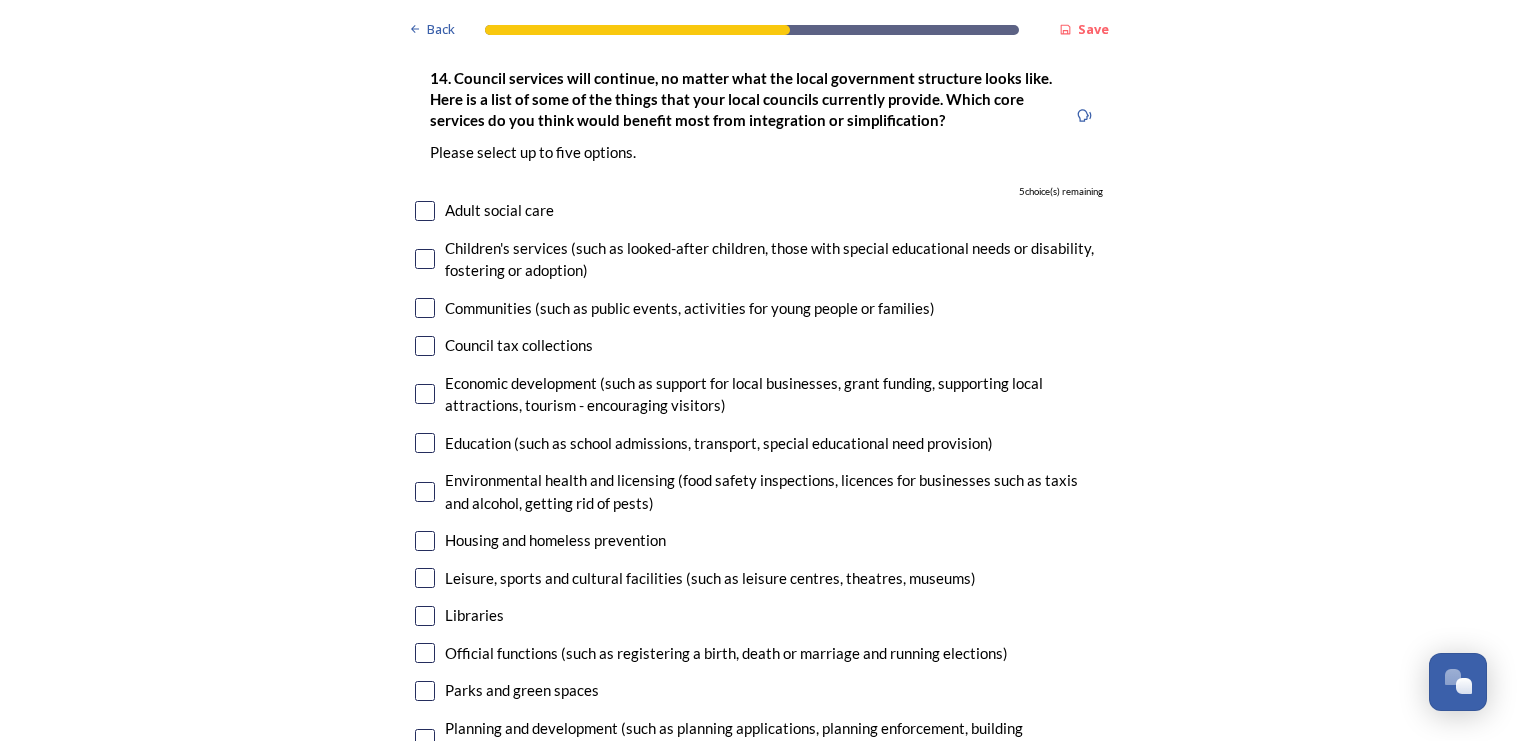 click at bounding box center (425, 394) 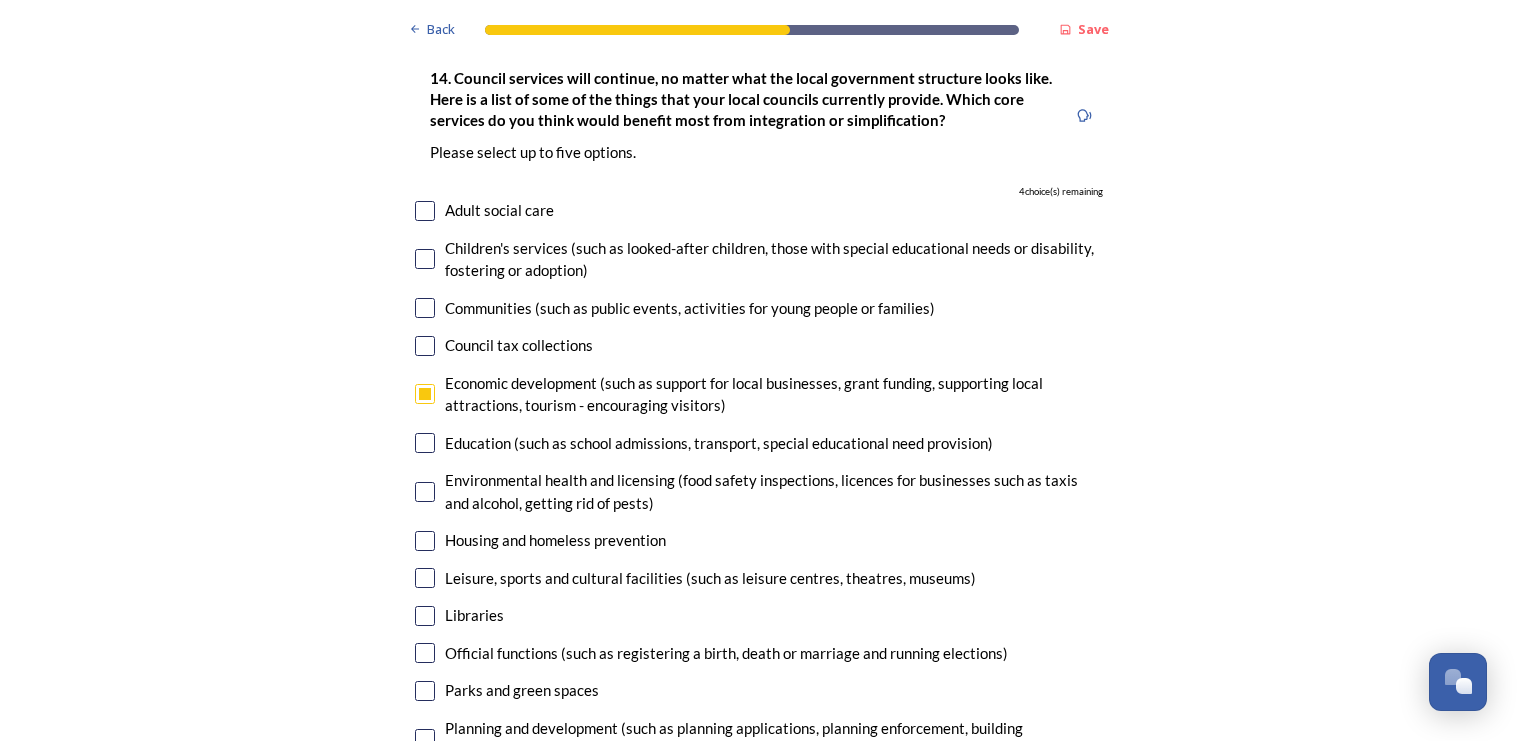 scroll, scrollTop: 4800, scrollLeft: 0, axis: vertical 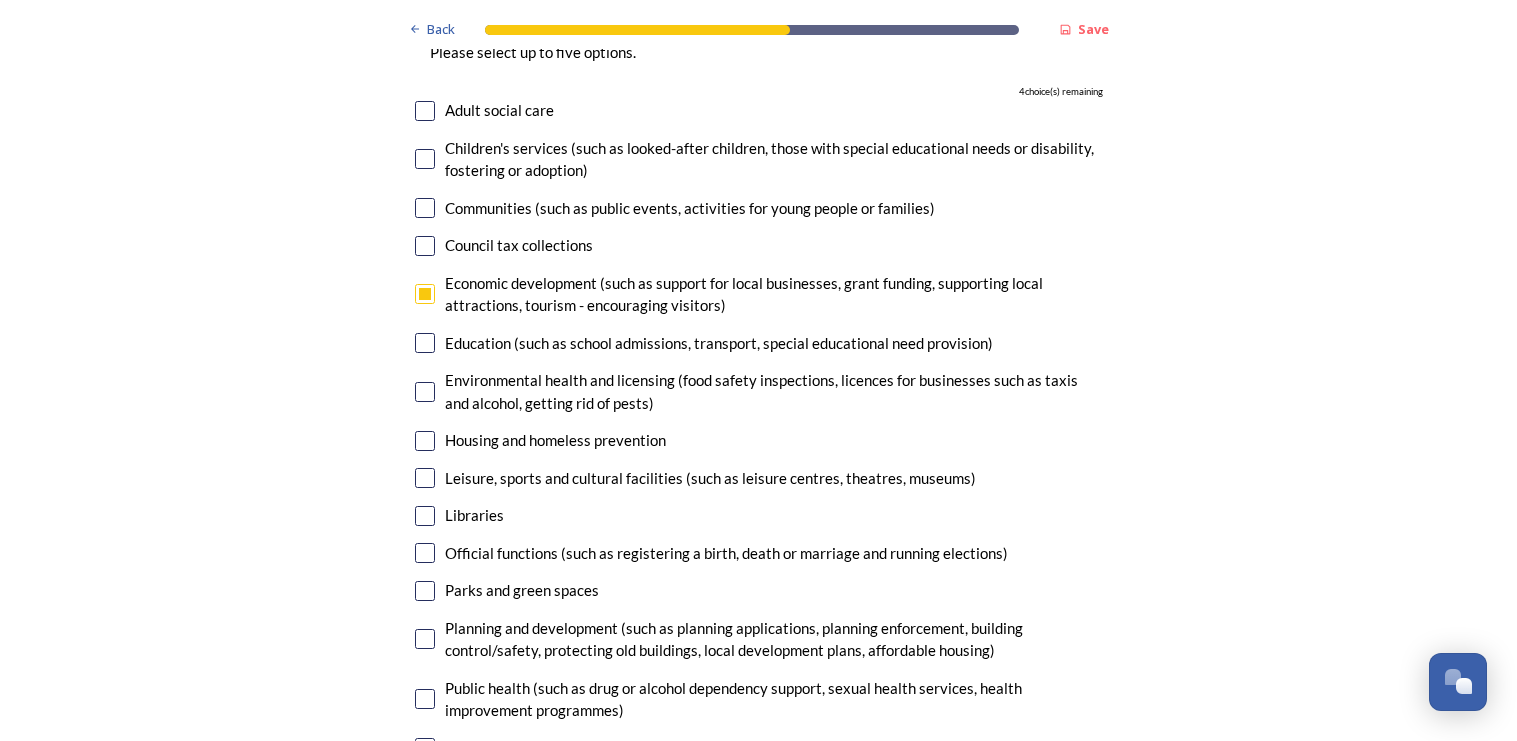 click at bounding box center [425, 639] 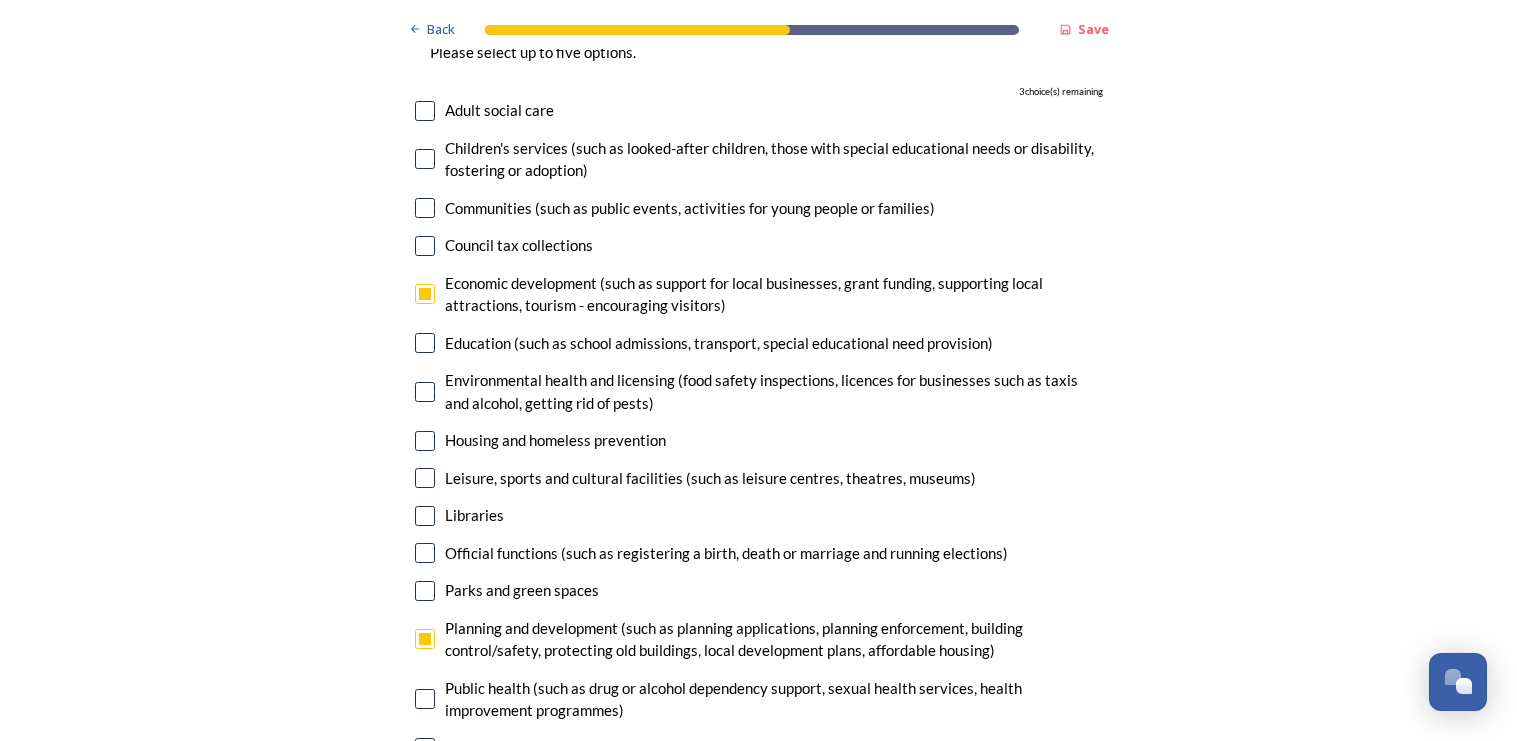 scroll, scrollTop: 4900, scrollLeft: 0, axis: vertical 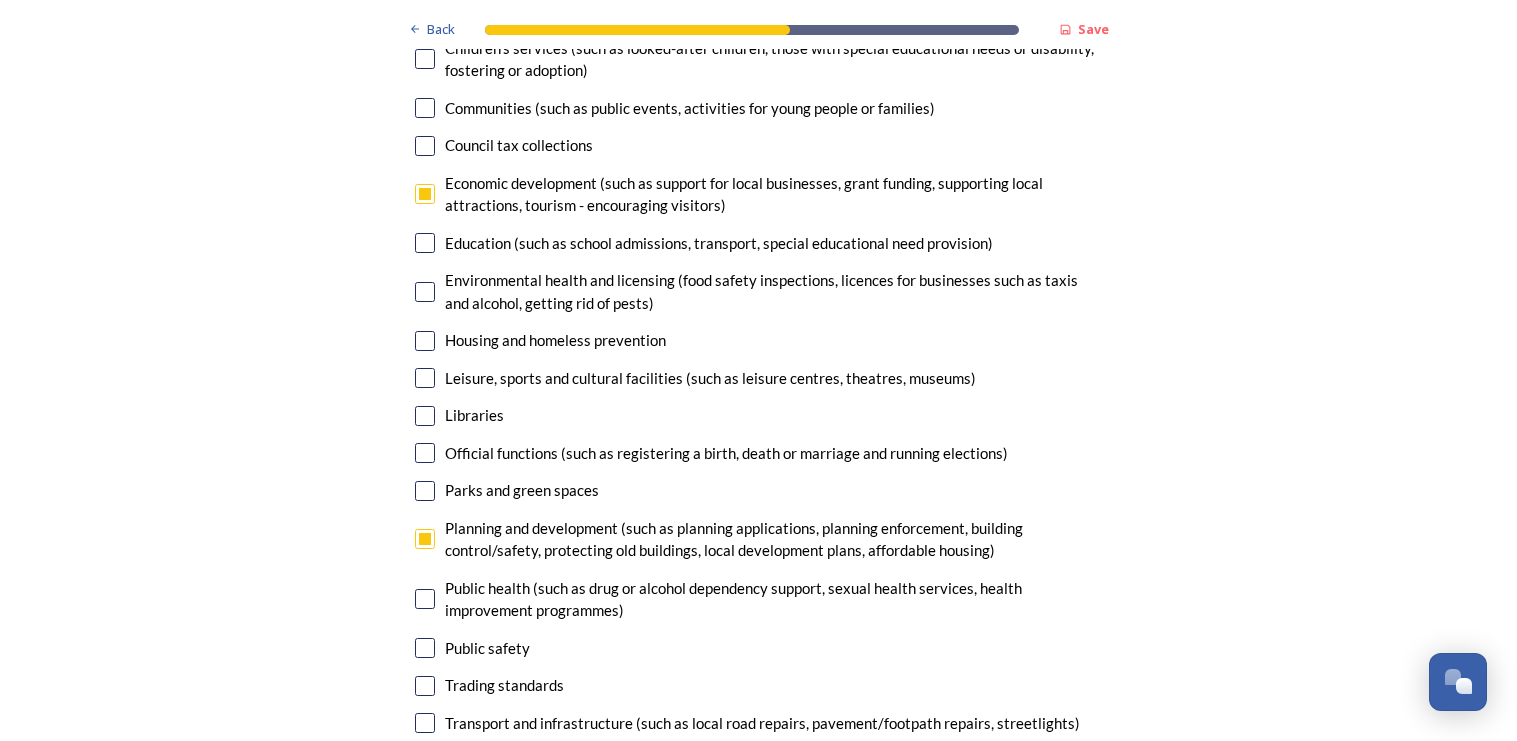 click at bounding box center (425, 599) 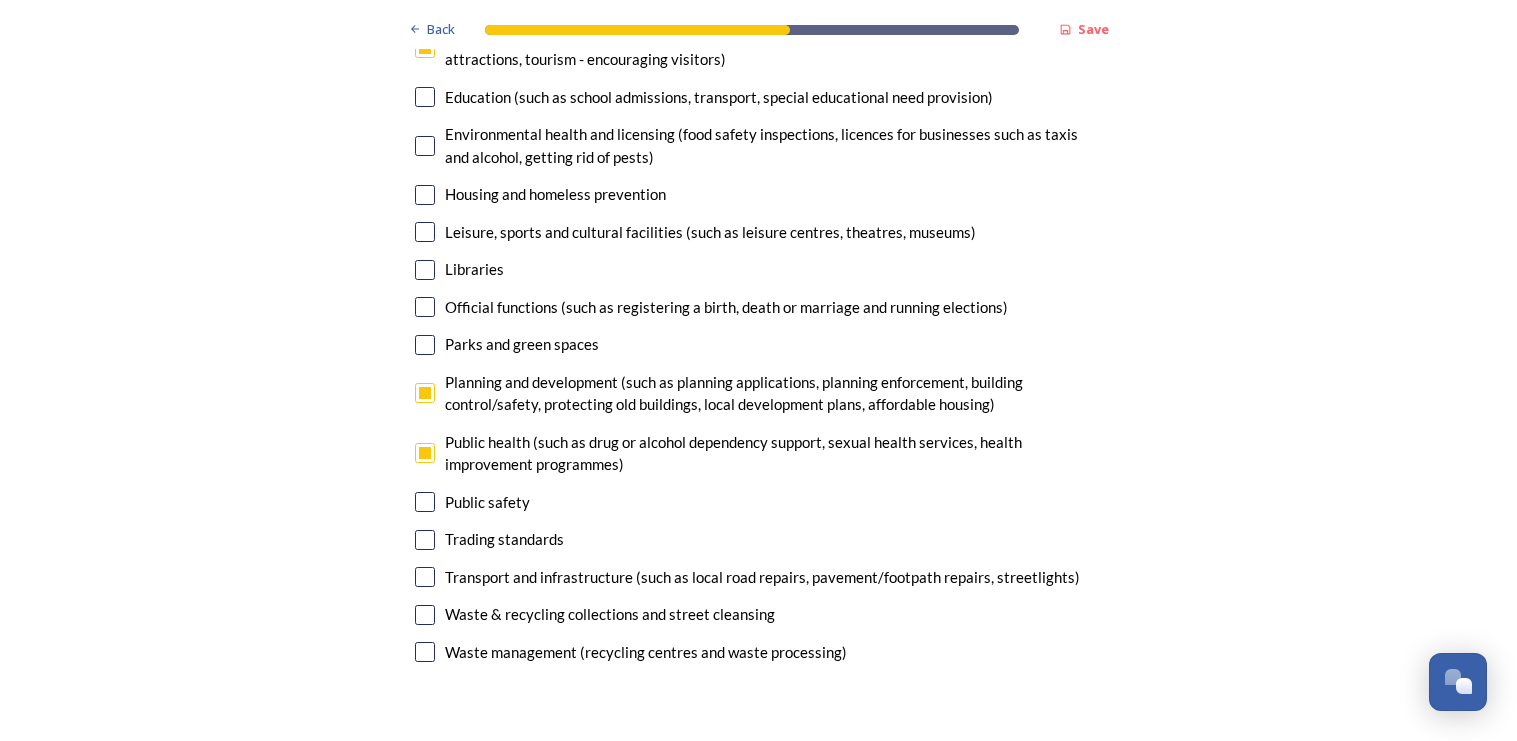 scroll, scrollTop: 5000, scrollLeft: 0, axis: vertical 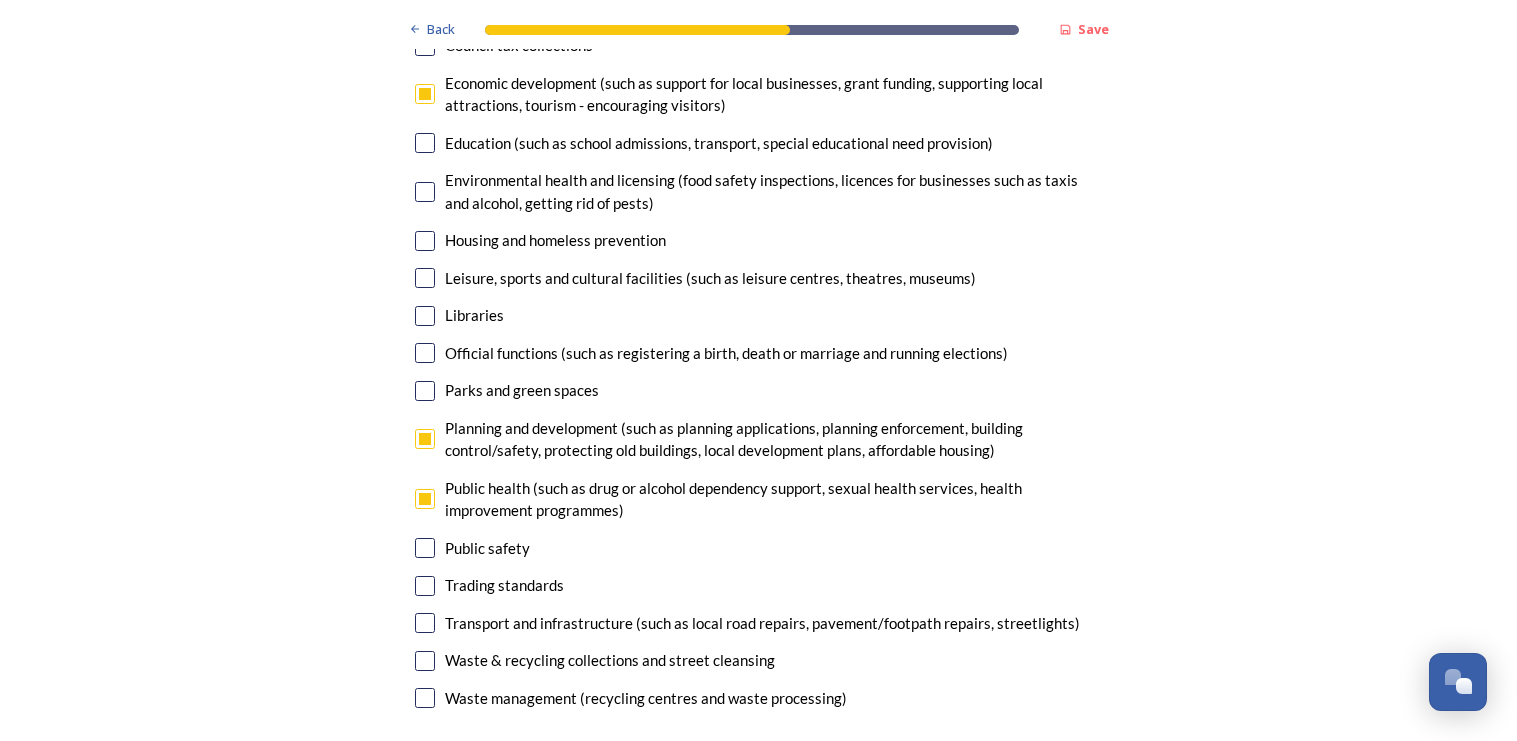 click at bounding box center (425, 623) 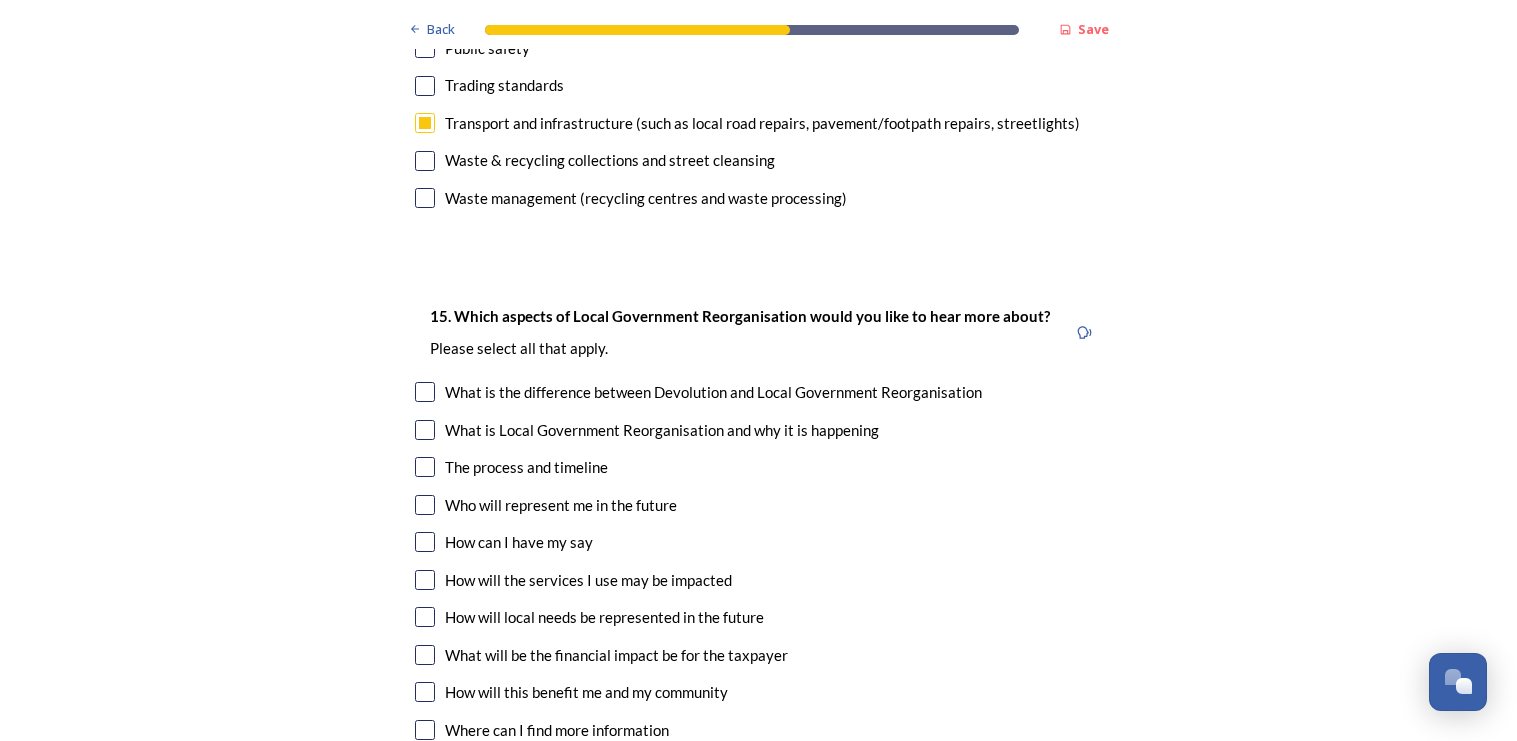 scroll, scrollTop: 5700, scrollLeft: 0, axis: vertical 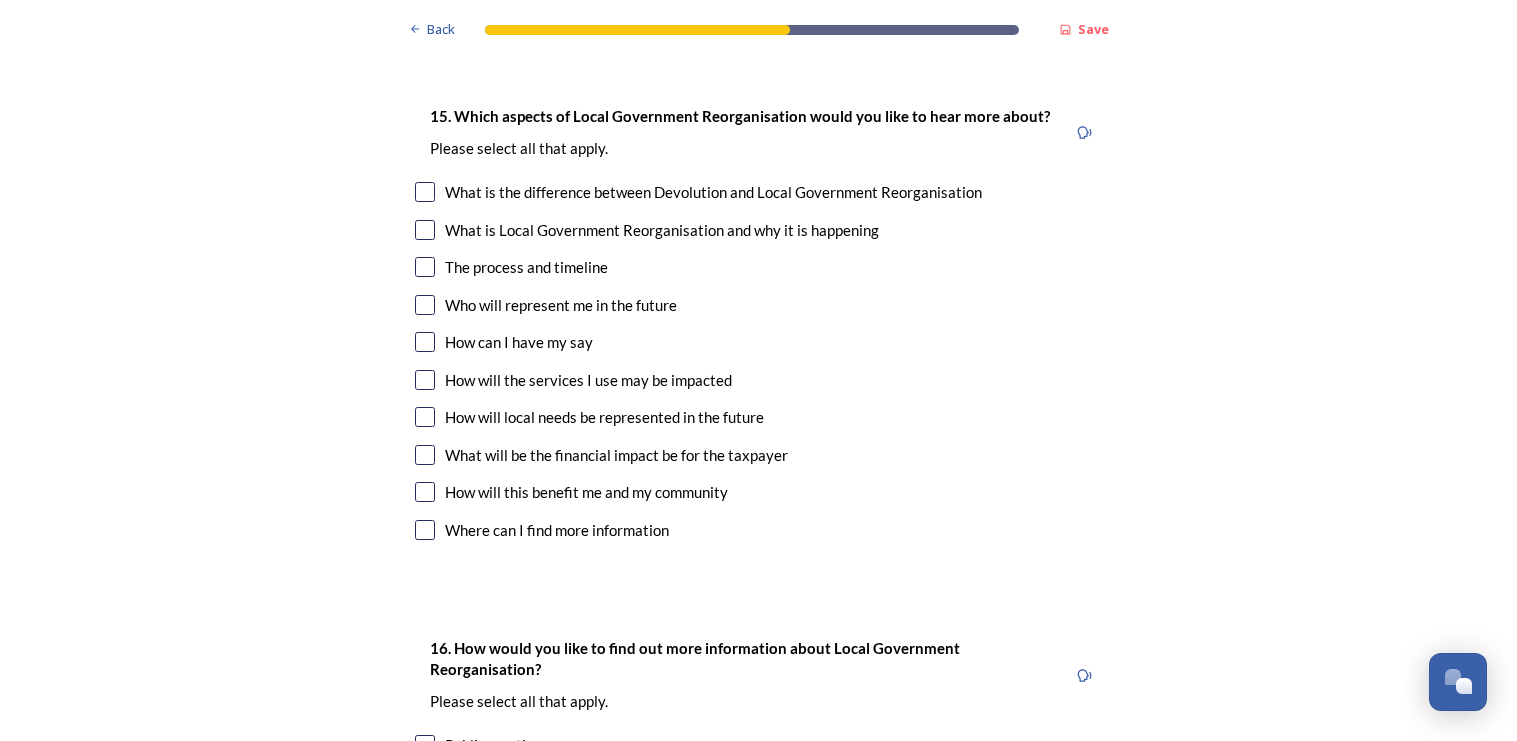 click on "The process and timeline" at bounding box center [759, 267] 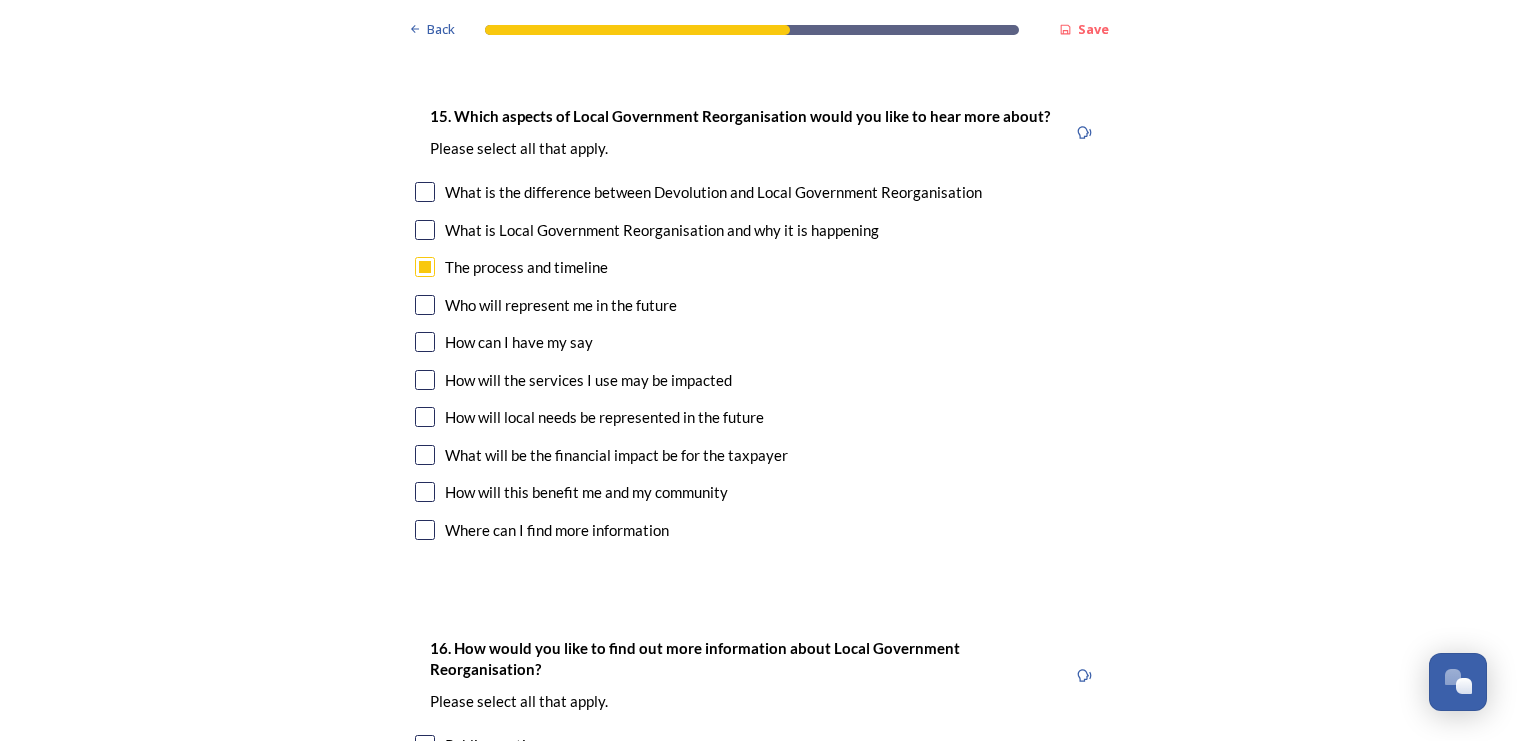 checkbox on "true" 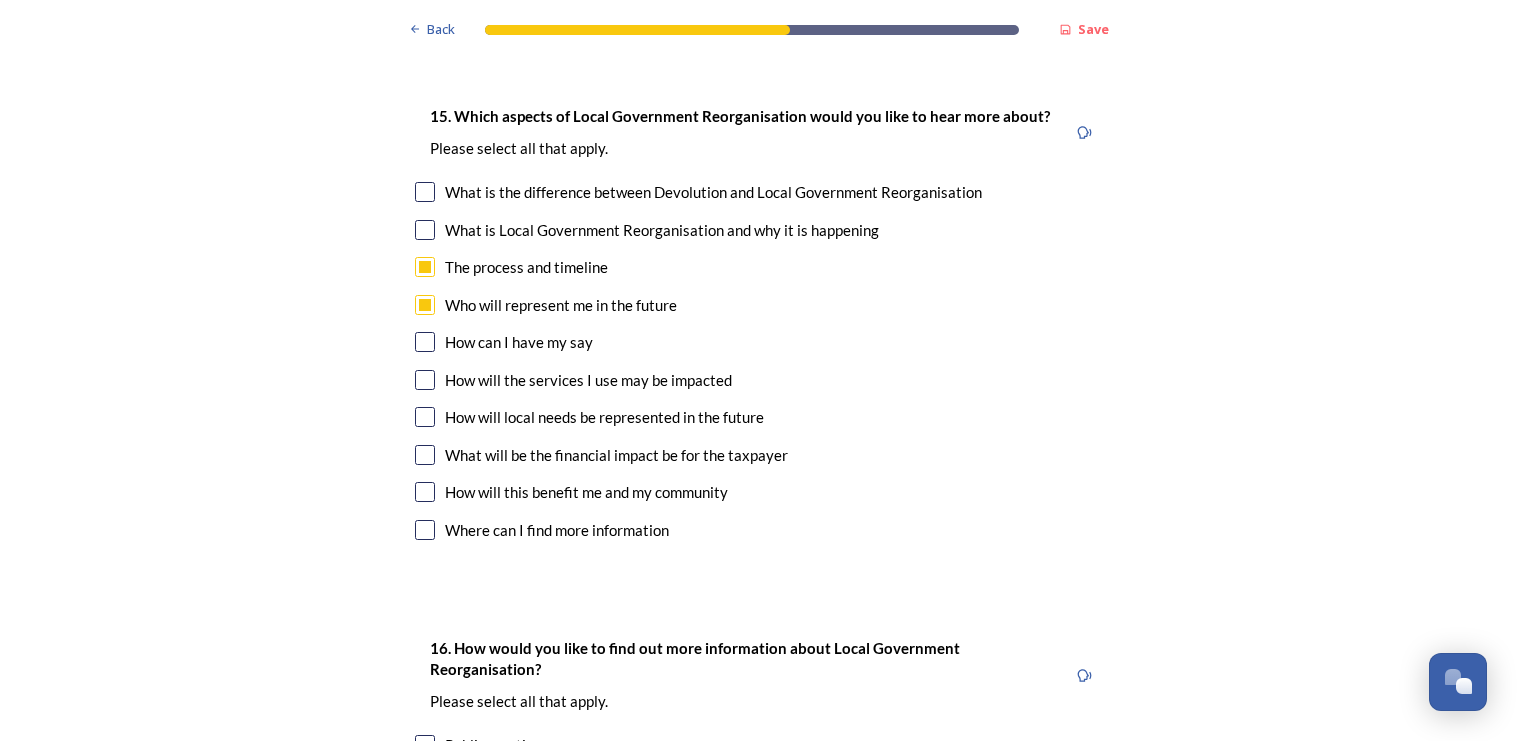 click at bounding box center [425, 342] 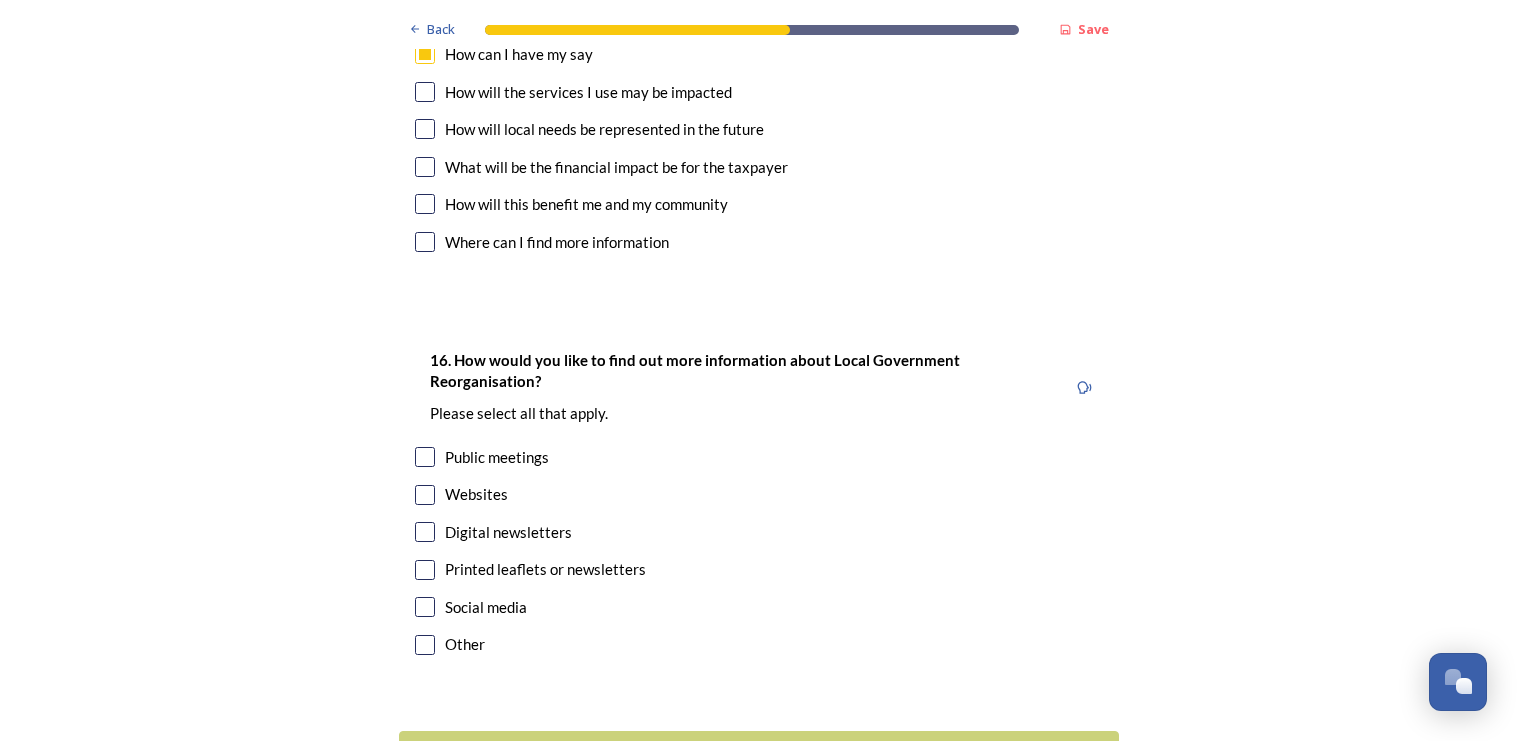 scroll, scrollTop: 6000, scrollLeft: 0, axis: vertical 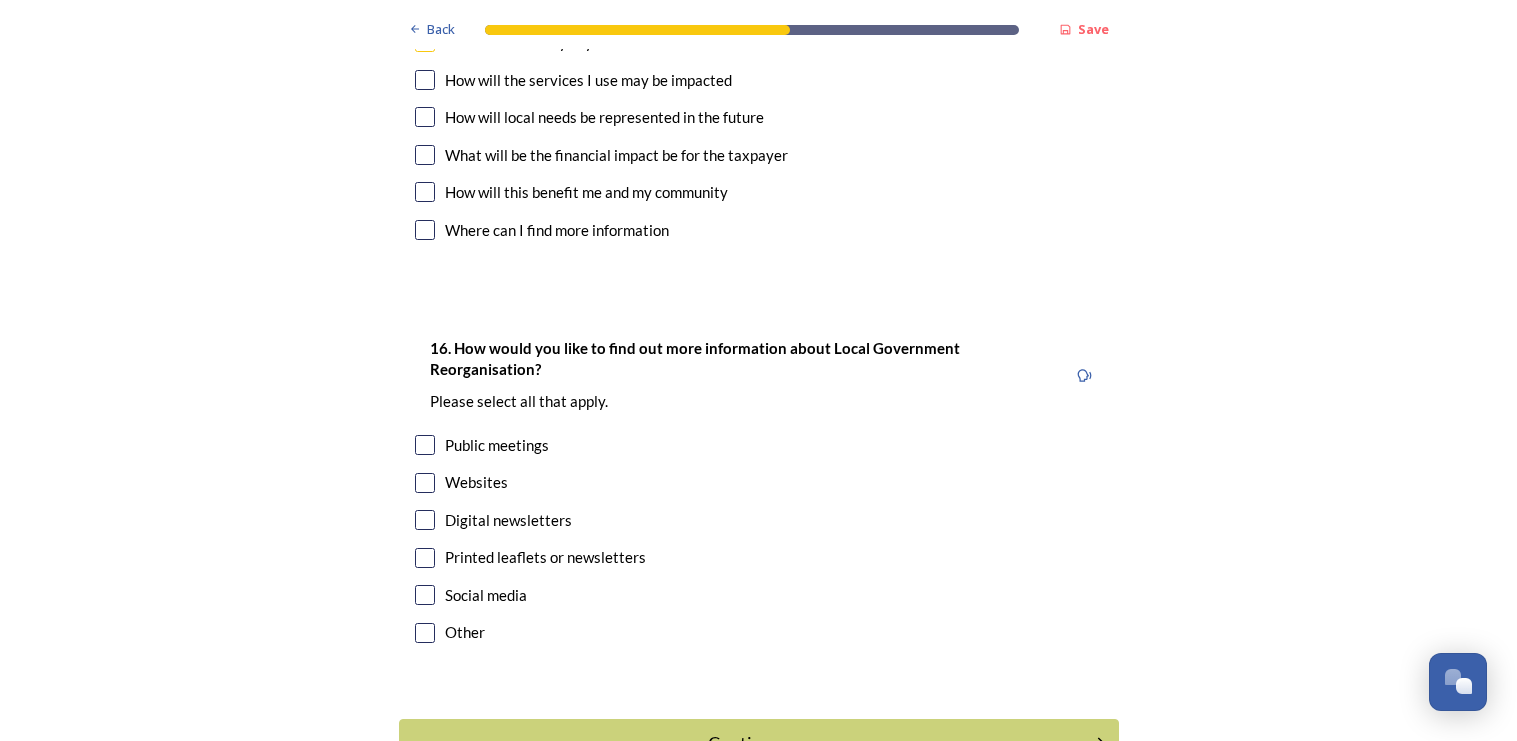 click on "How will the services I use may be impacted" at bounding box center [588, 80] 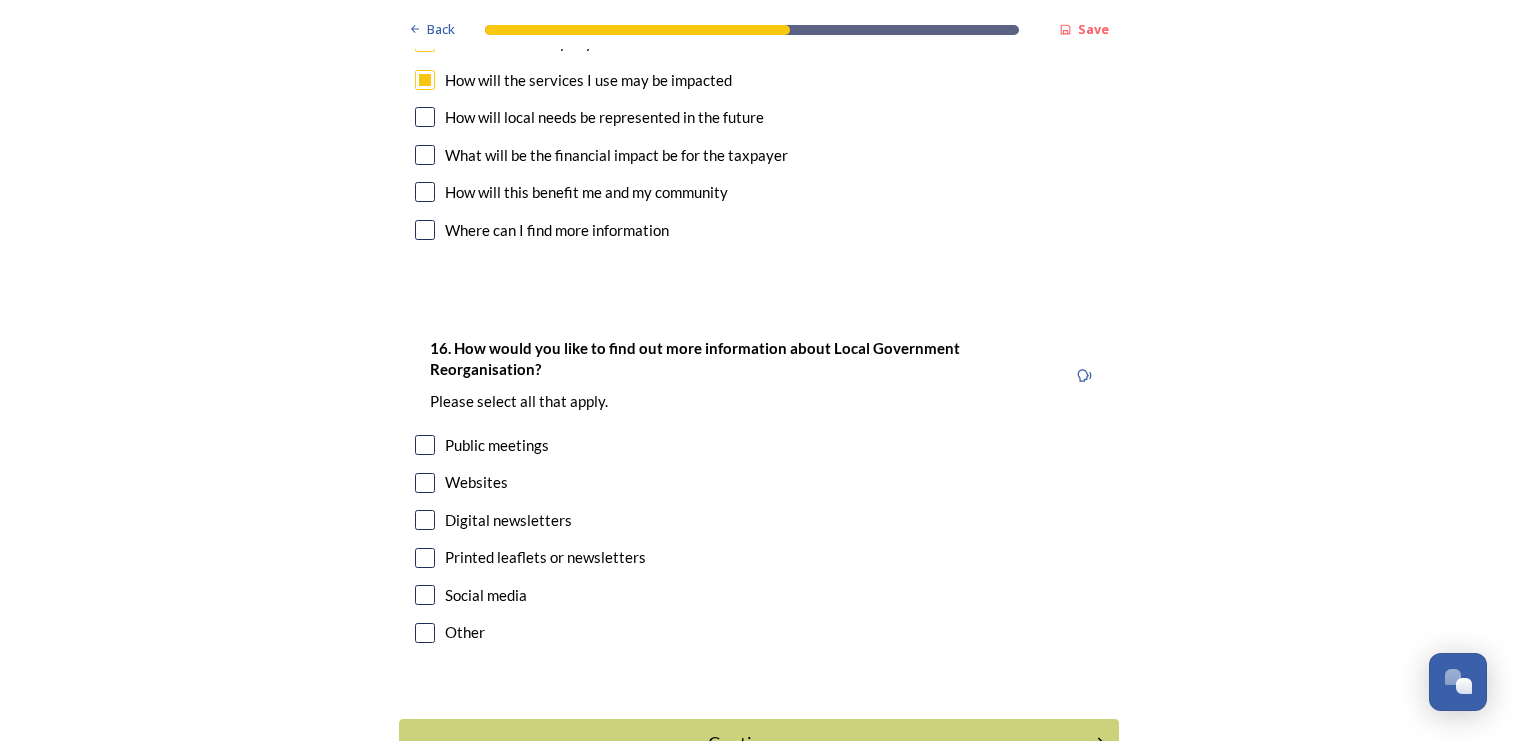click at bounding box center [425, 117] 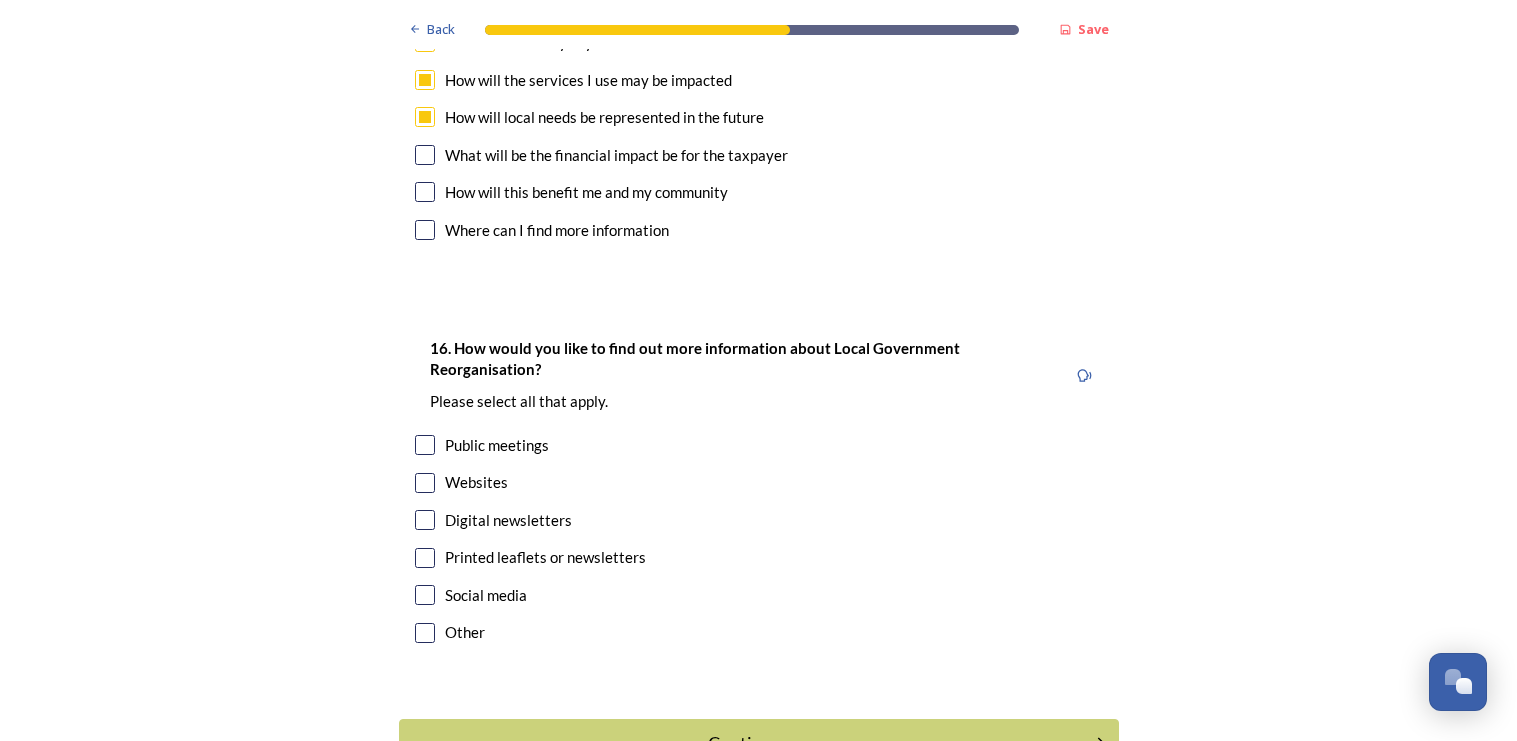 scroll, scrollTop: 6100, scrollLeft: 0, axis: vertical 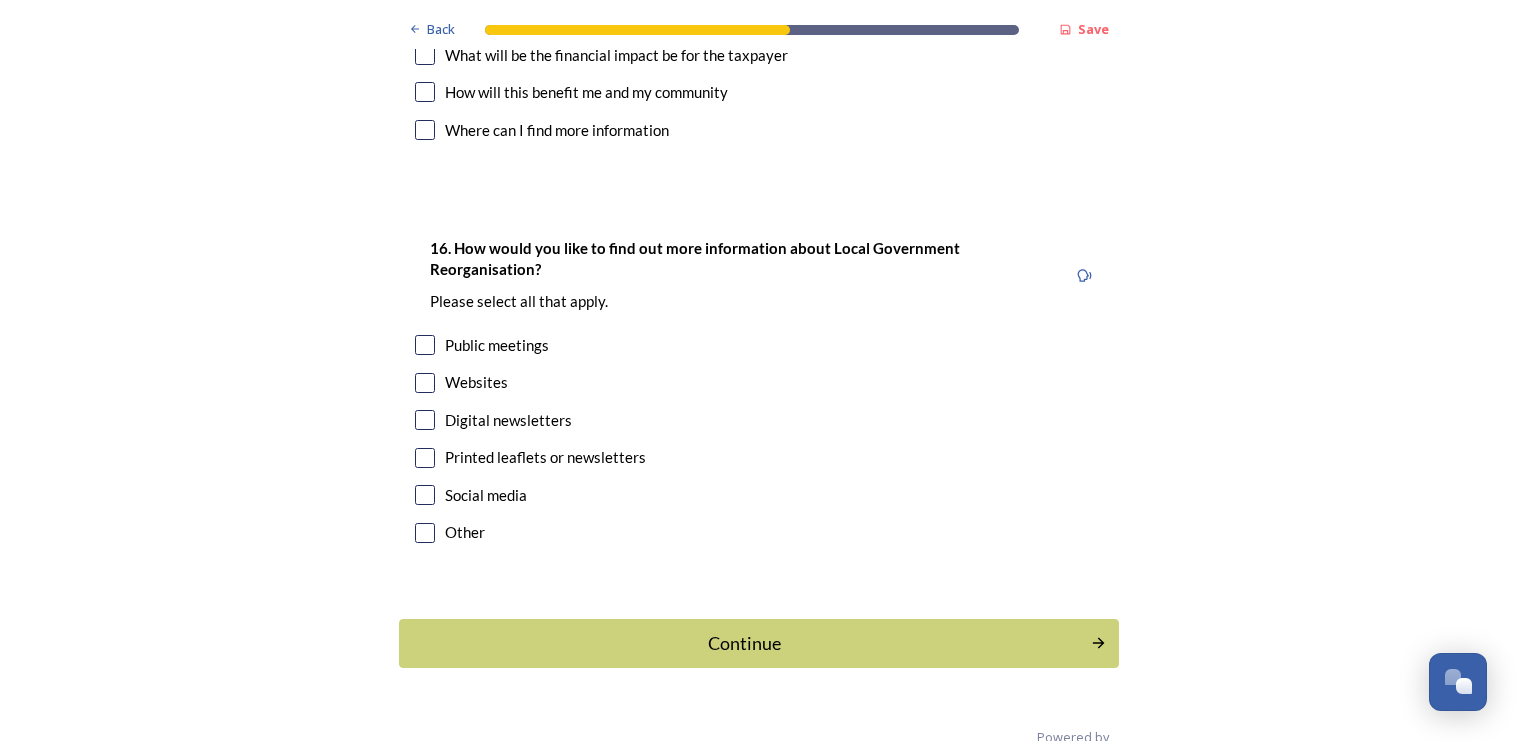 click at bounding box center (425, 383) 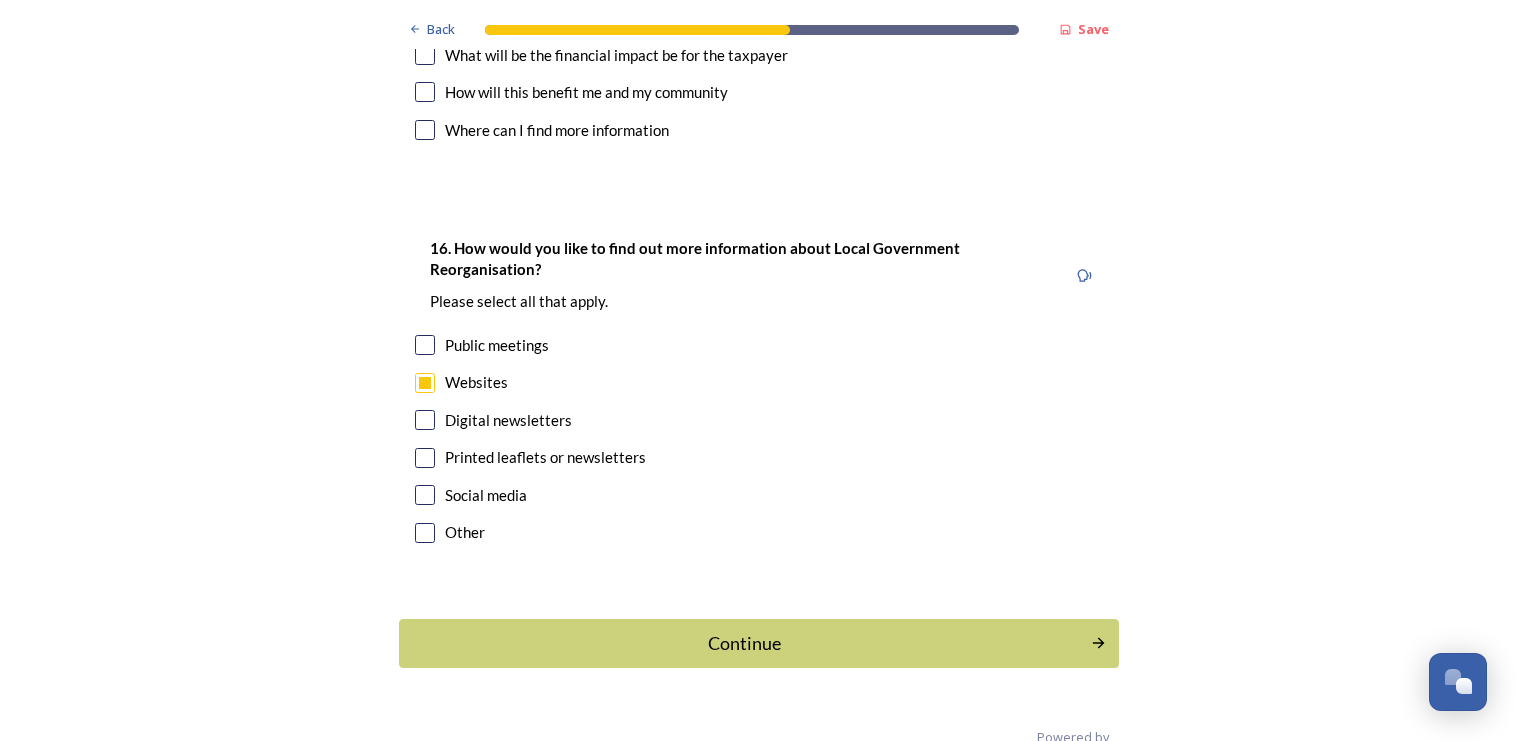 click at bounding box center [425, 420] 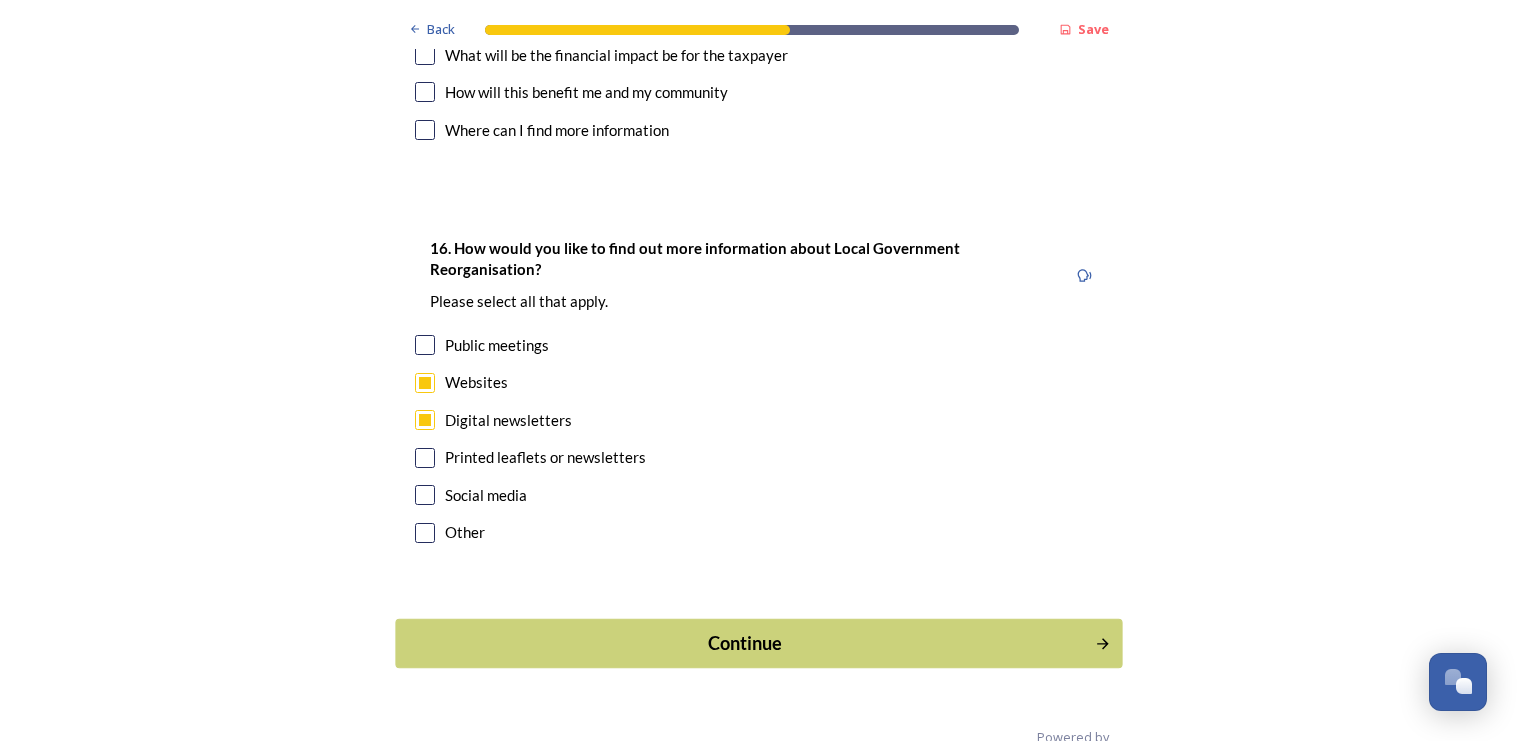click on "Continue" at bounding box center [744, 643] 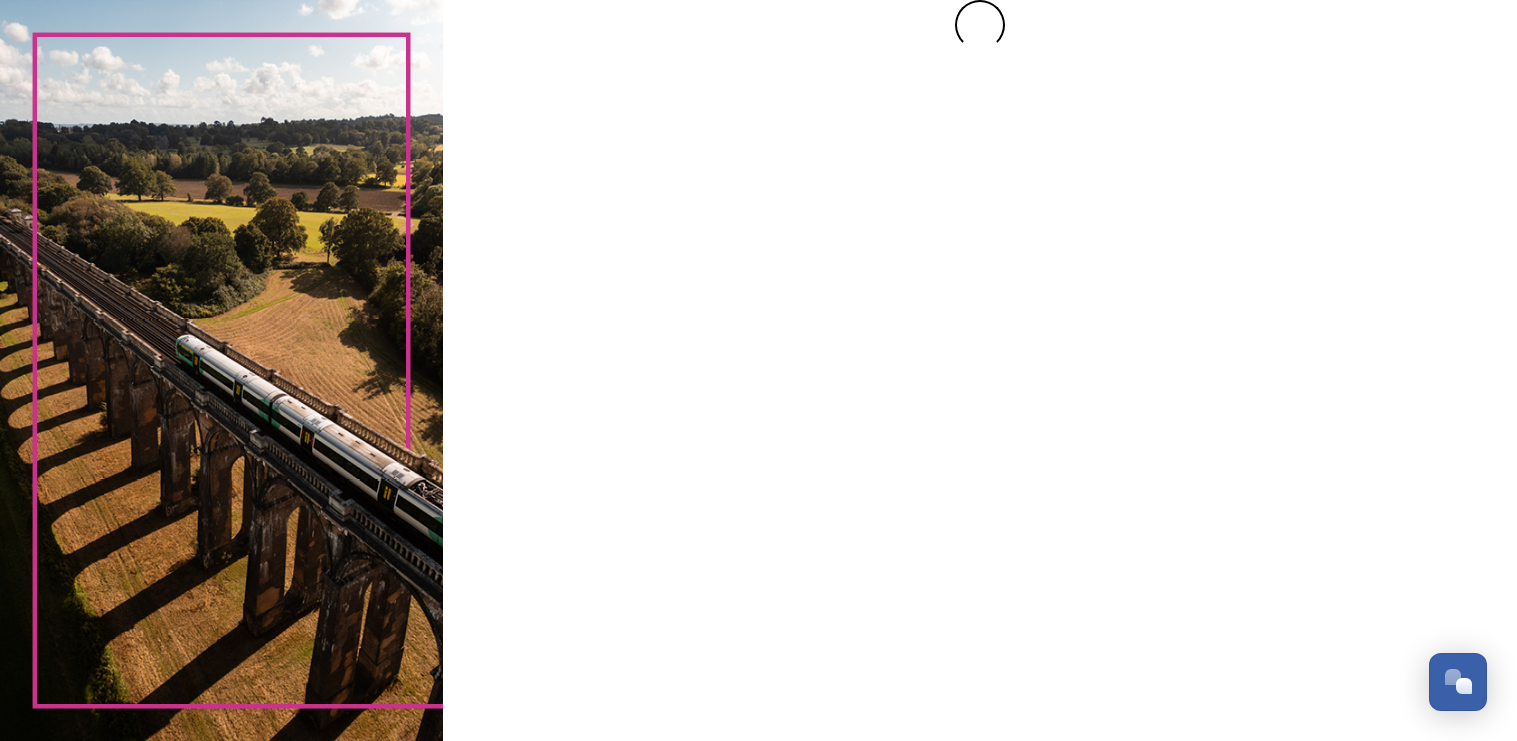 scroll, scrollTop: 0, scrollLeft: 0, axis: both 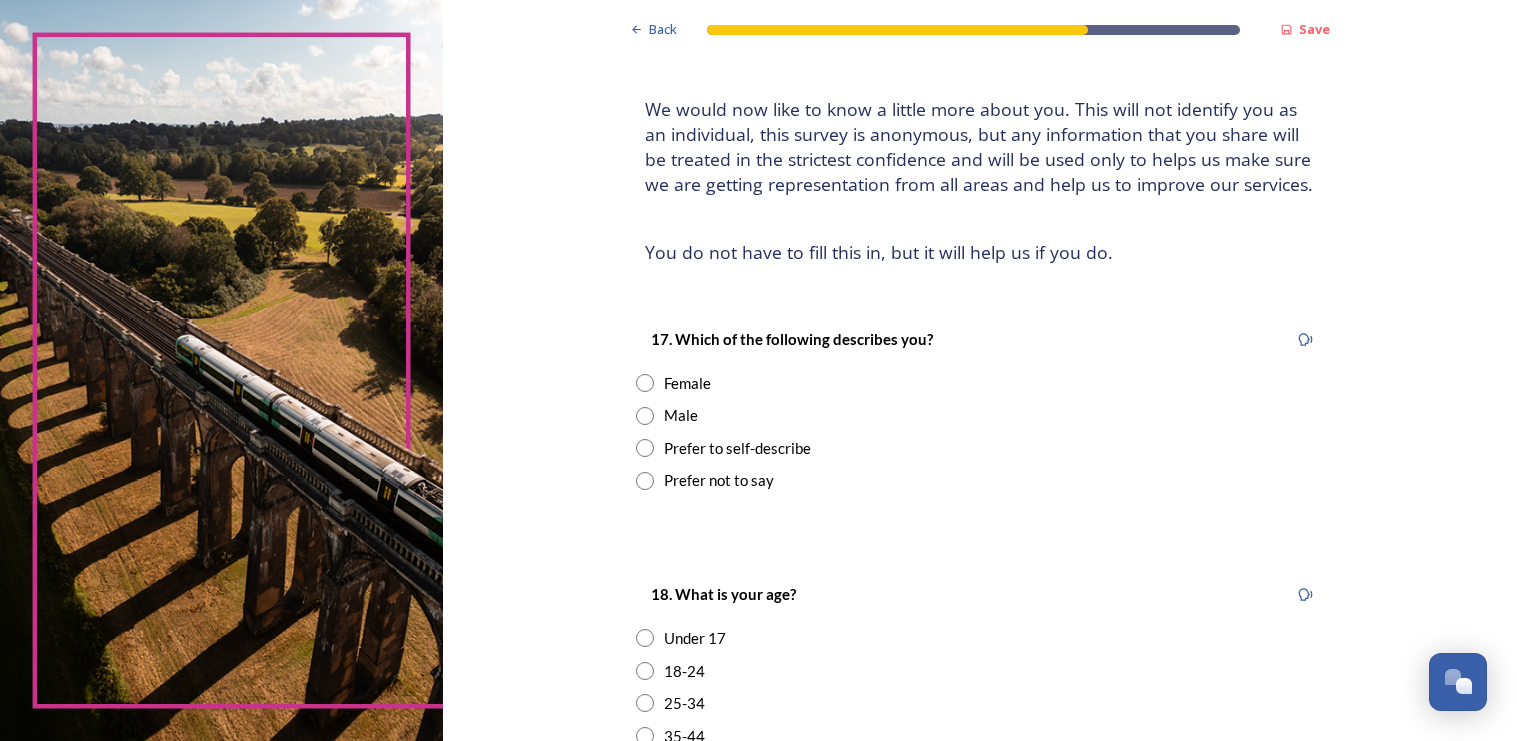 click on "Male" at bounding box center (681, 415) 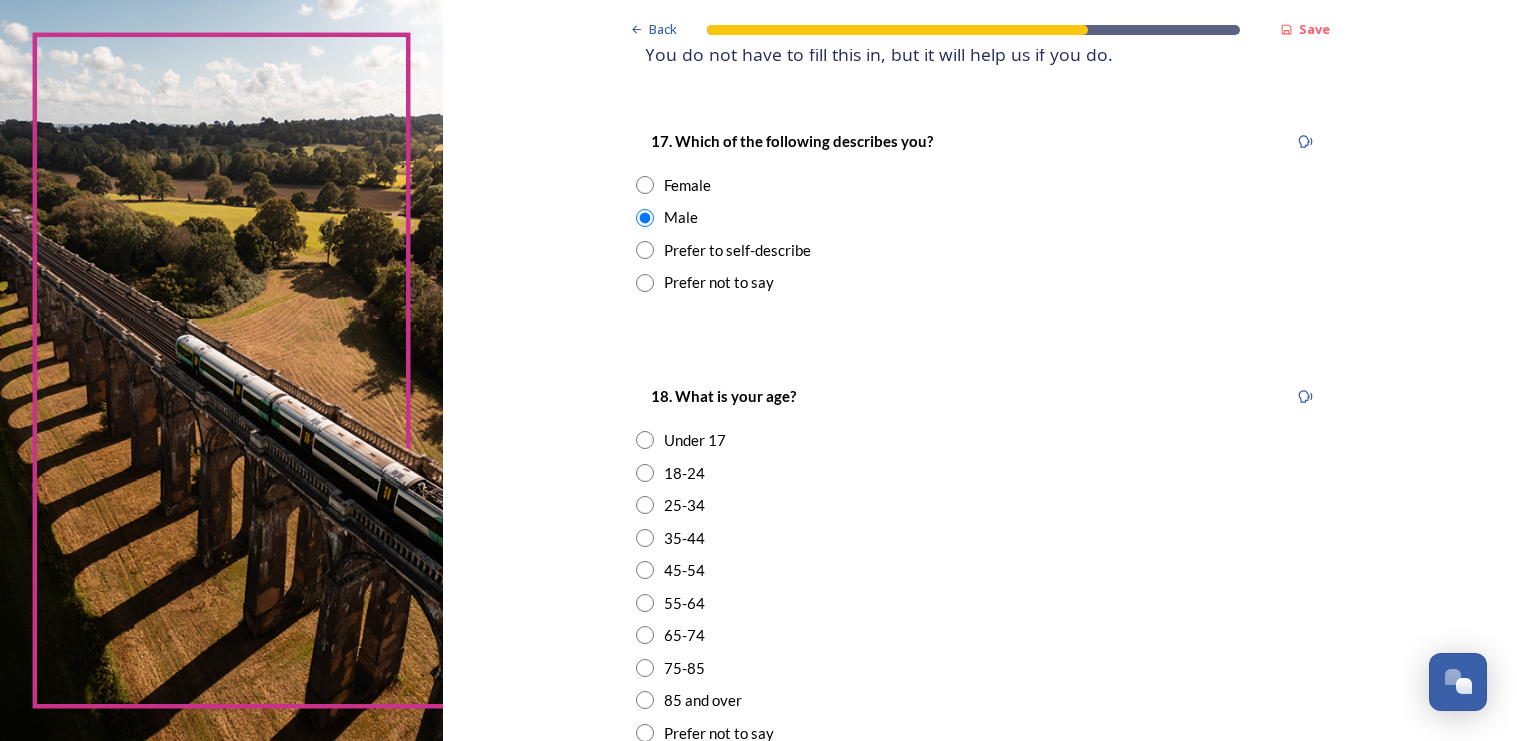 scroll, scrollTop: 300, scrollLeft: 0, axis: vertical 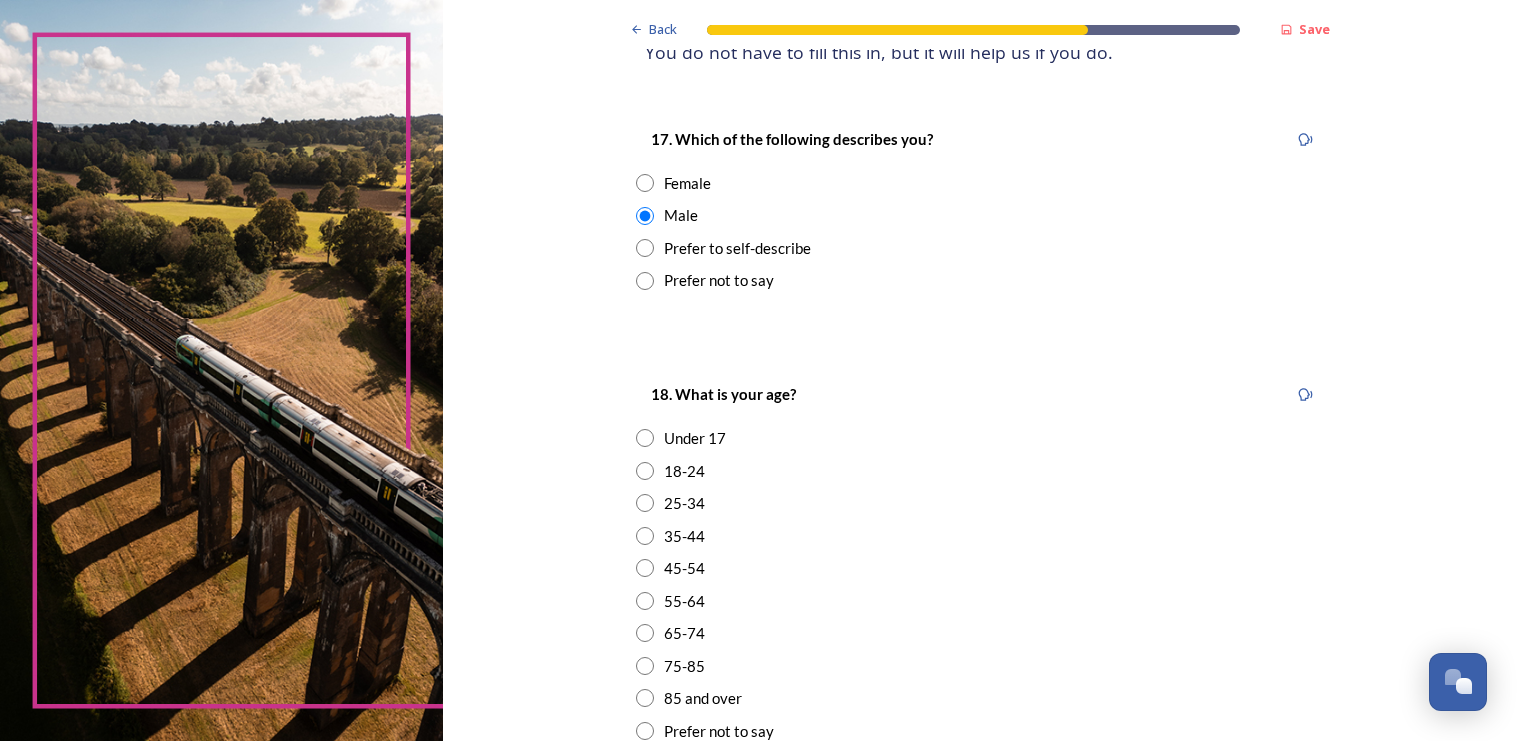 click on "35-44" at bounding box center (684, 536) 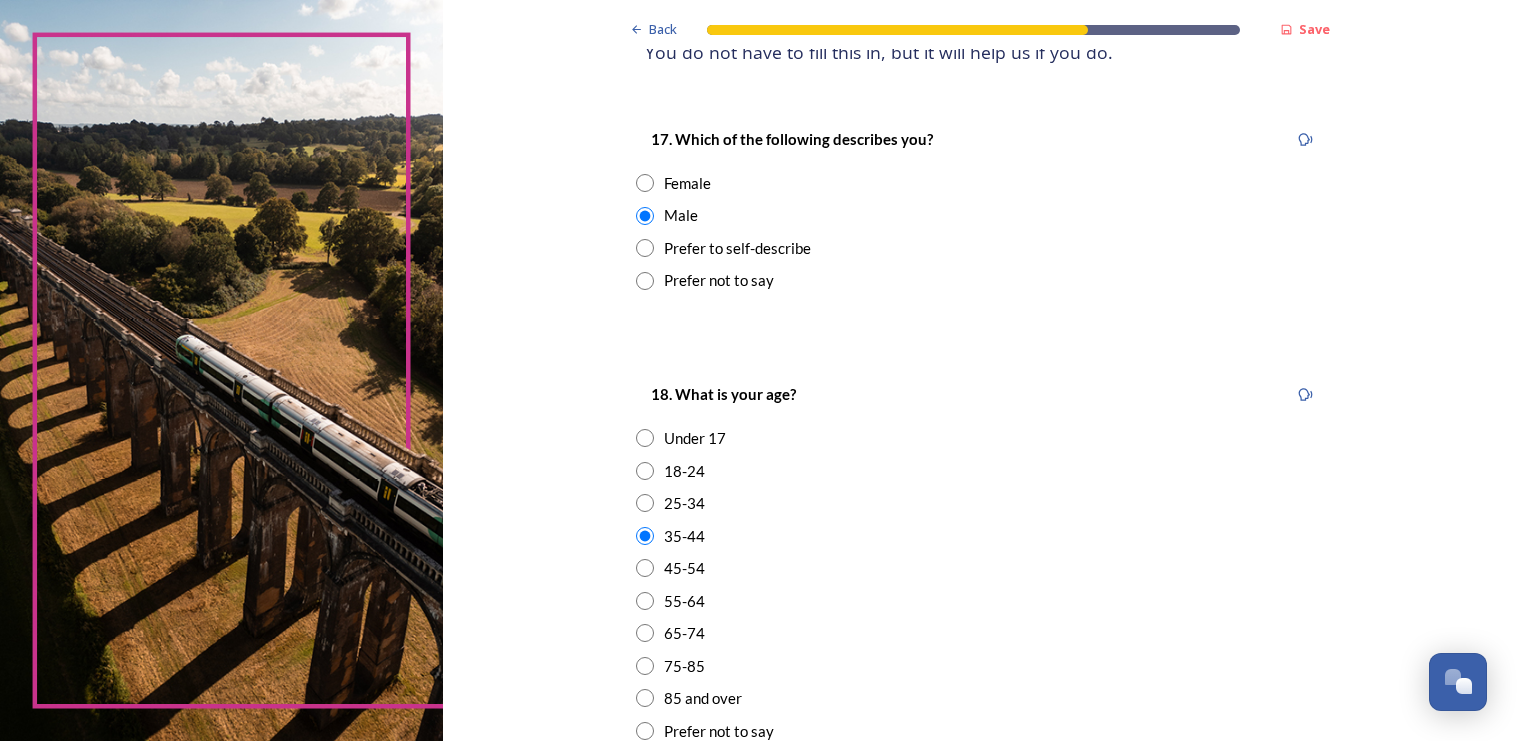 click on "25-34" at bounding box center (684, 503) 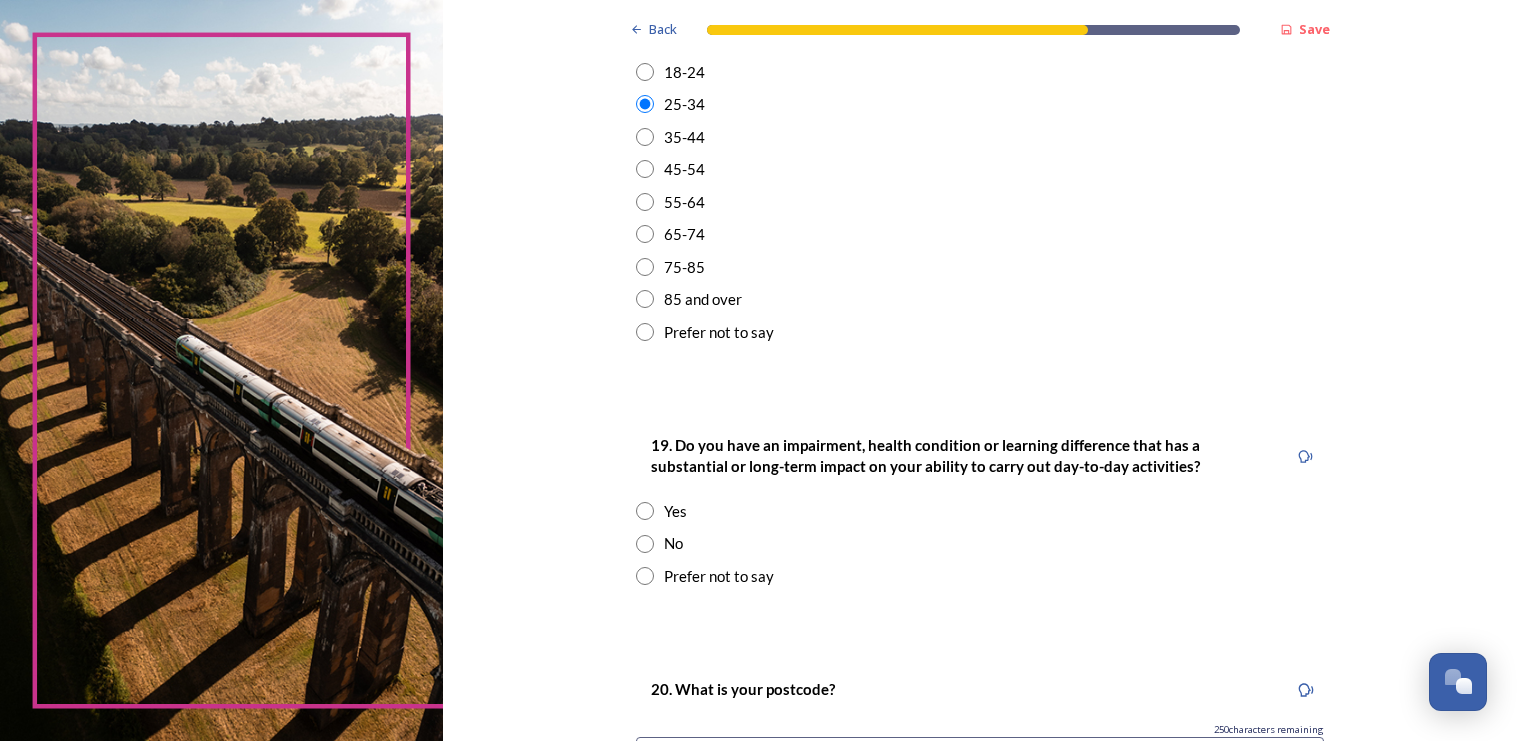 scroll, scrollTop: 700, scrollLeft: 0, axis: vertical 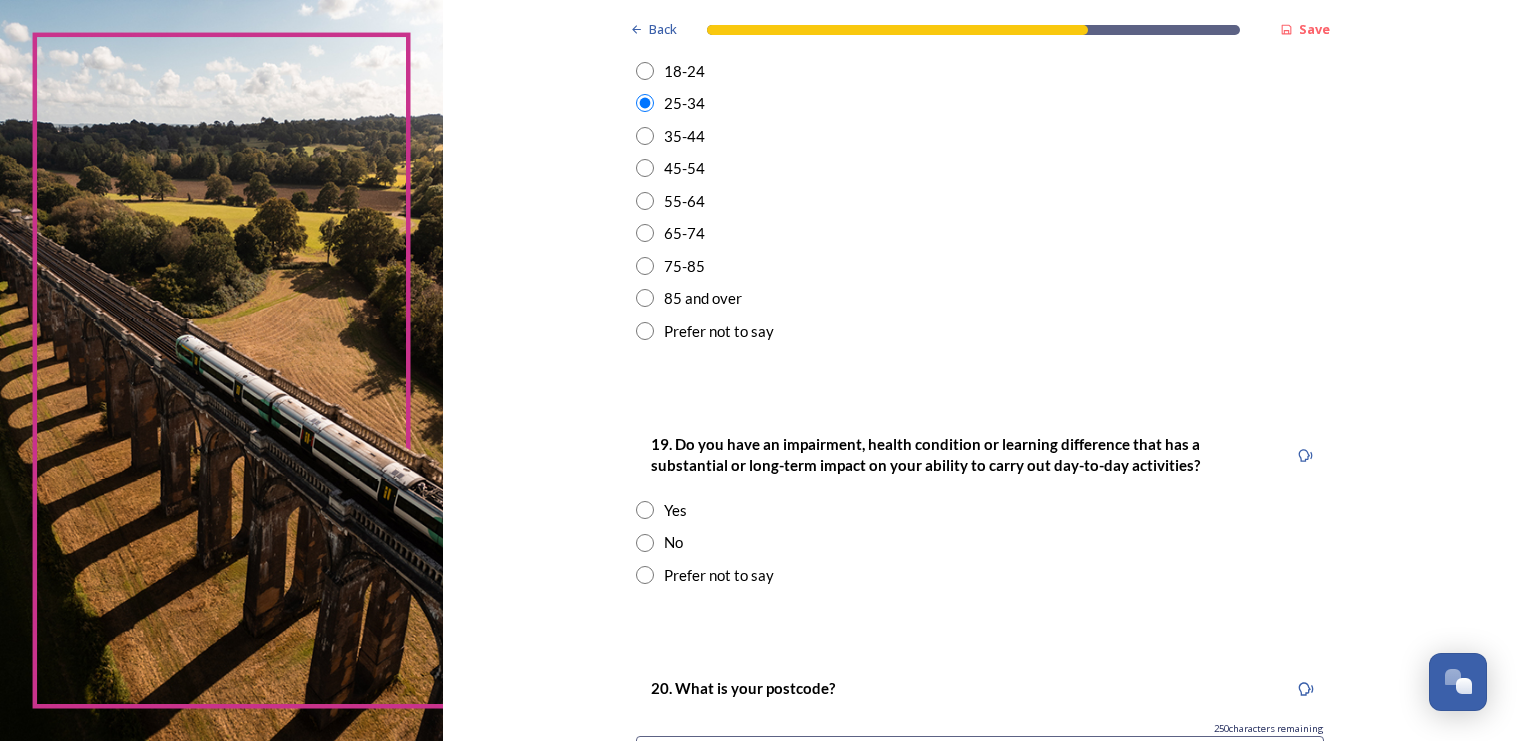 click on "No" at bounding box center [980, 542] 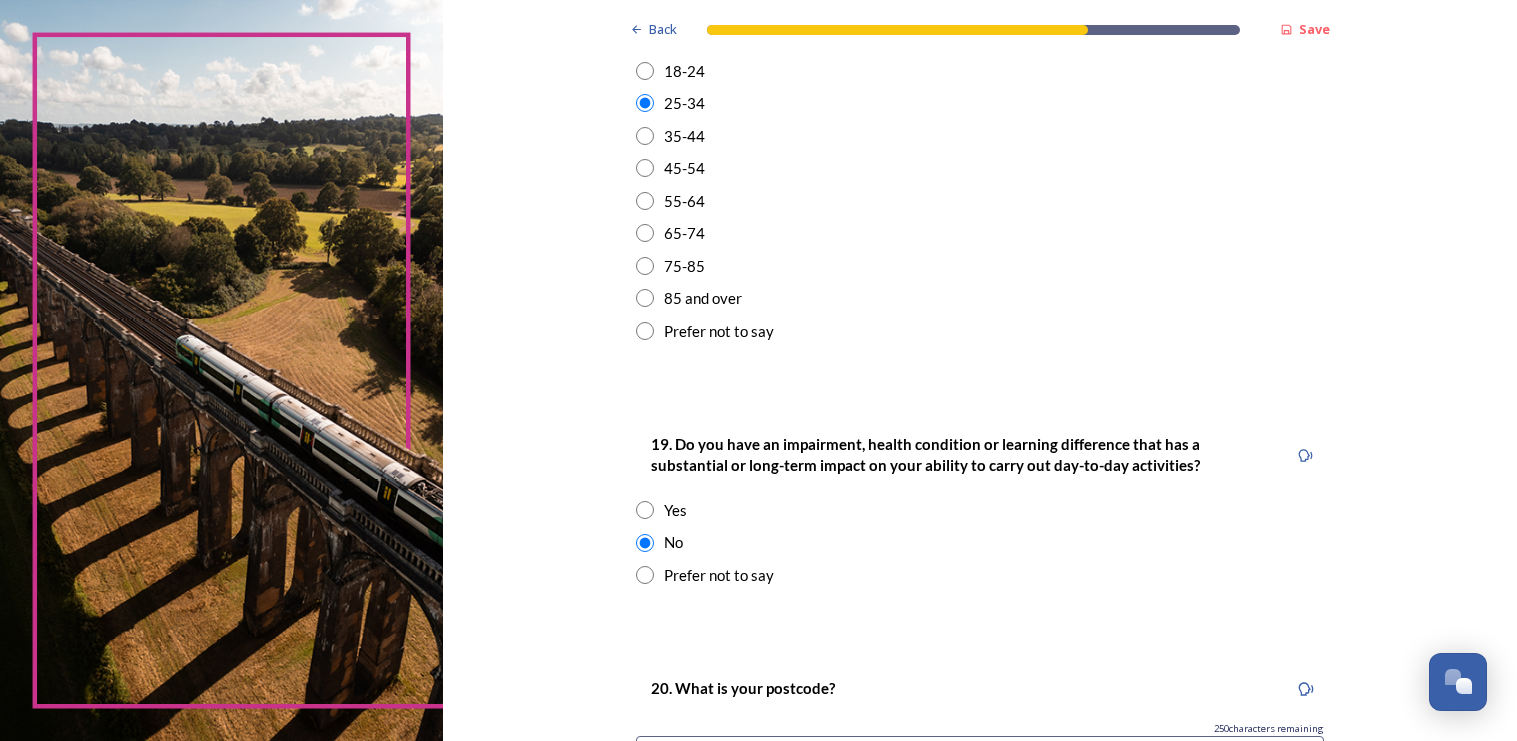 scroll, scrollTop: 989, scrollLeft: 0, axis: vertical 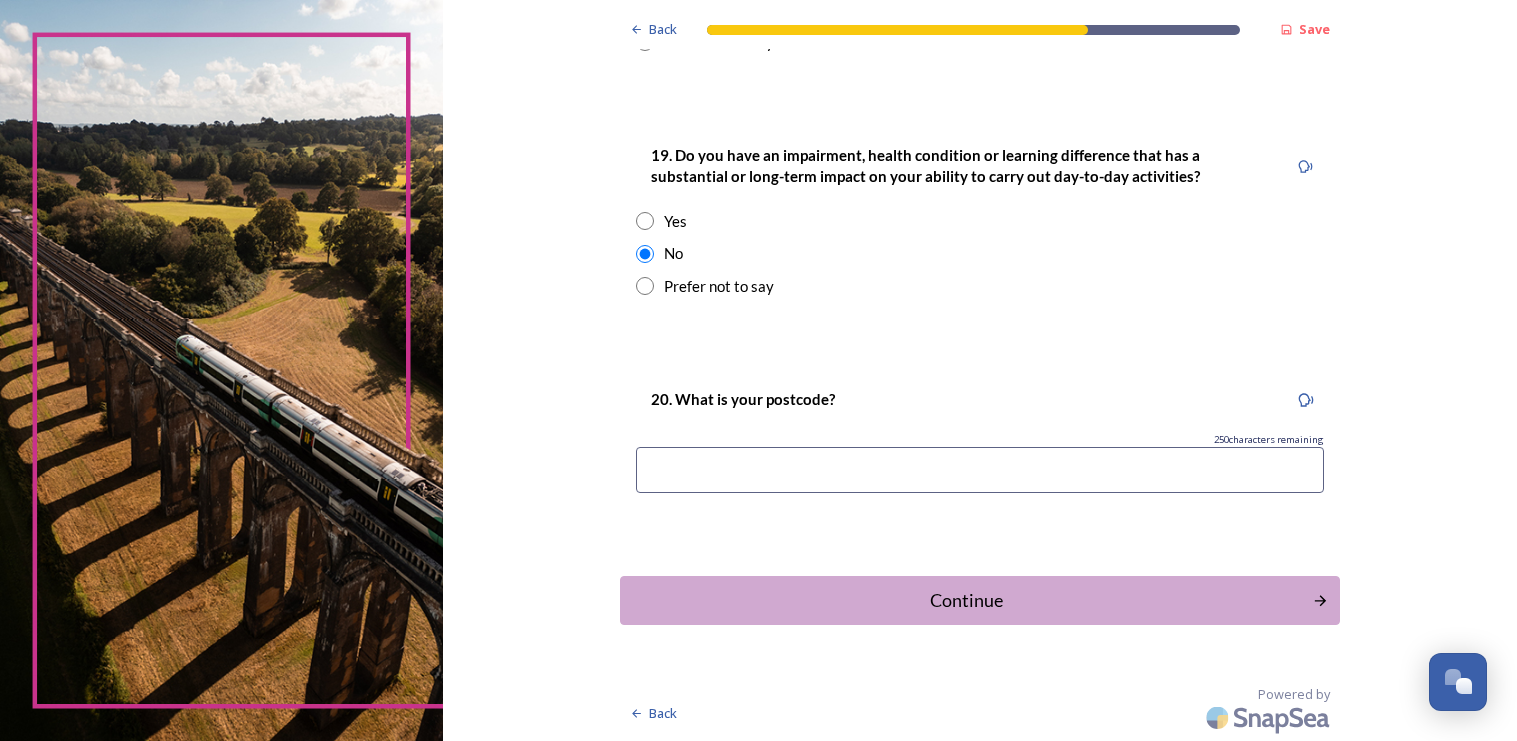 click at bounding box center [980, 470] 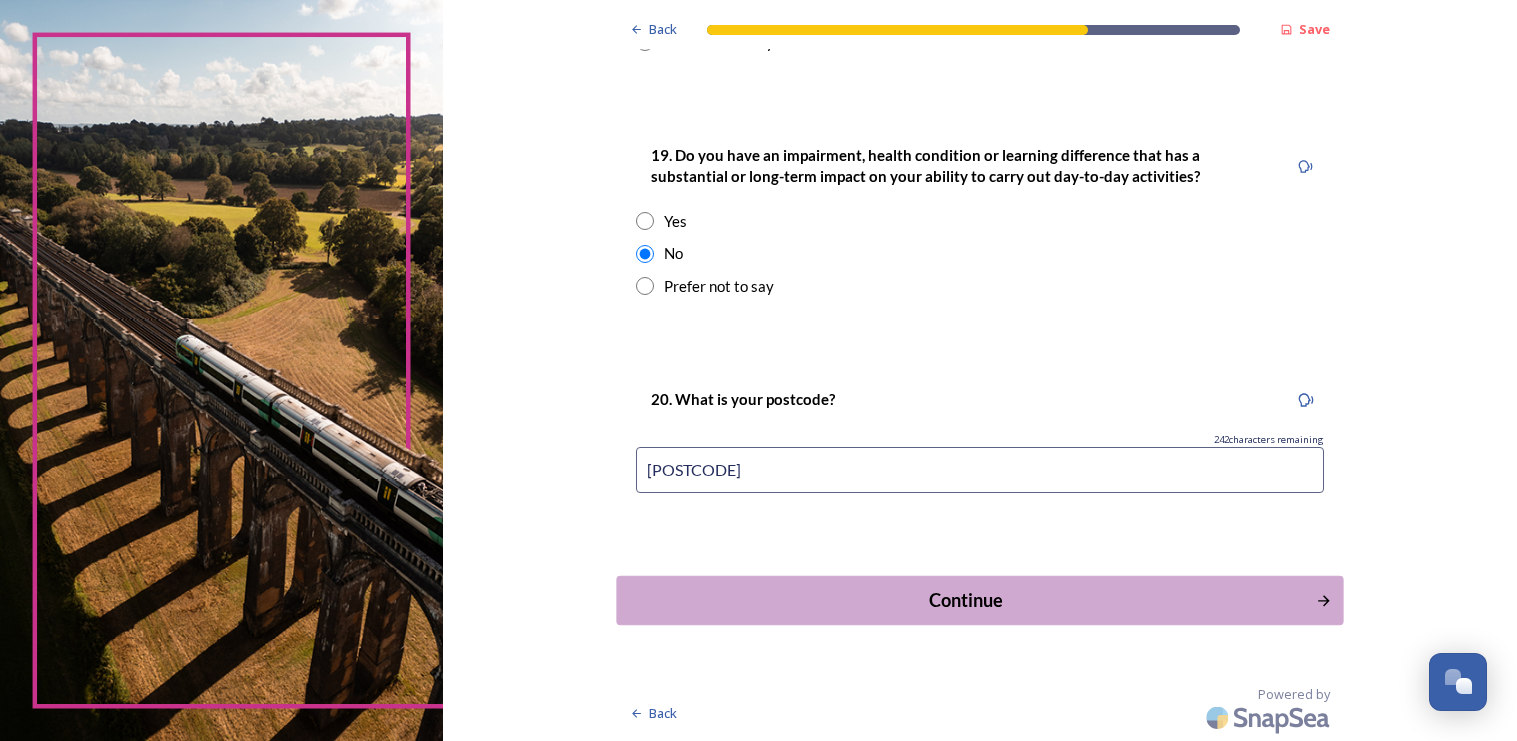 type on "RH13 5PP" 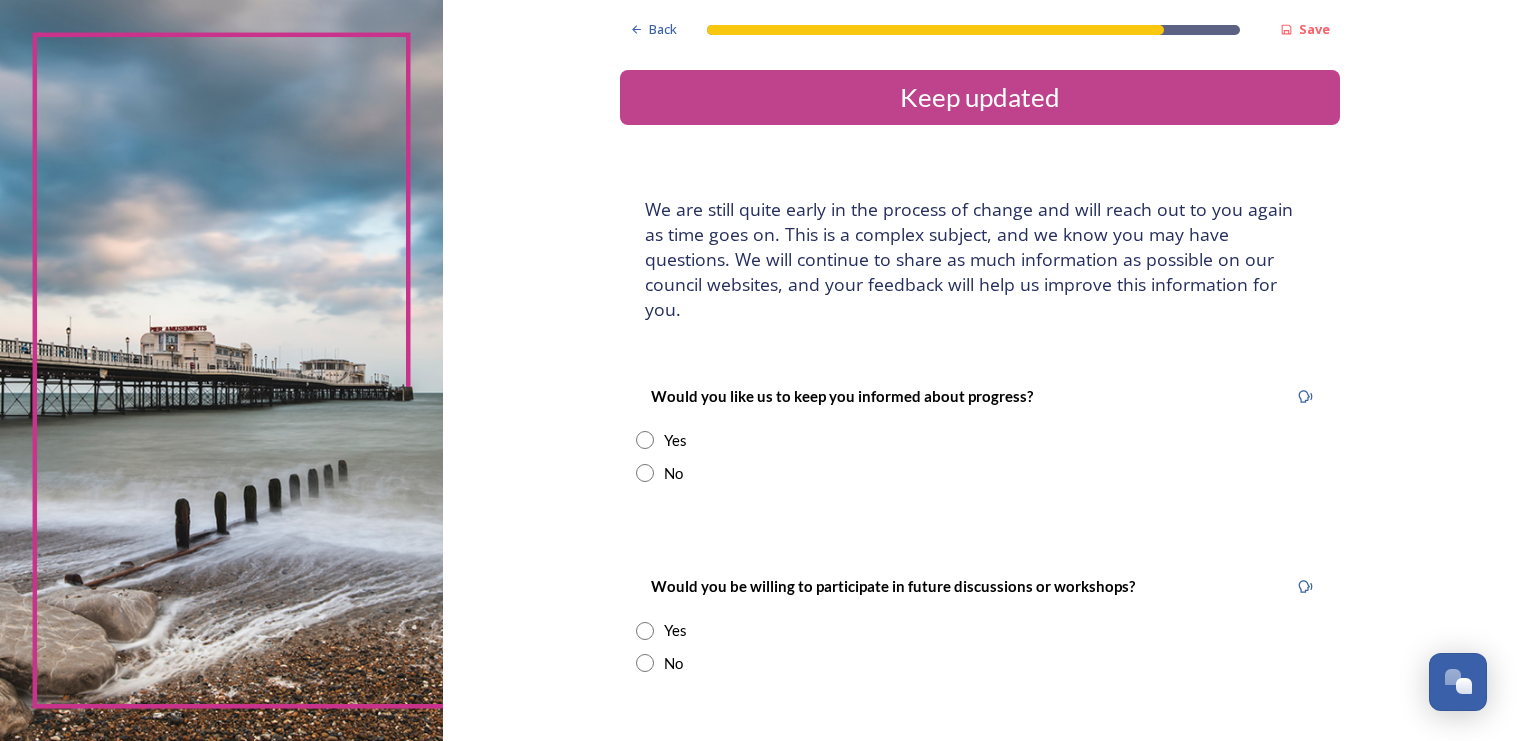 click on "No" at bounding box center [673, 473] 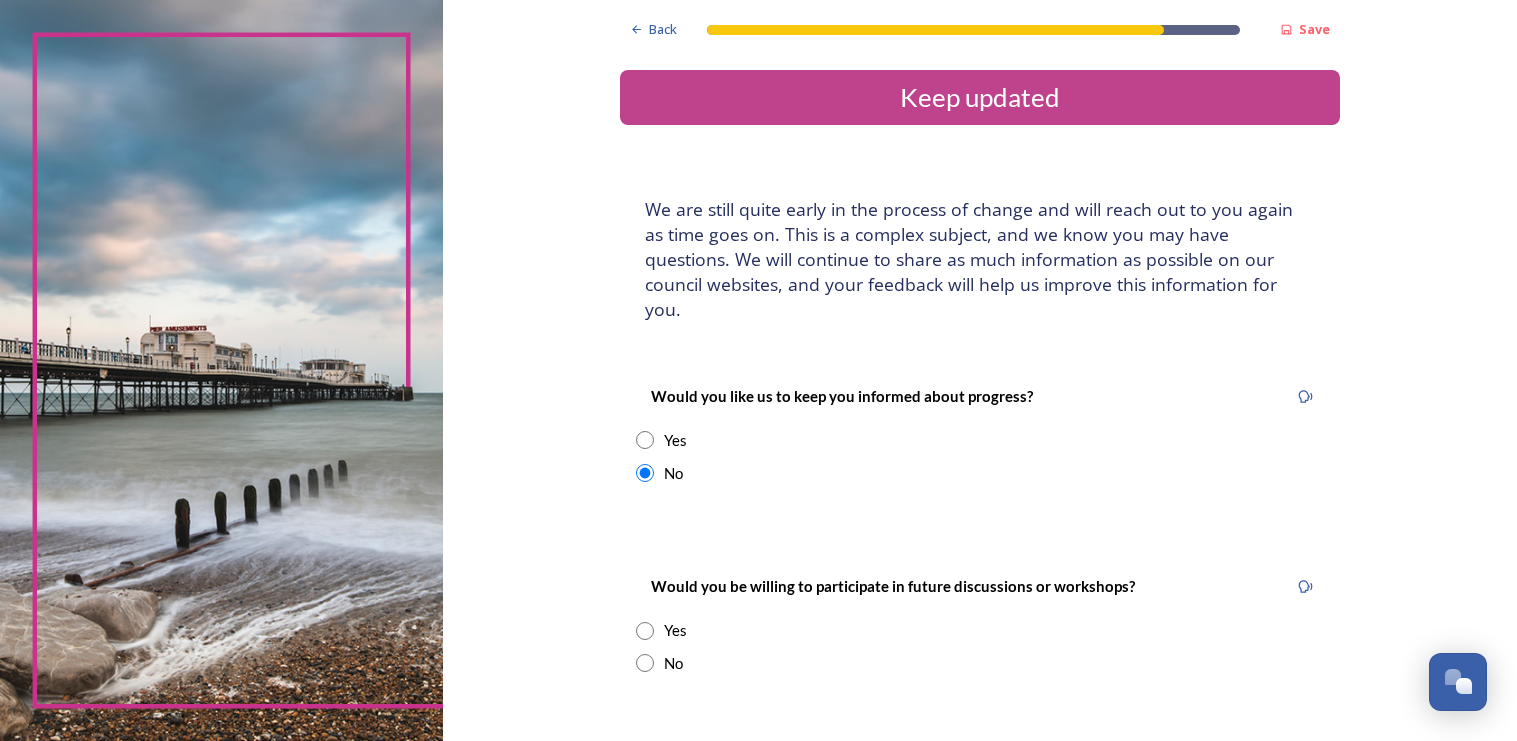 click on "No" at bounding box center (673, 663) 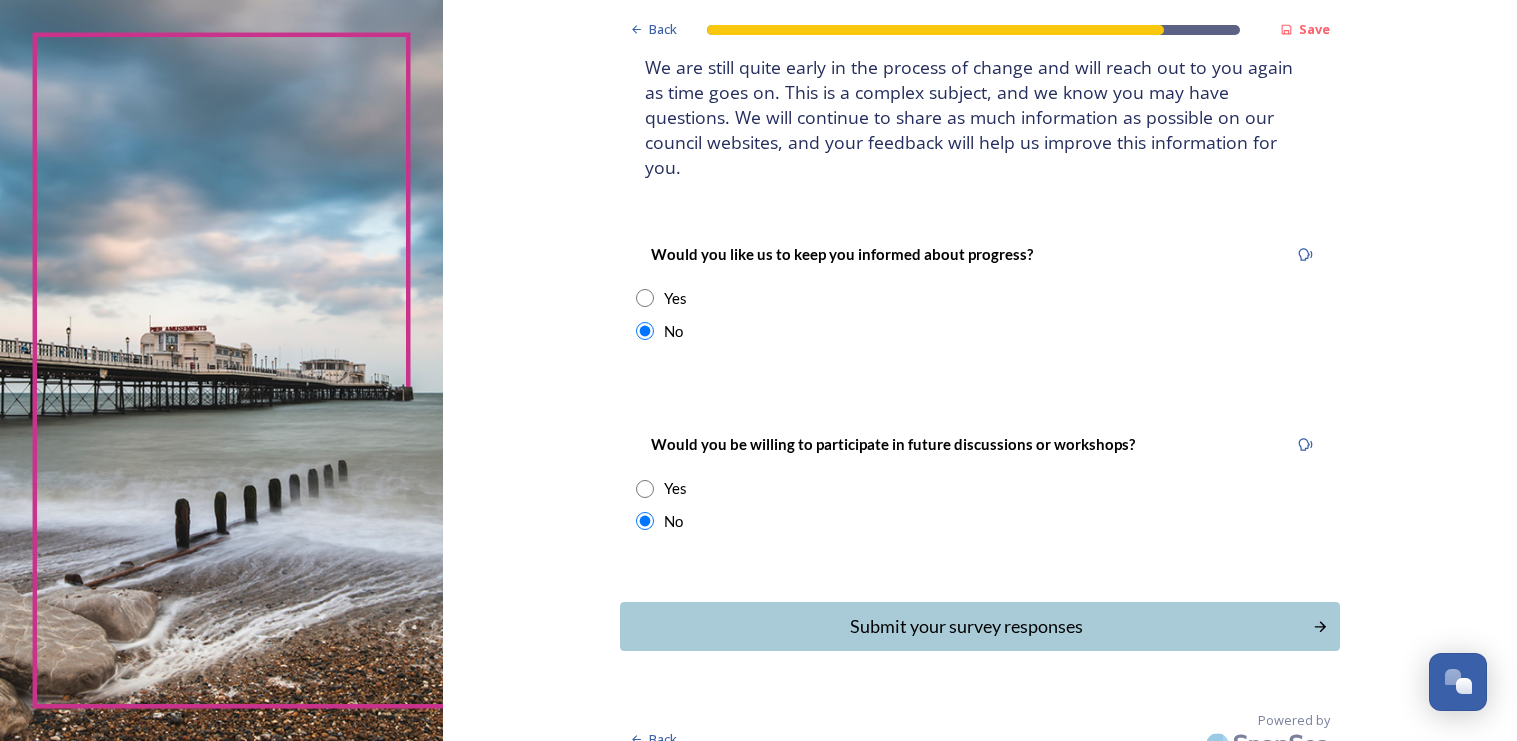 scroll, scrollTop: 143, scrollLeft: 0, axis: vertical 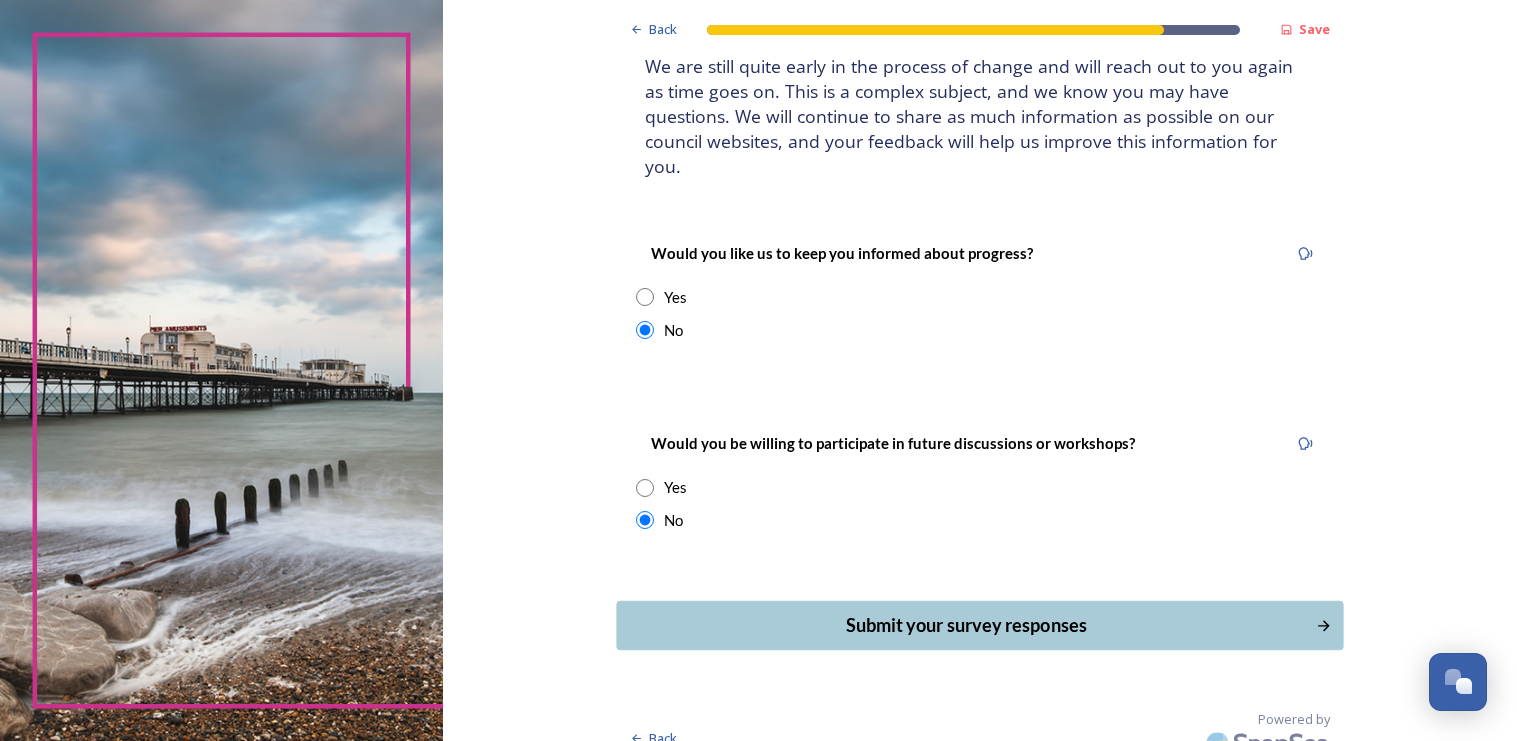 click on "Submit your survey responses" at bounding box center (965, 625) 